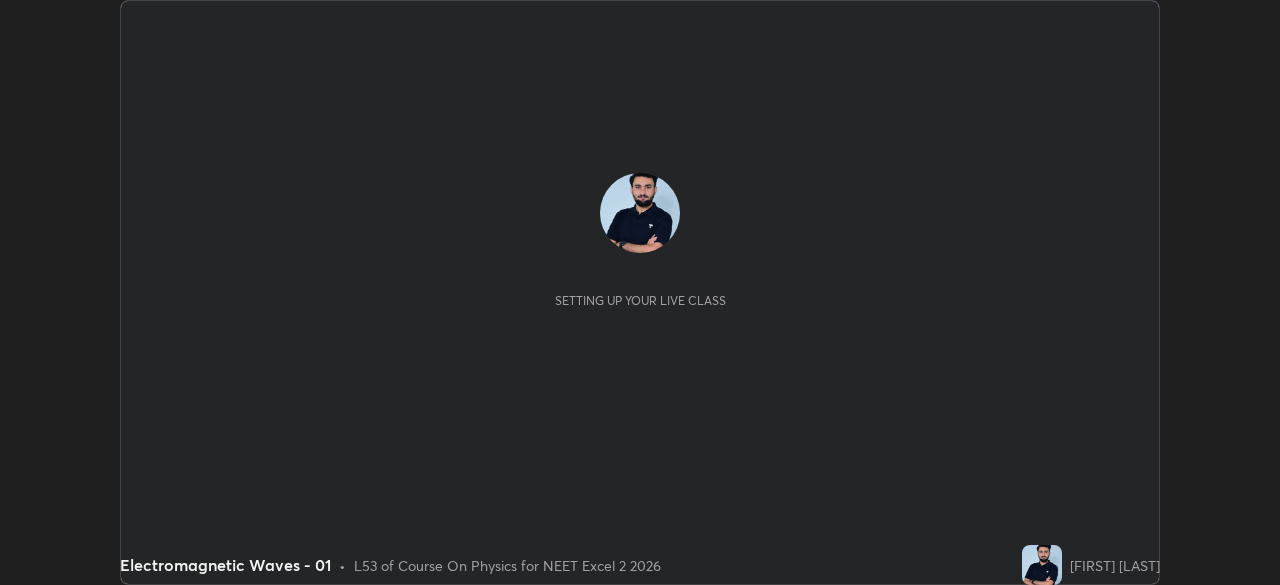 scroll, scrollTop: 0, scrollLeft: 0, axis: both 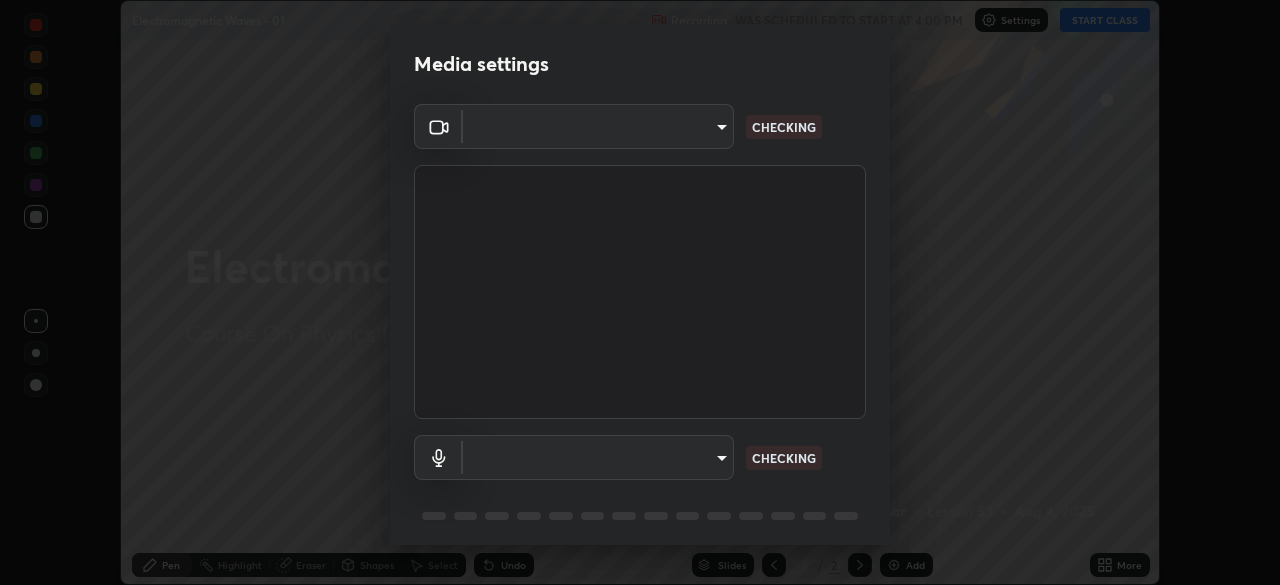 type on "c08bce05bf8d5aea718a1be68f52da0599af41aa0cc24399225b9d00f0db6711" 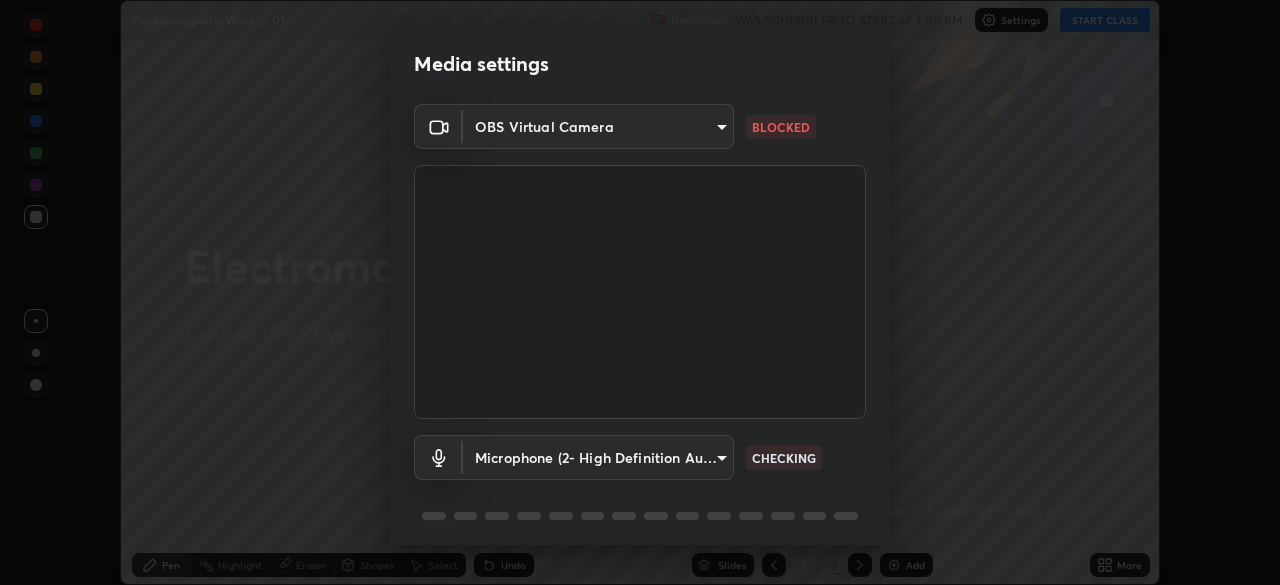 scroll, scrollTop: 71, scrollLeft: 0, axis: vertical 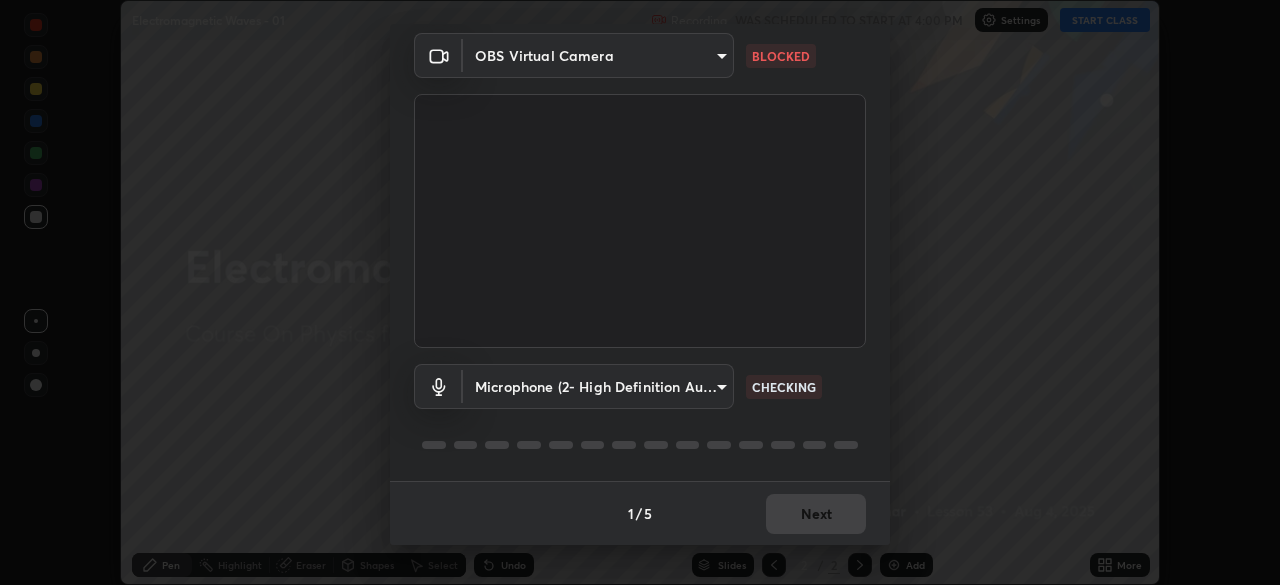 click on "1 / 5 Next" at bounding box center (640, 513) 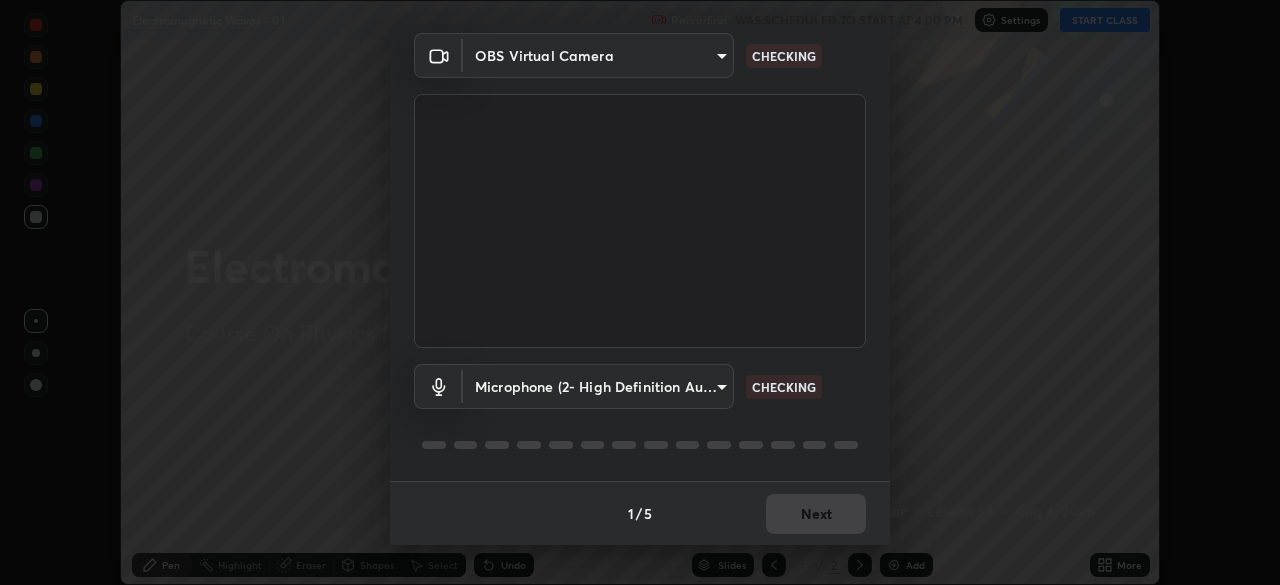 click on "1 / 5 Next" at bounding box center (640, 513) 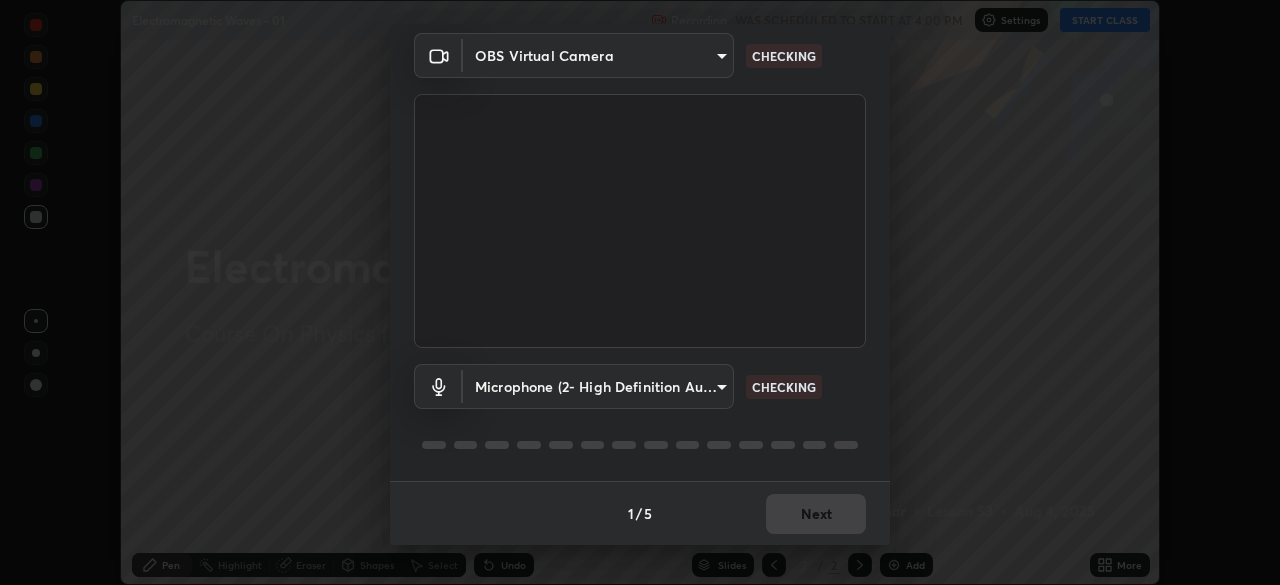 click on "1 / 5 Next" at bounding box center (640, 513) 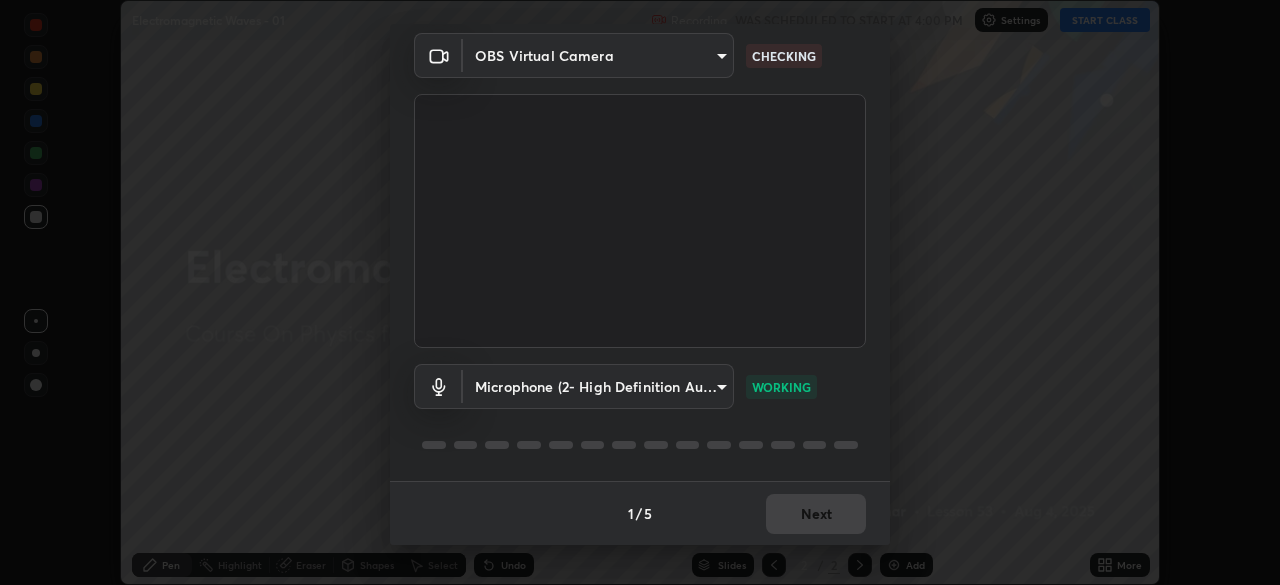 click on "1 / 5 Next" at bounding box center [640, 513] 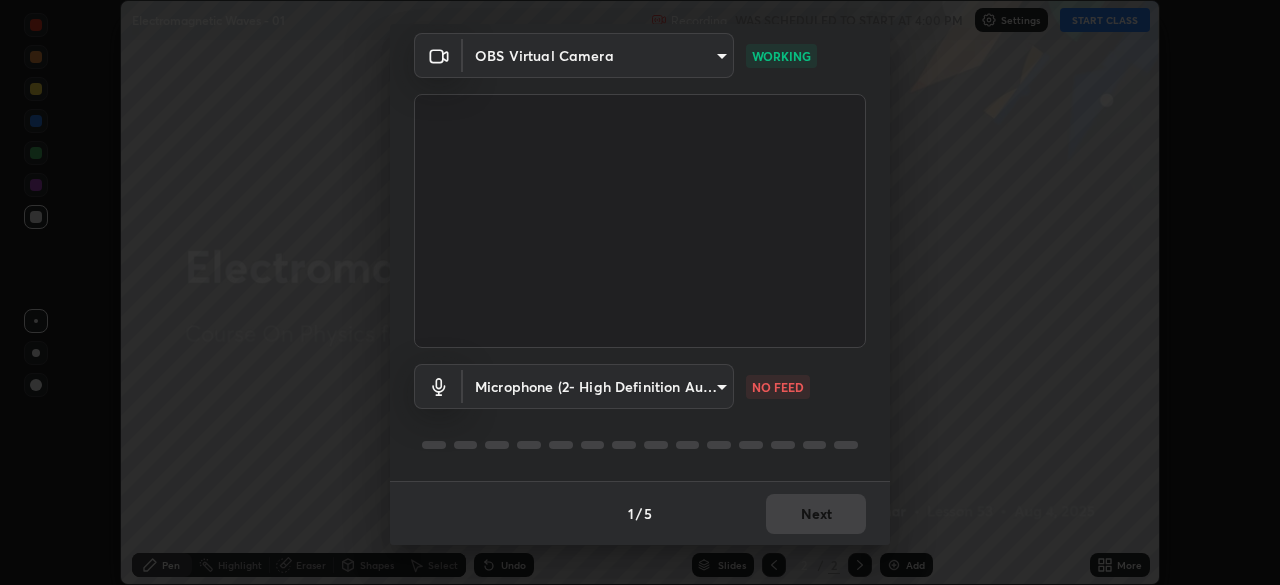 click on "1 / 5 Next" at bounding box center [640, 513] 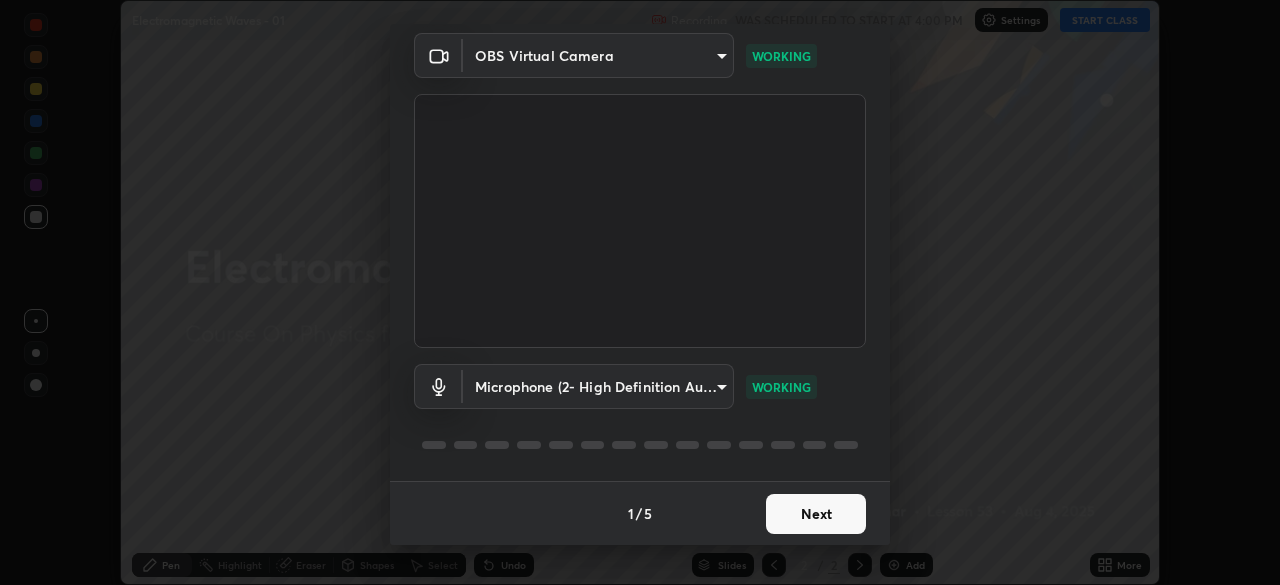 click on "Next" at bounding box center (816, 514) 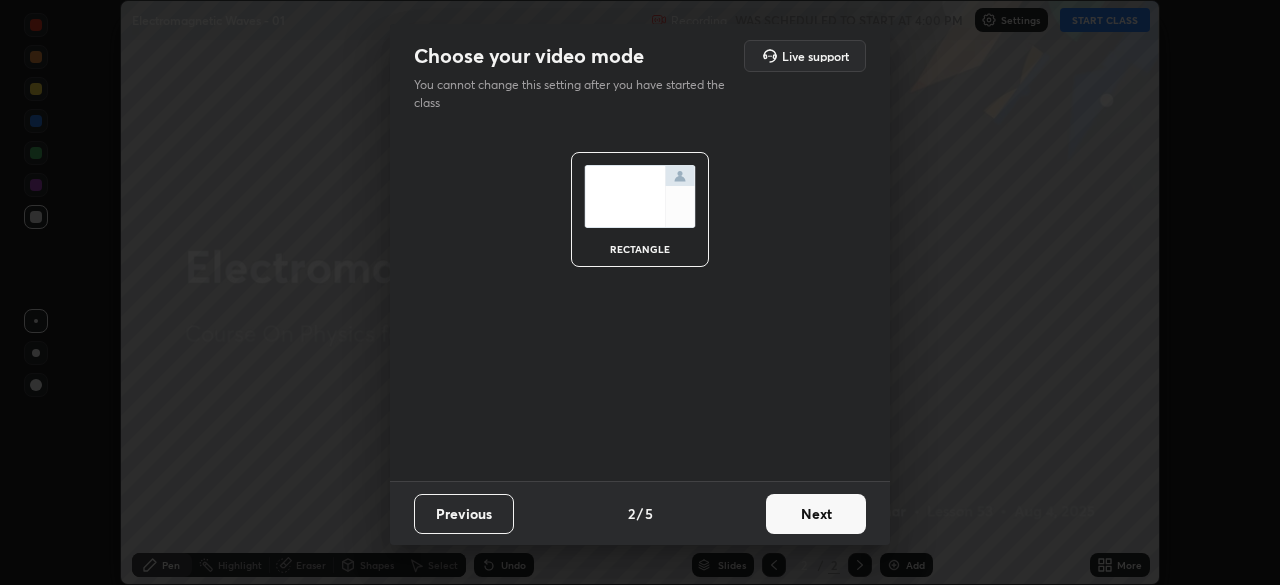 scroll, scrollTop: 0, scrollLeft: 0, axis: both 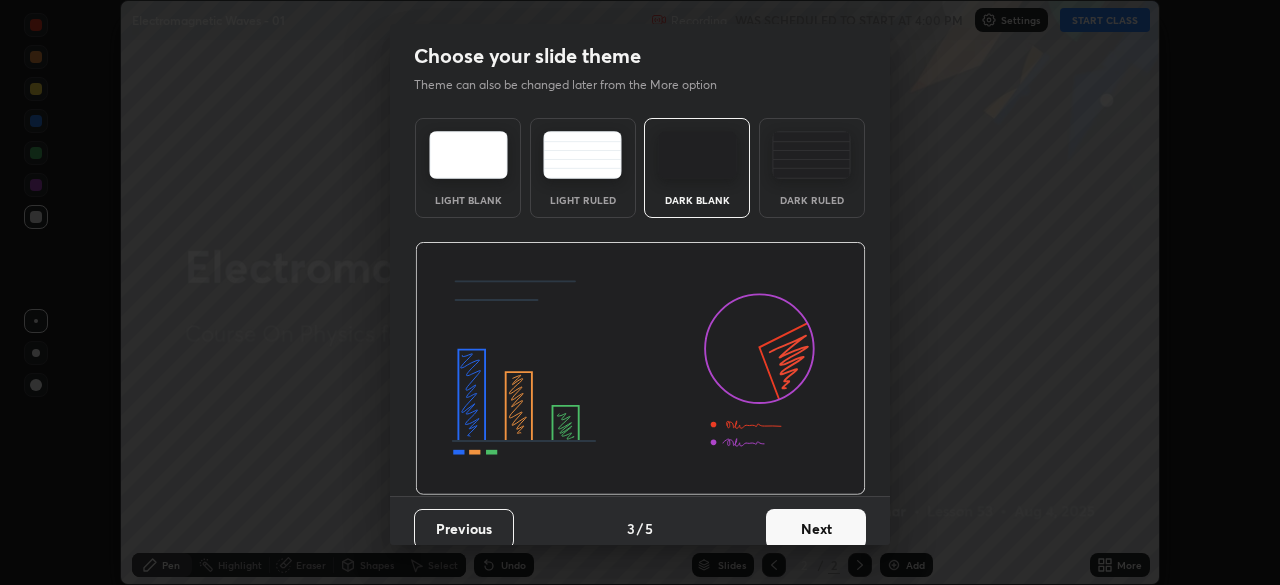 click on "Next" at bounding box center (816, 529) 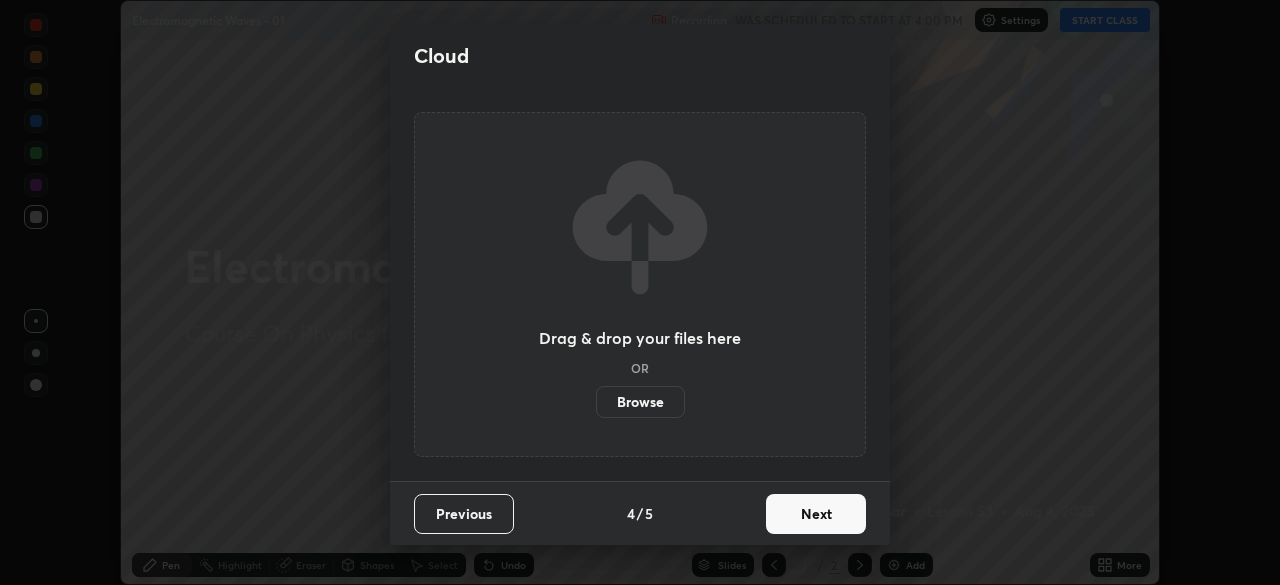 click on "Next" at bounding box center (816, 514) 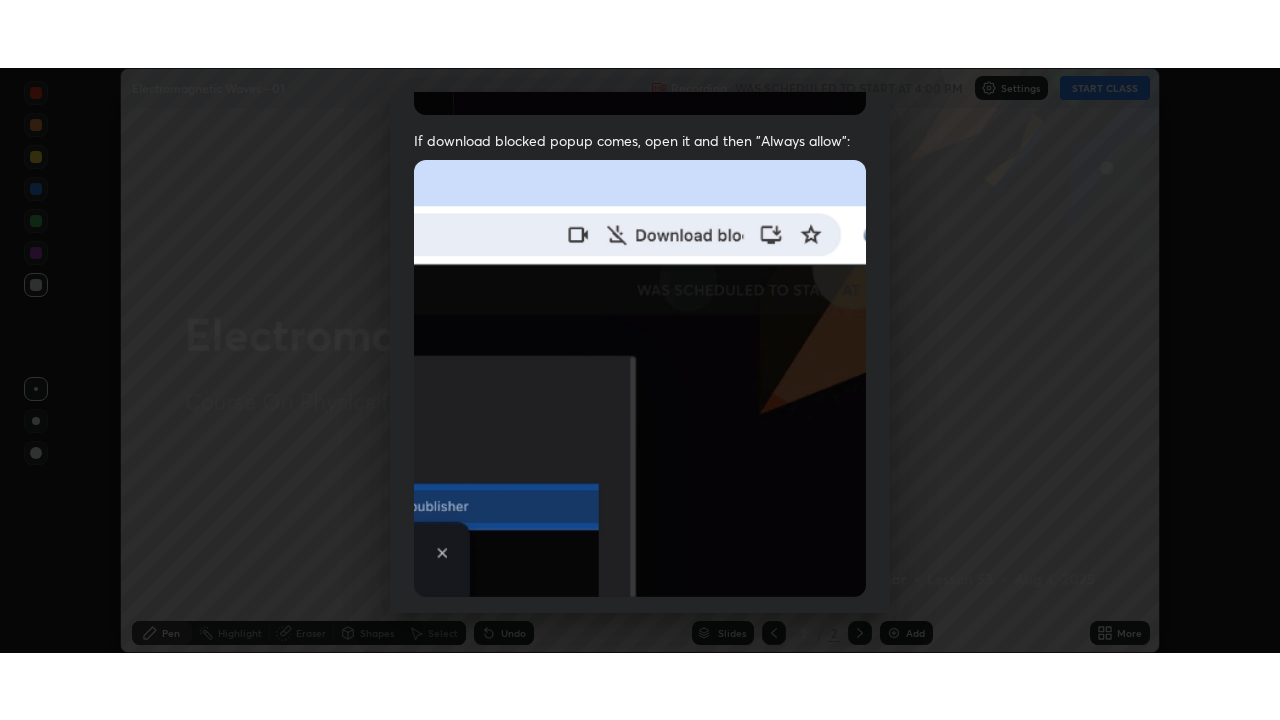 scroll, scrollTop: 479, scrollLeft: 0, axis: vertical 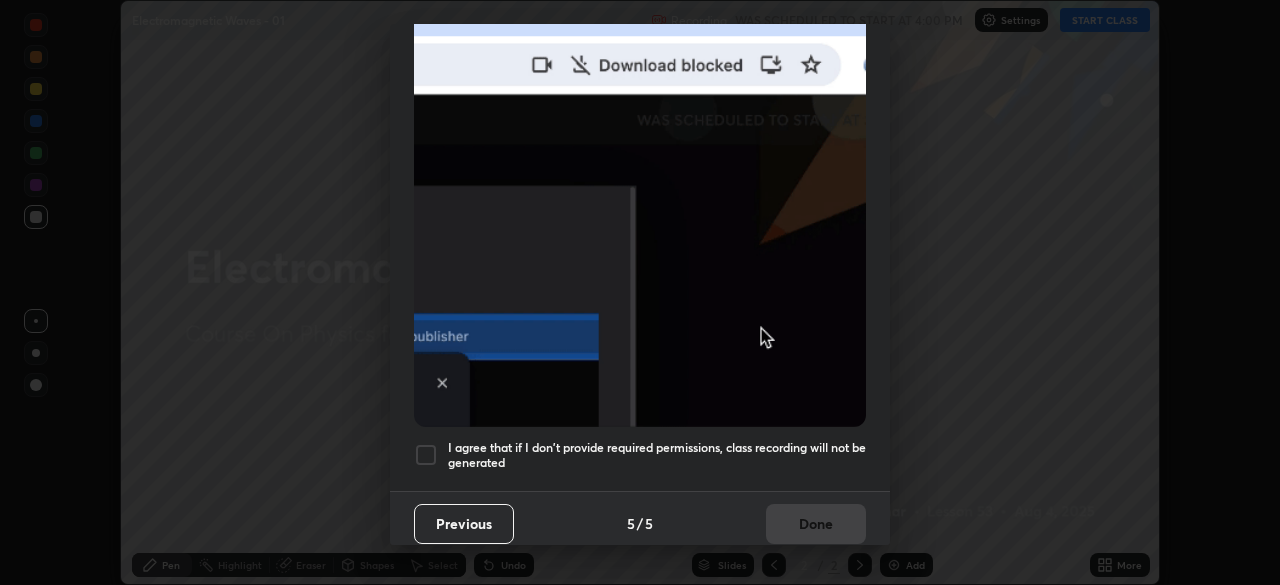 click on "I agree that if I don't provide required permissions, class recording will not be generated" at bounding box center (657, 455) 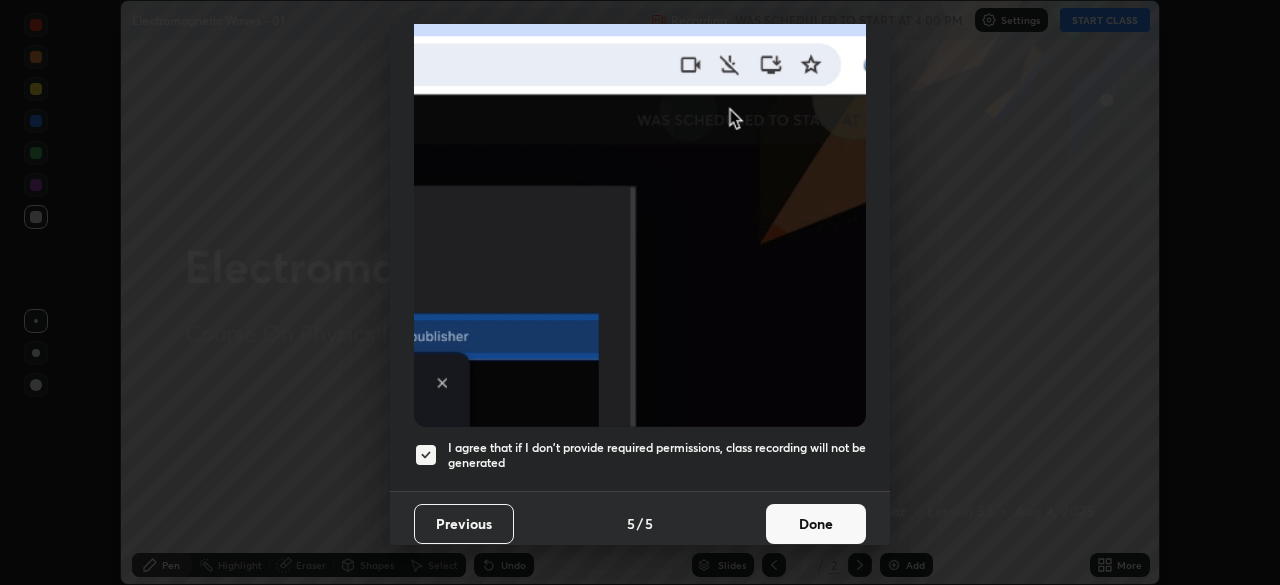 click on "Done" at bounding box center (816, 524) 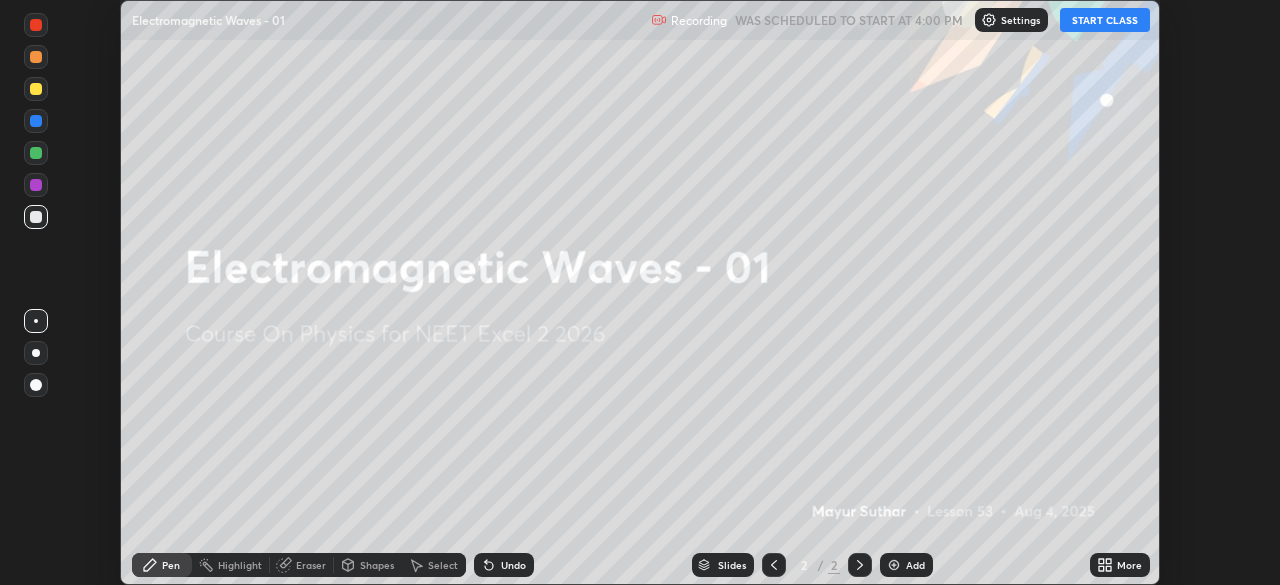 click 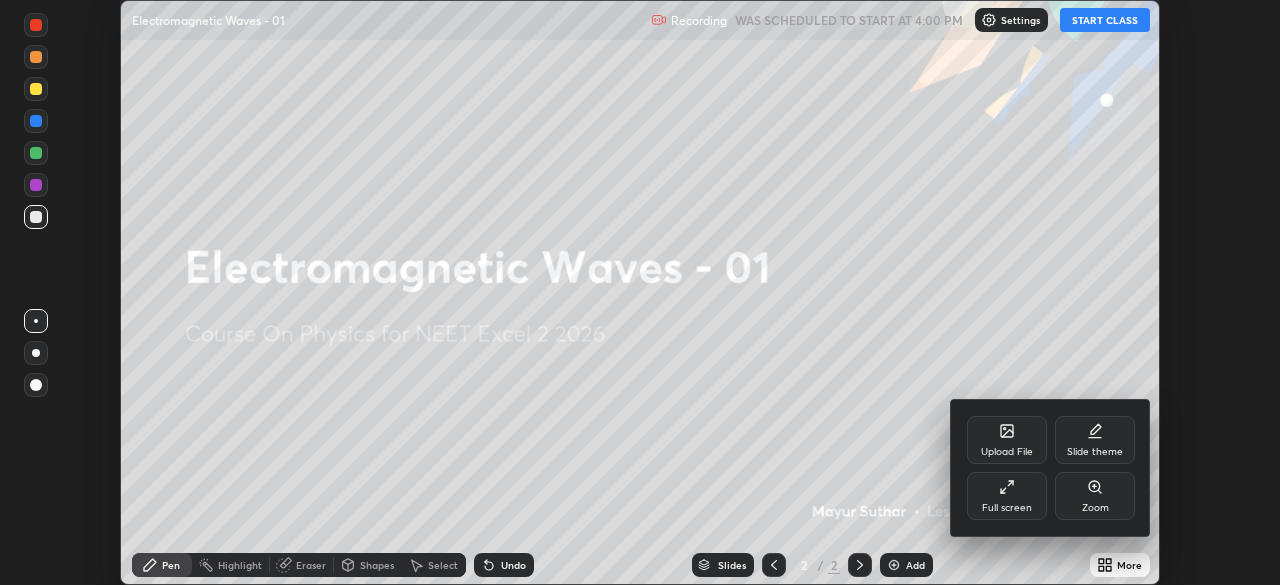 click on "Full screen" at bounding box center (1007, 496) 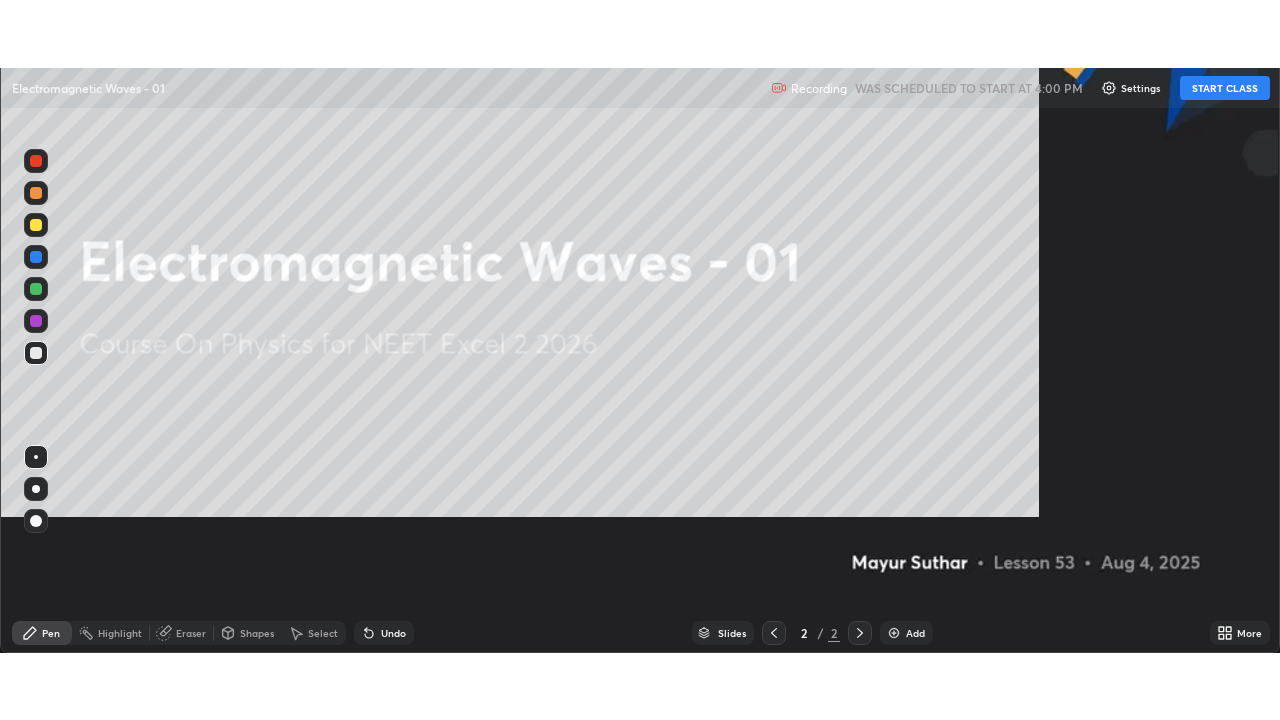 scroll, scrollTop: 99280, scrollLeft: 98720, axis: both 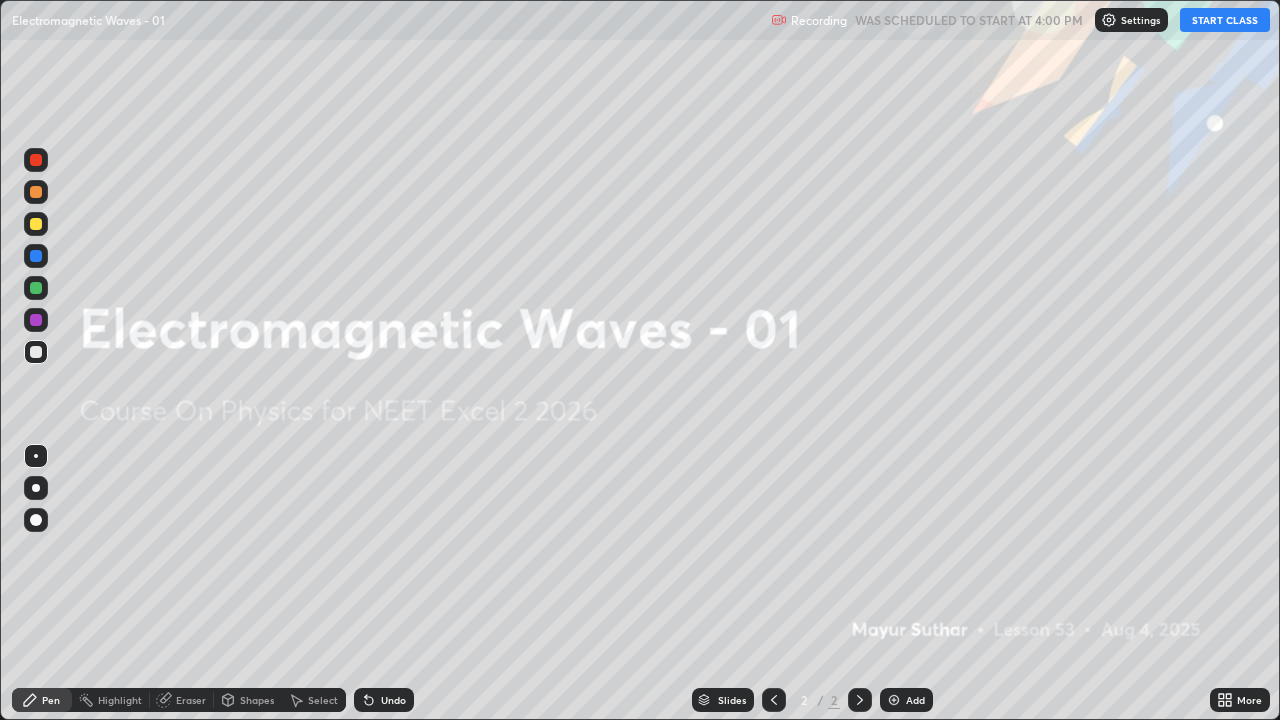 click on "START CLASS" at bounding box center (1225, 20) 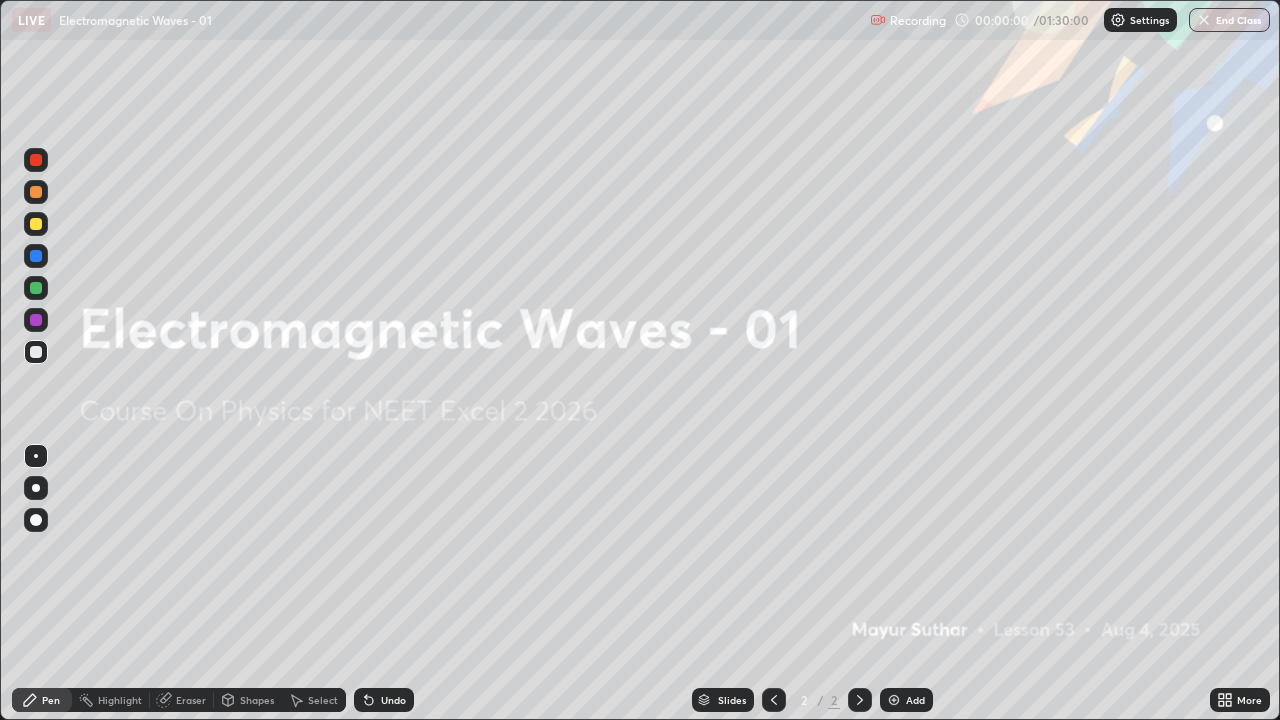 click on "Add" at bounding box center [915, 700] 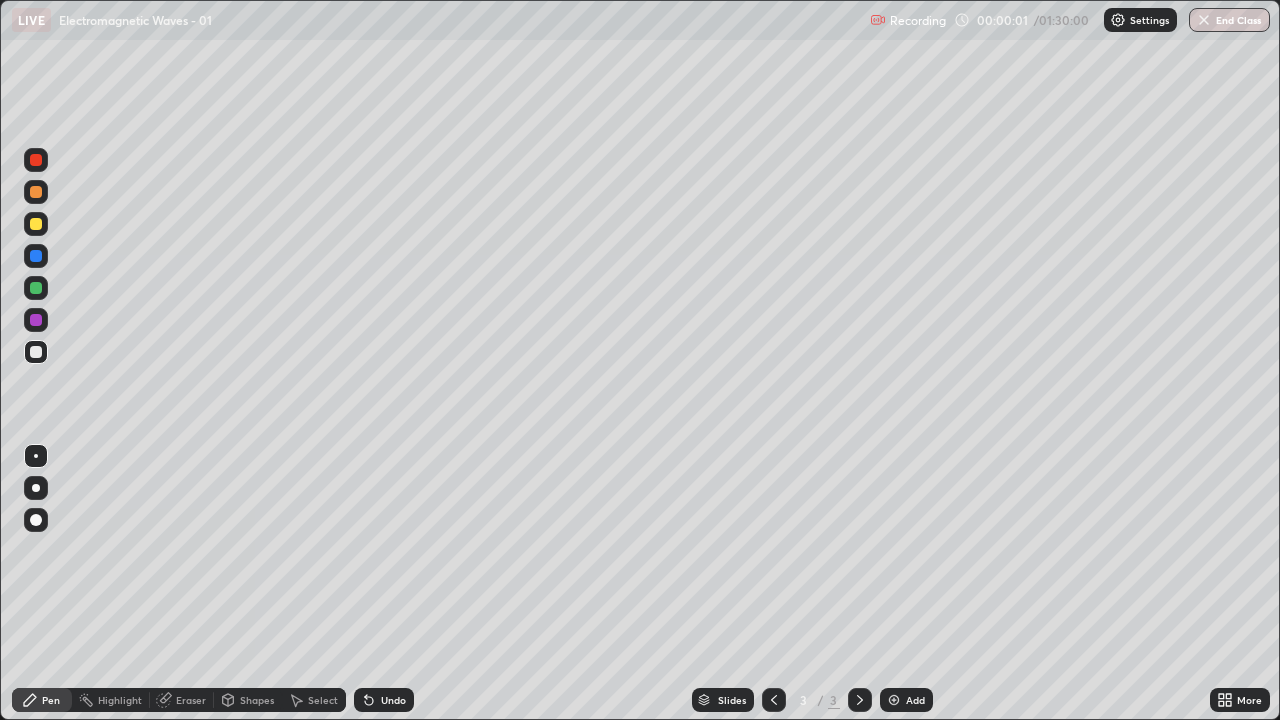 click 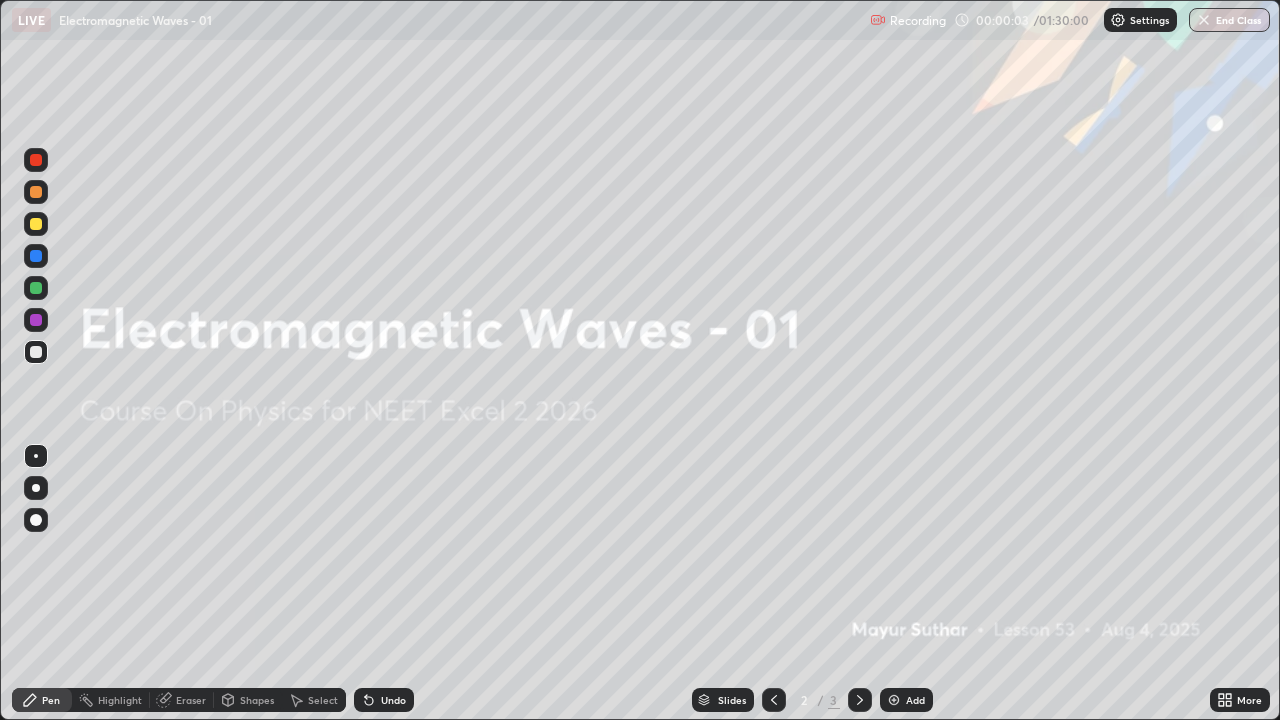 click 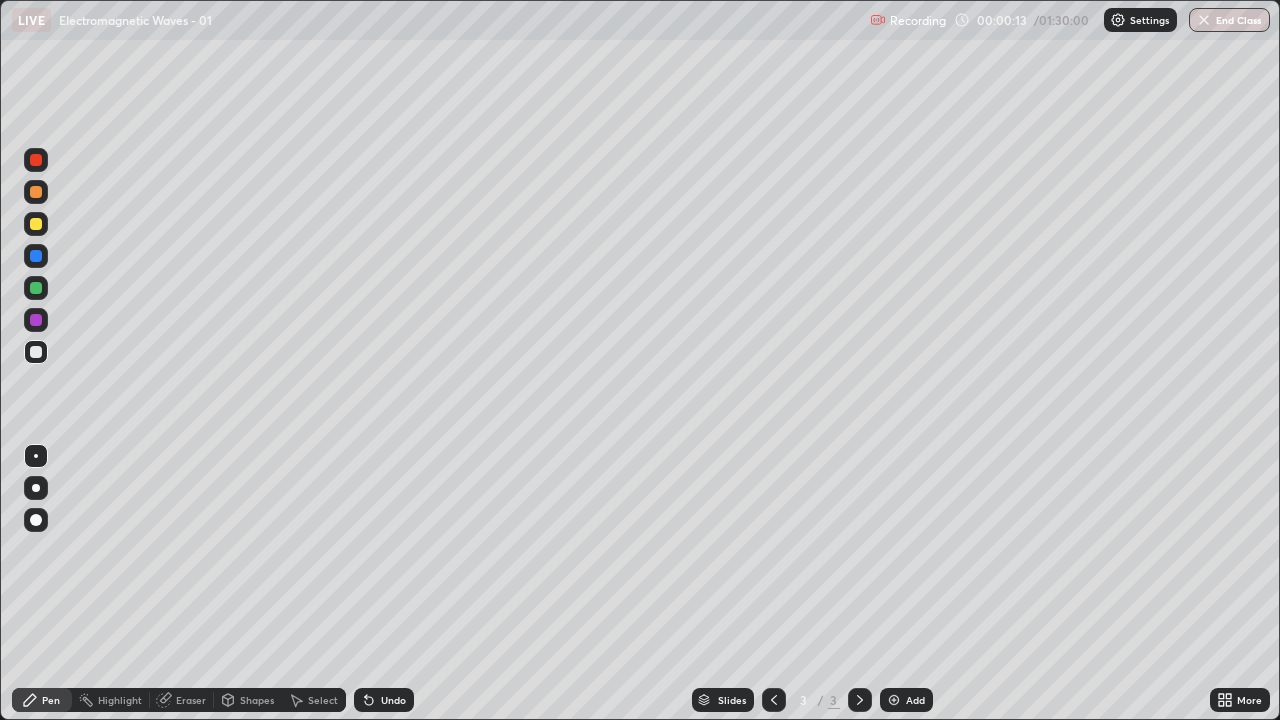 click at bounding box center (36, 520) 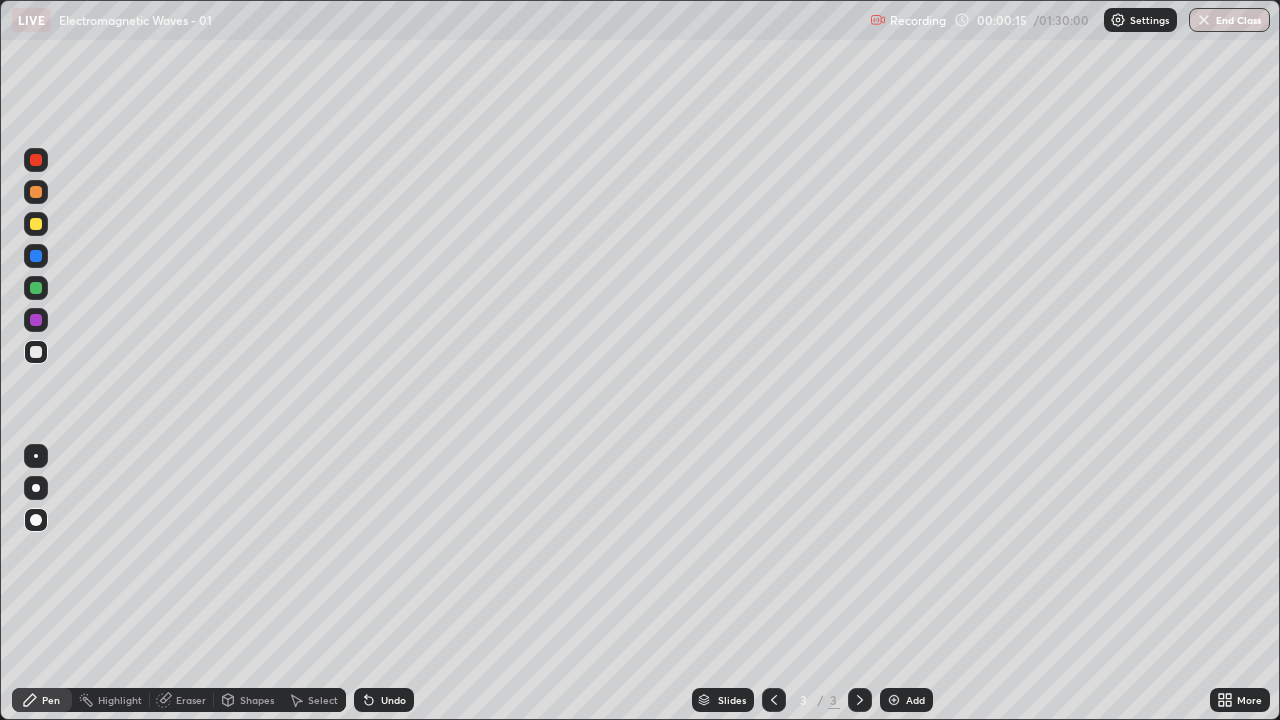 click 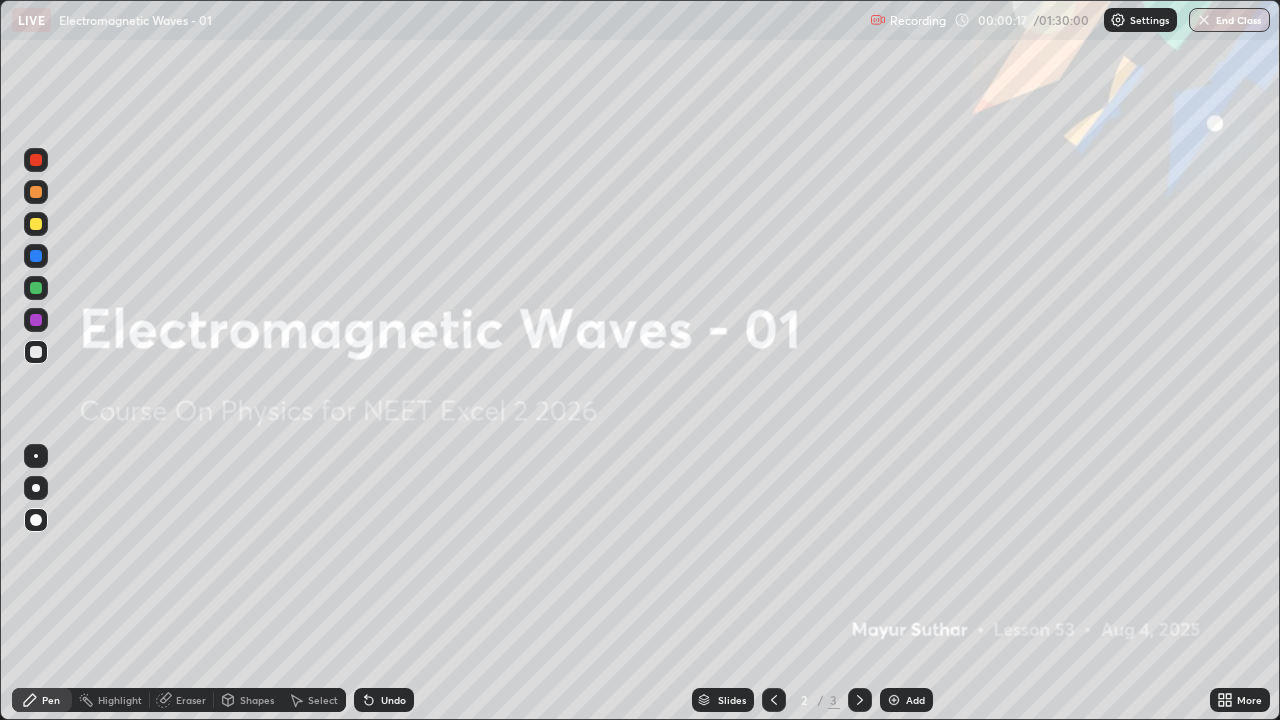 click 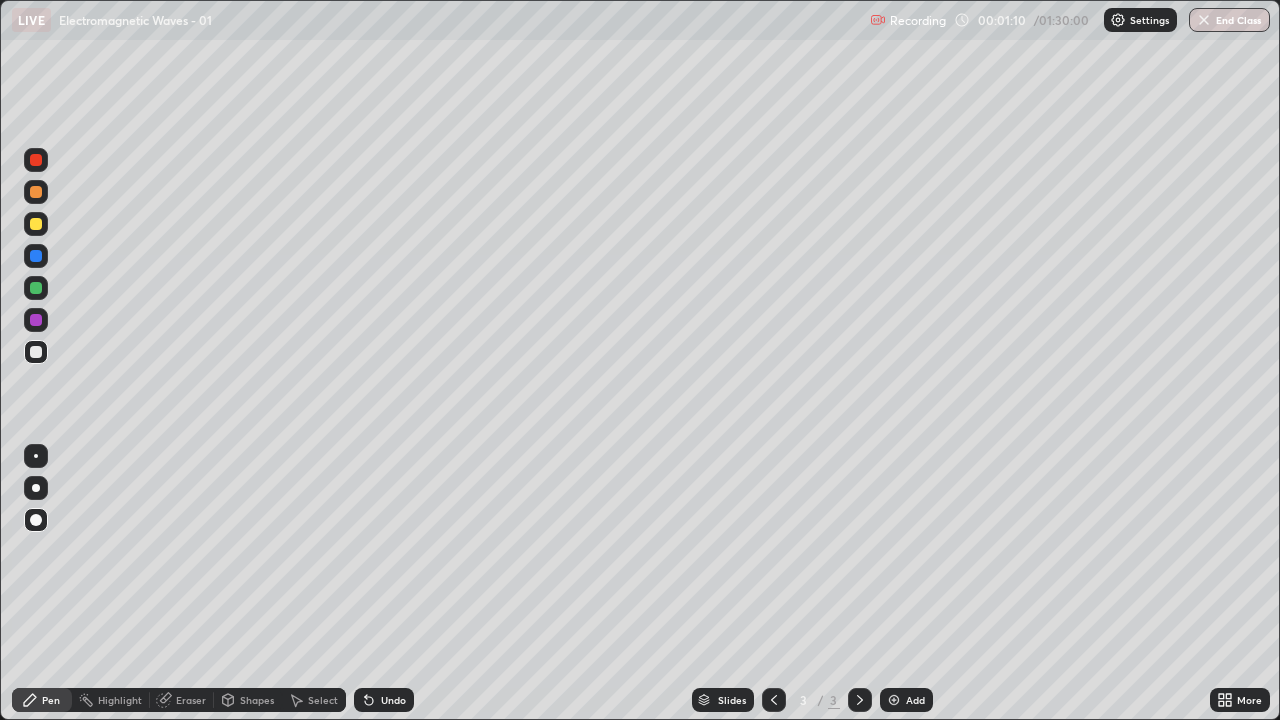 click at bounding box center (36, 160) 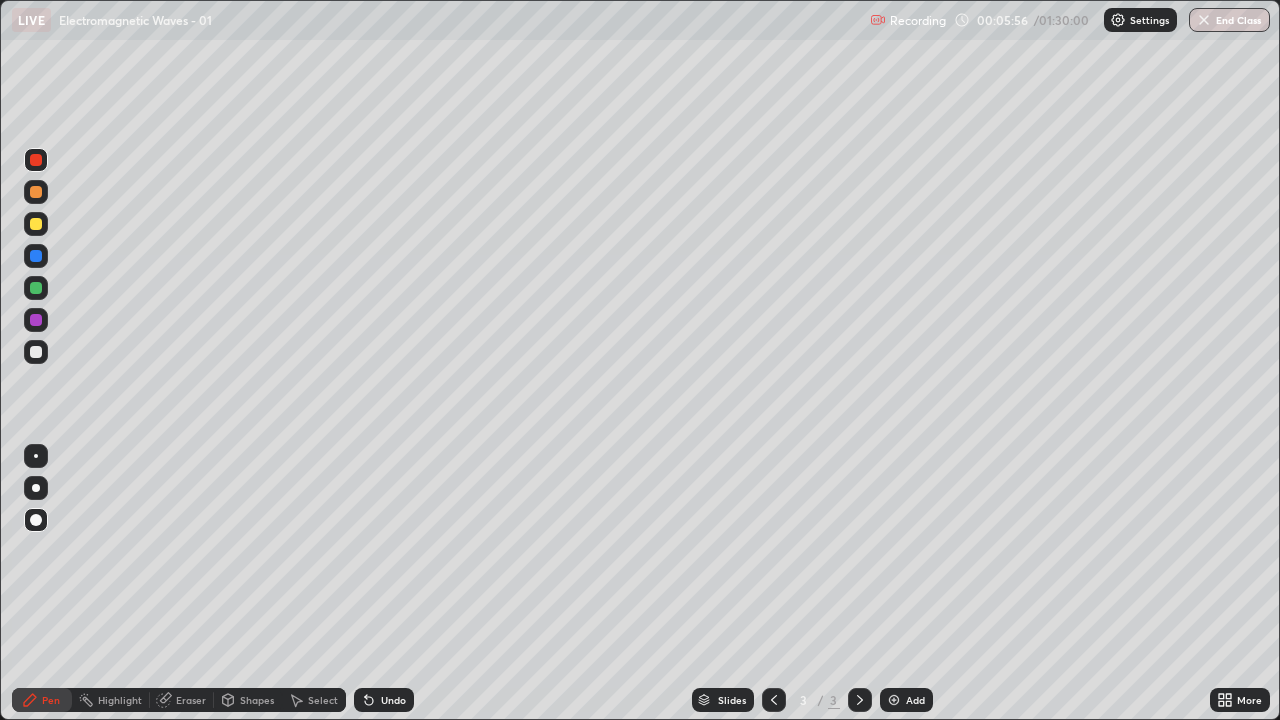 click at bounding box center (36, 288) 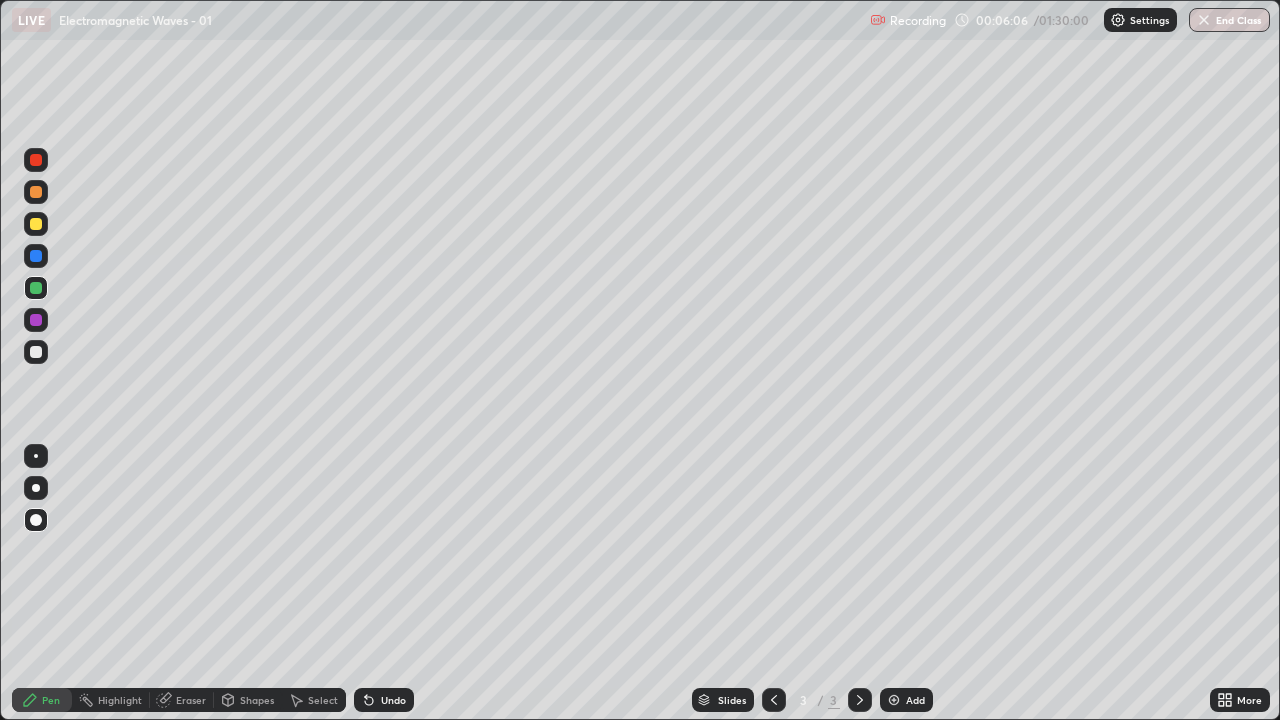 click on "Shapes" at bounding box center (248, 700) 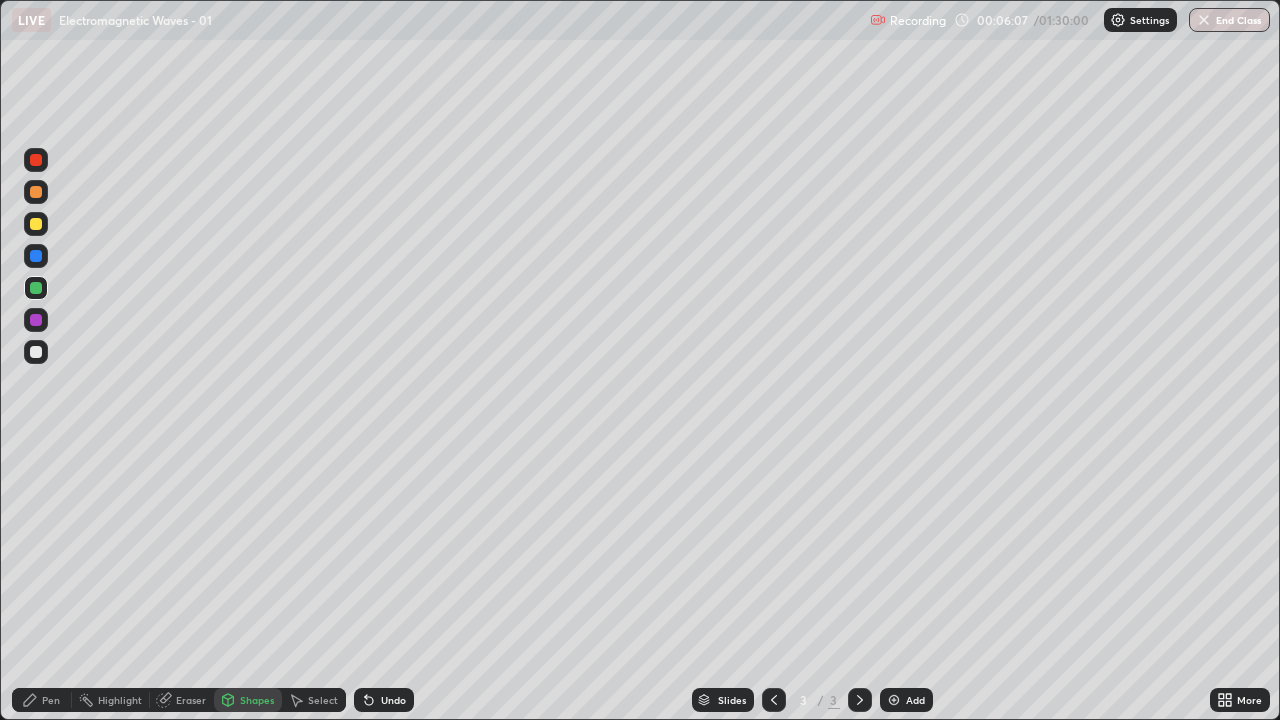 click on "Eraser" at bounding box center (182, 700) 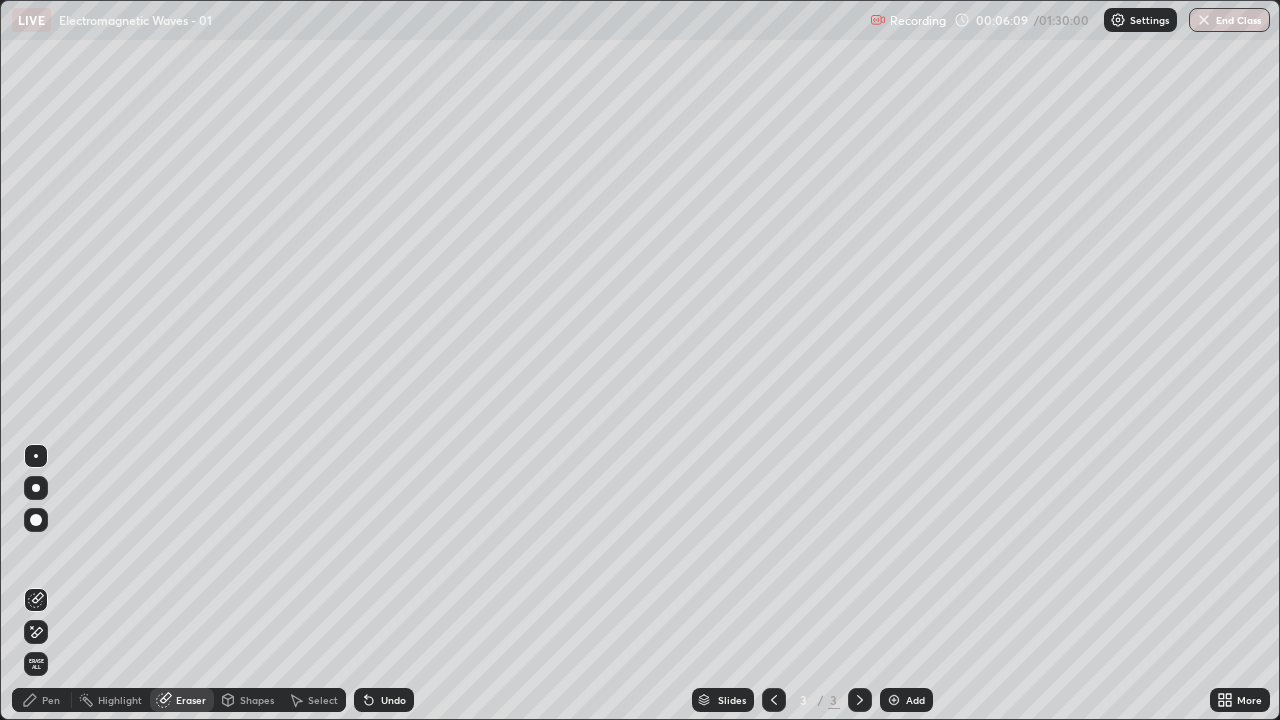 click on "Pen" at bounding box center [51, 700] 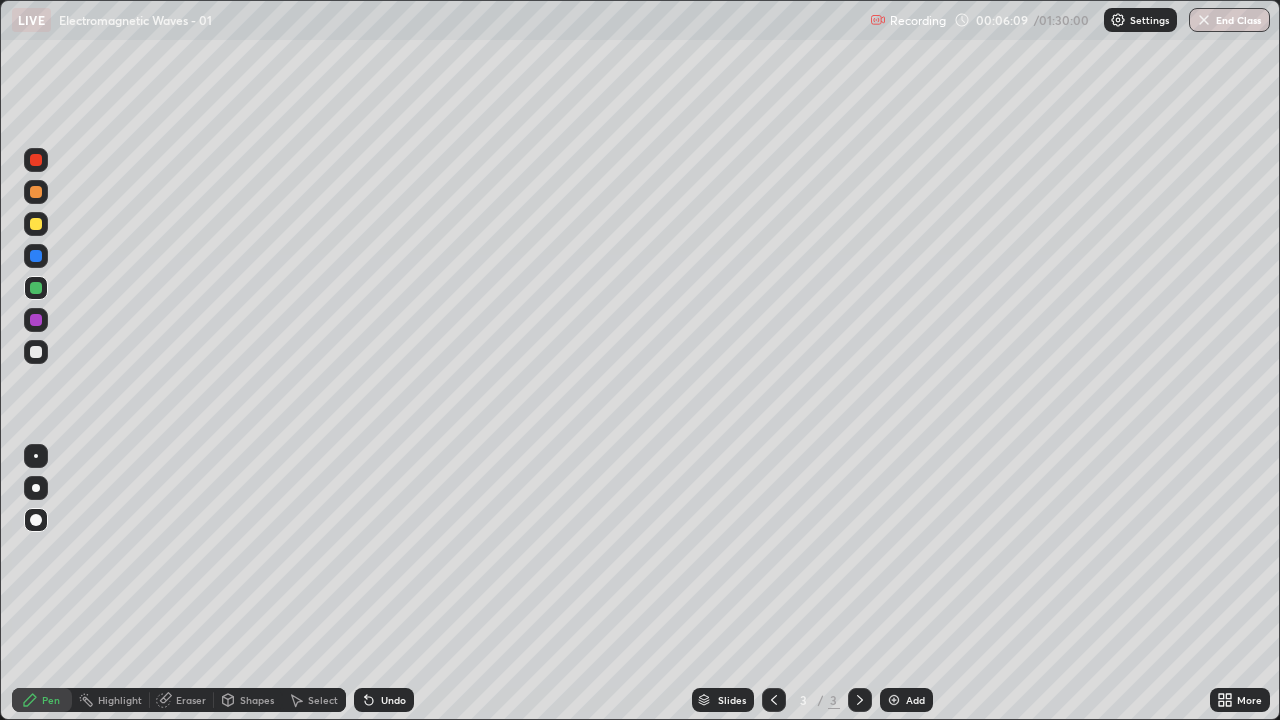 click at bounding box center (36, 320) 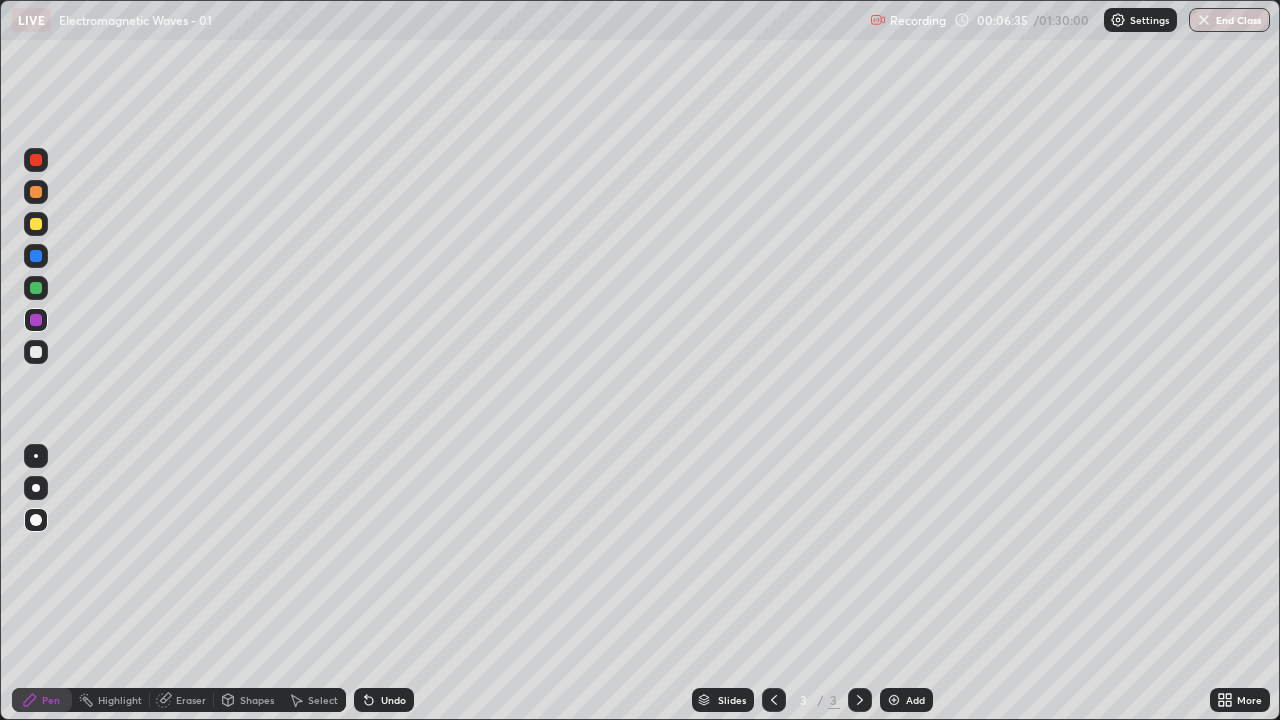 click at bounding box center (36, 288) 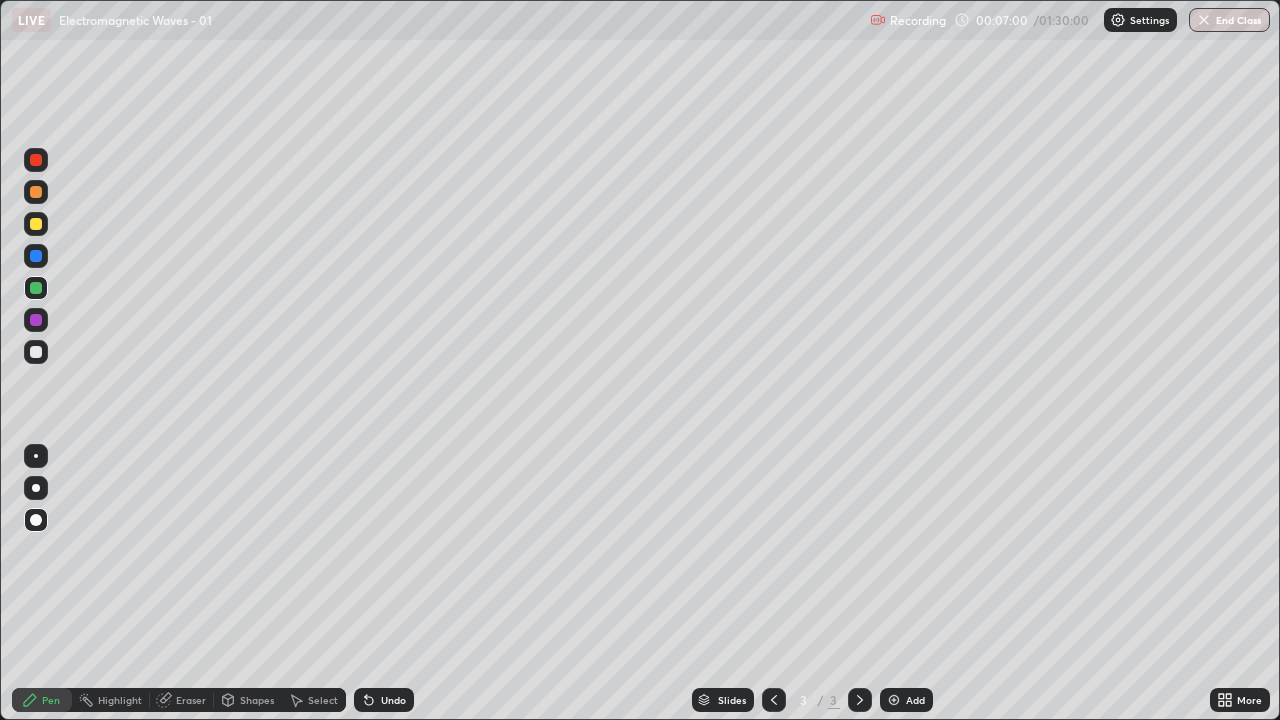 click at bounding box center (36, 352) 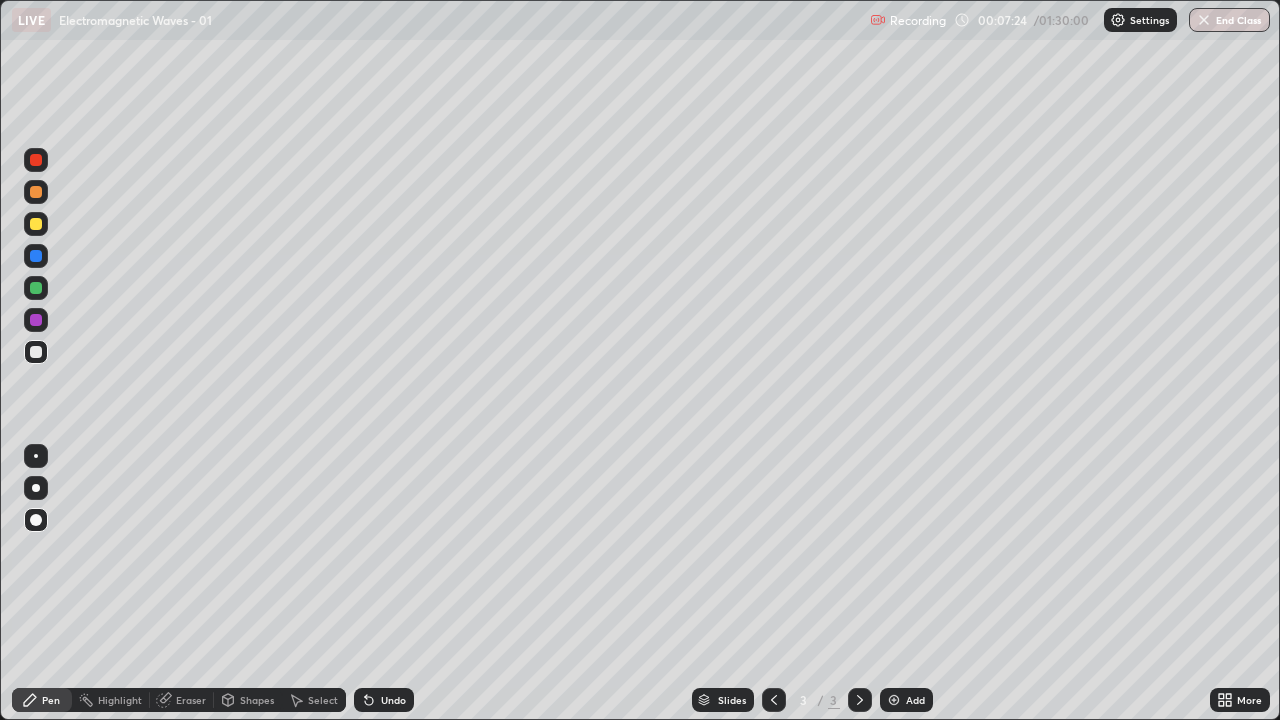 click at bounding box center (36, 288) 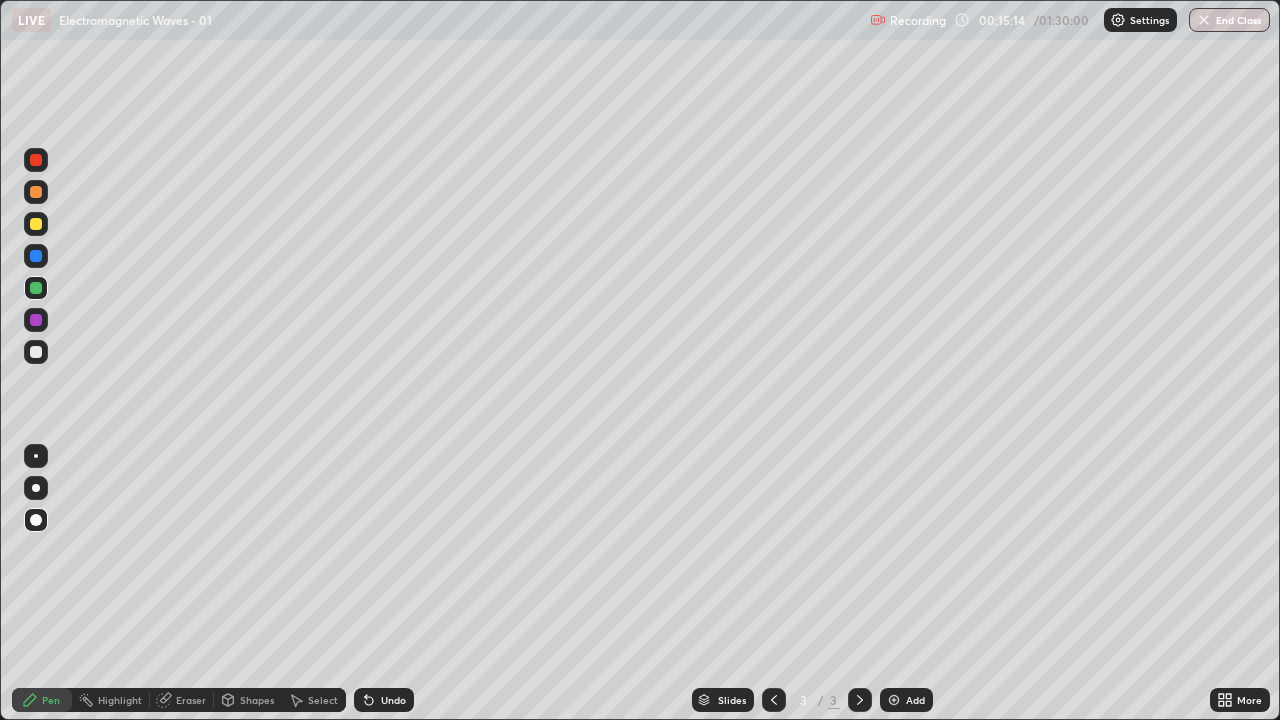 click at bounding box center (894, 700) 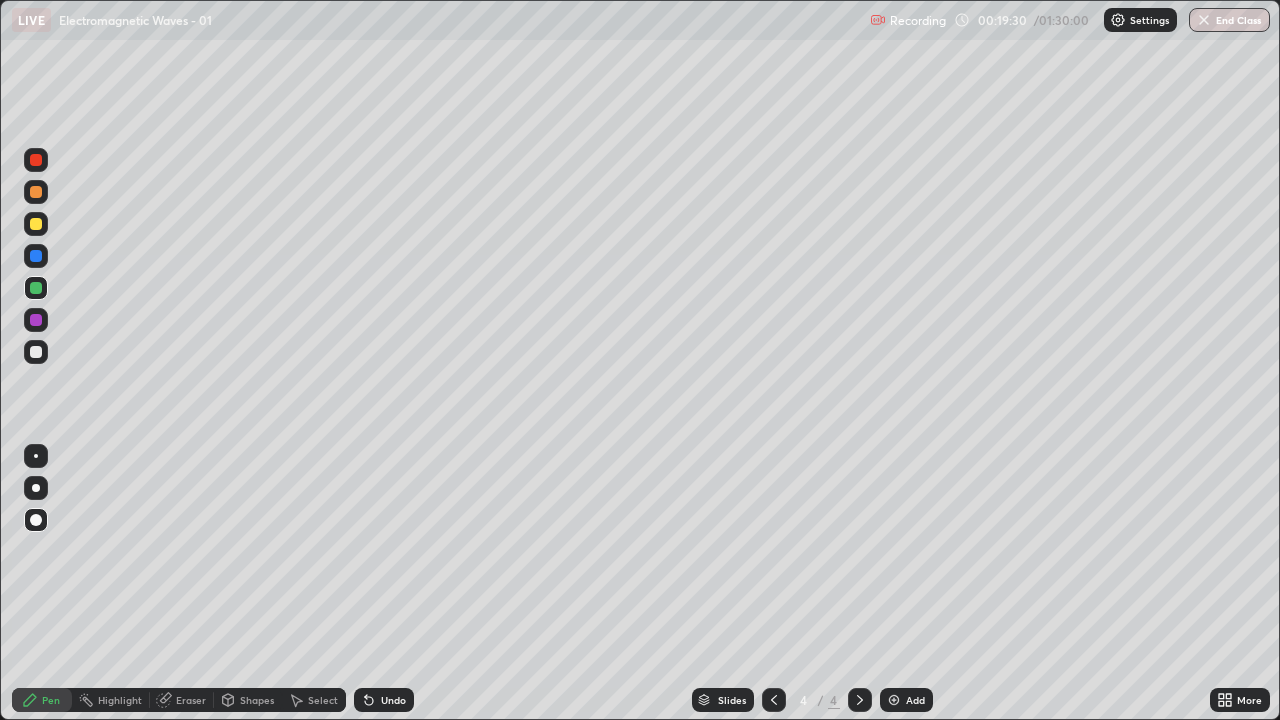 click at bounding box center [36, 256] 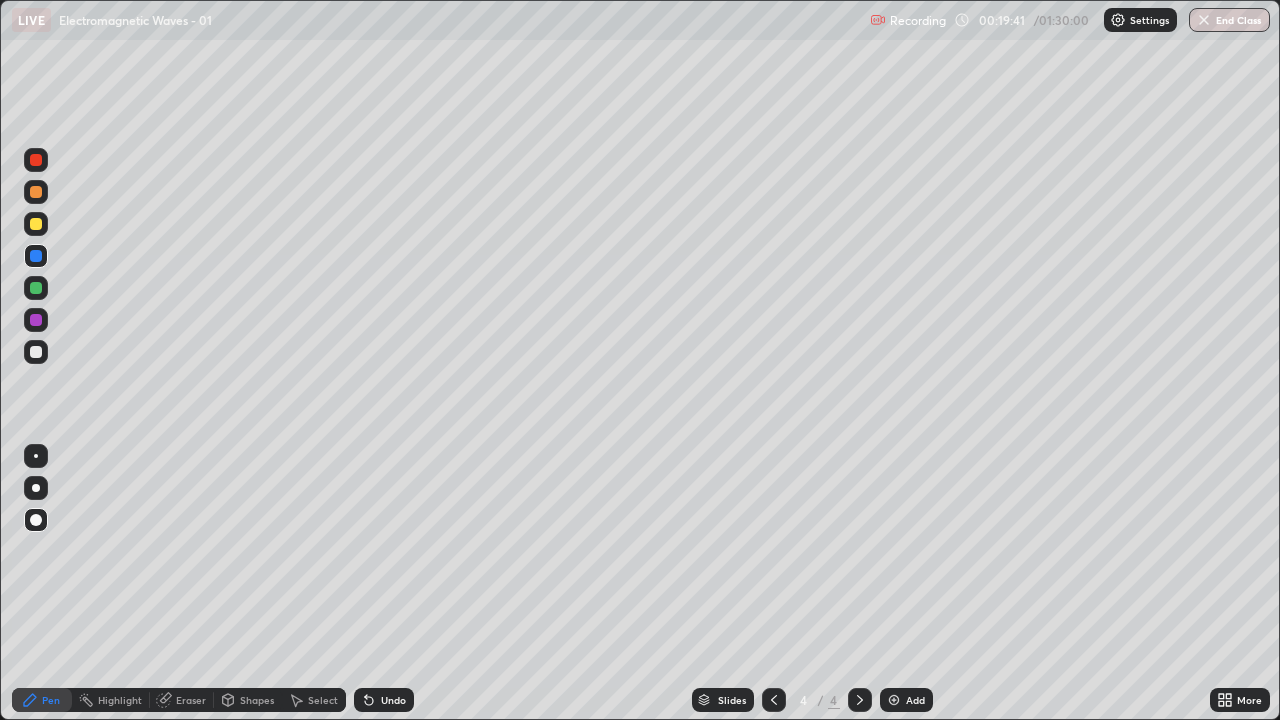 click at bounding box center [36, 160] 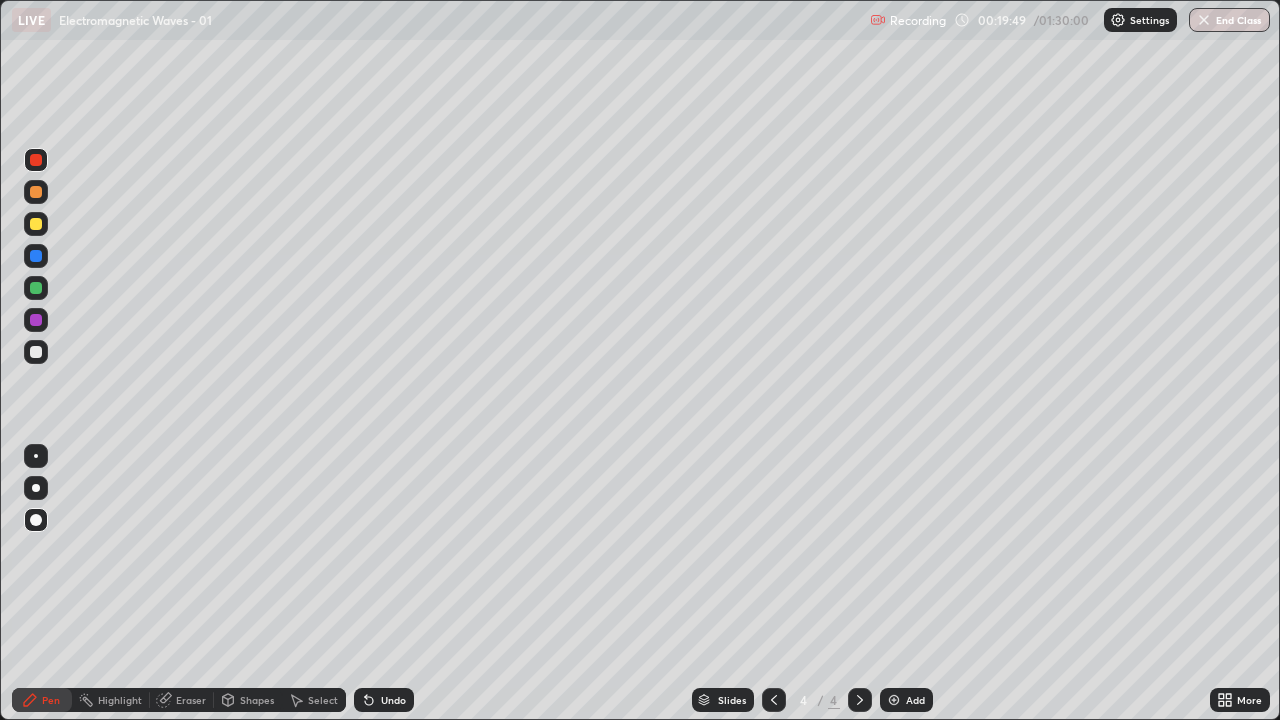 click on "Undo" at bounding box center (384, 700) 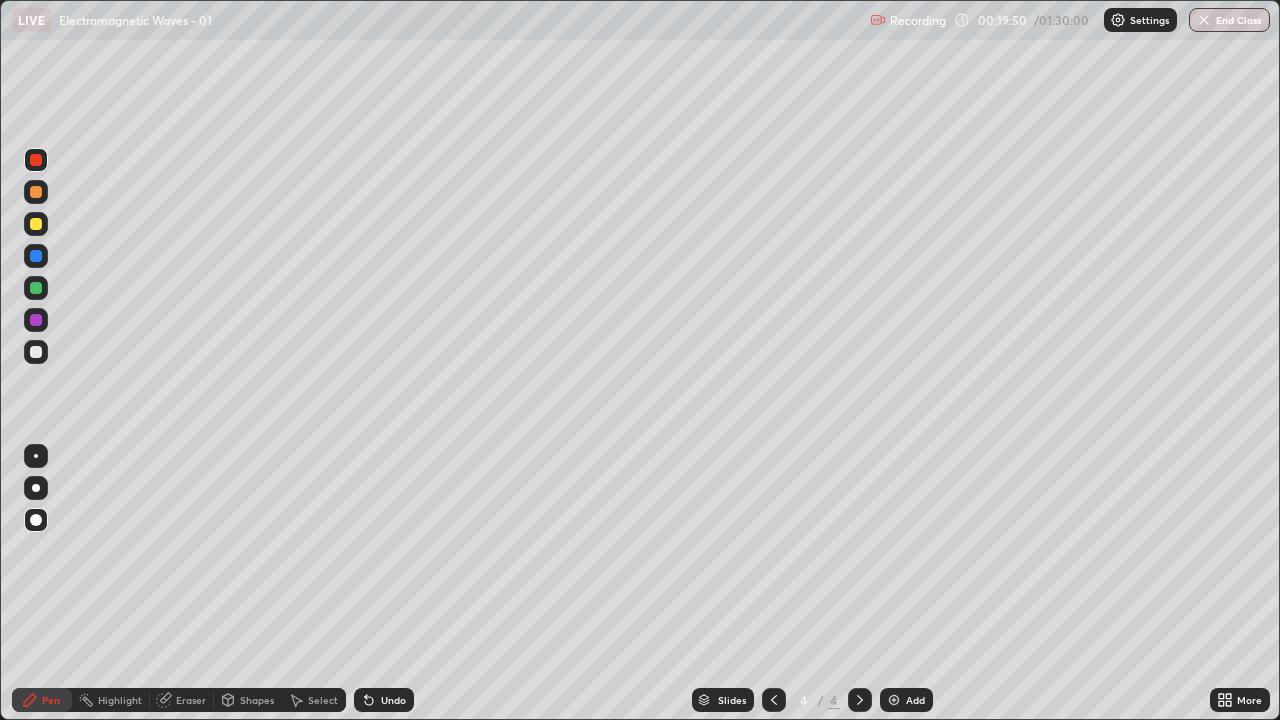 click 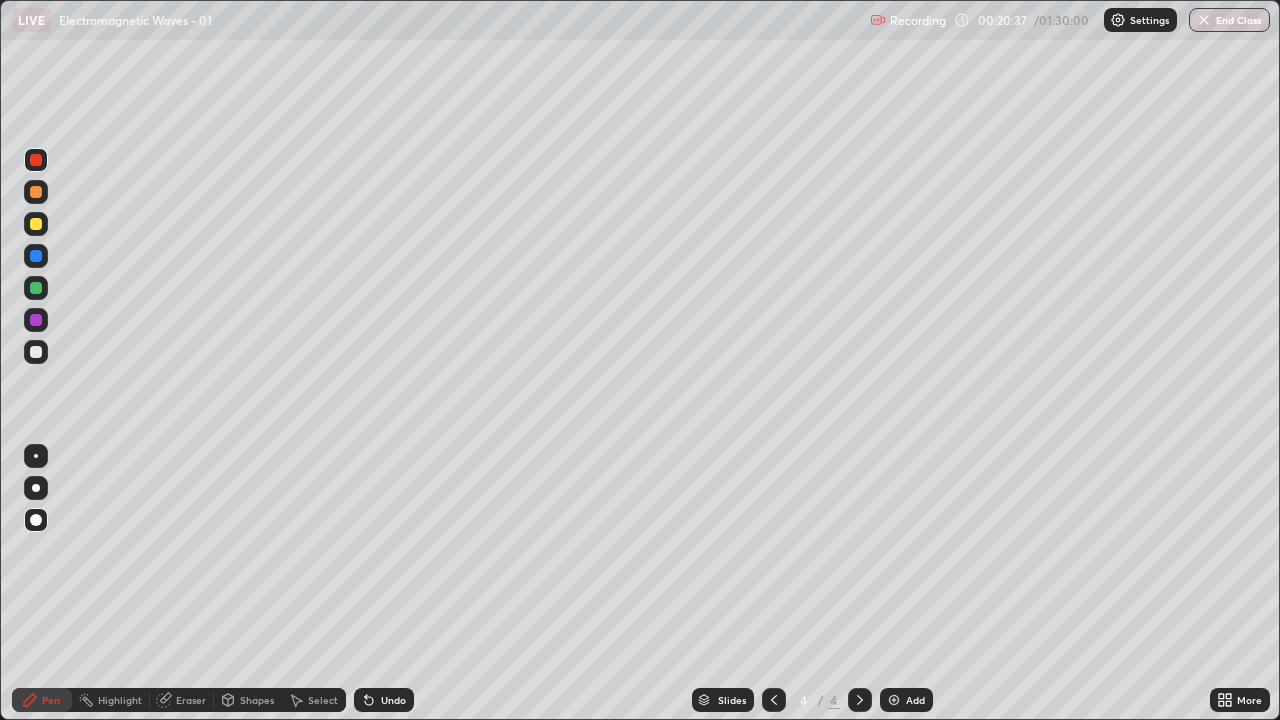 click at bounding box center [36, 320] 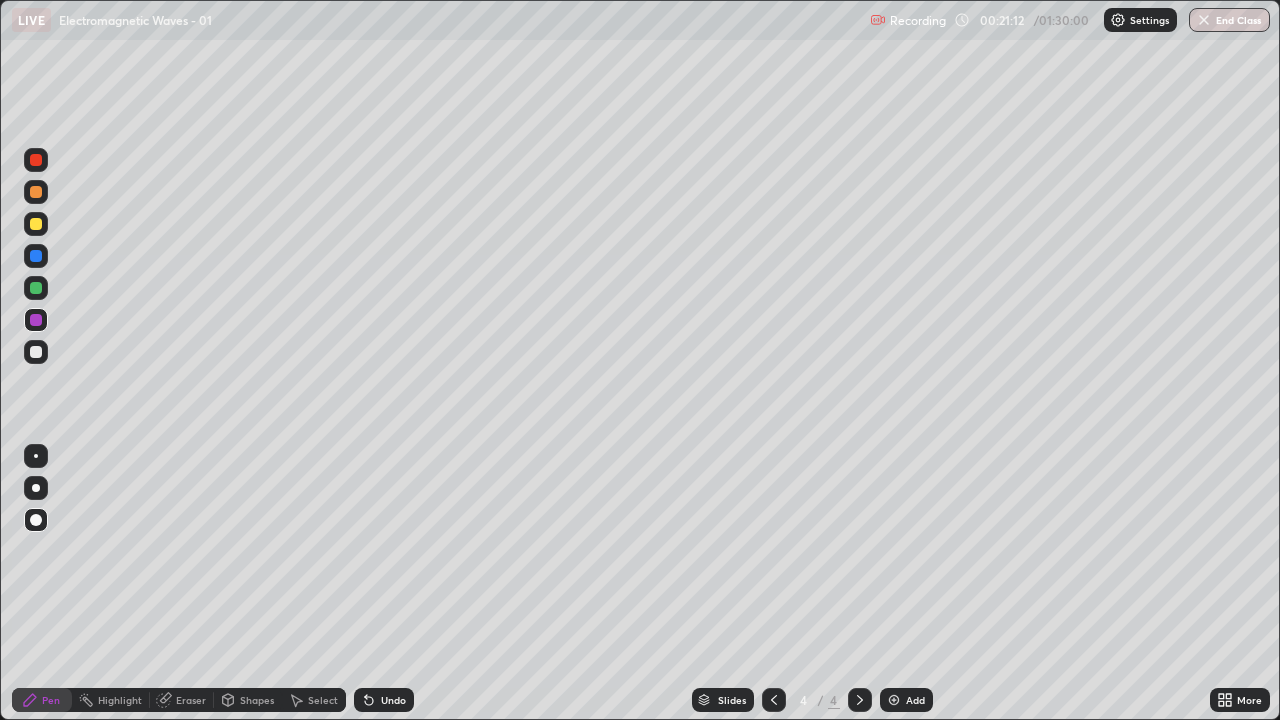 click at bounding box center (36, 224) 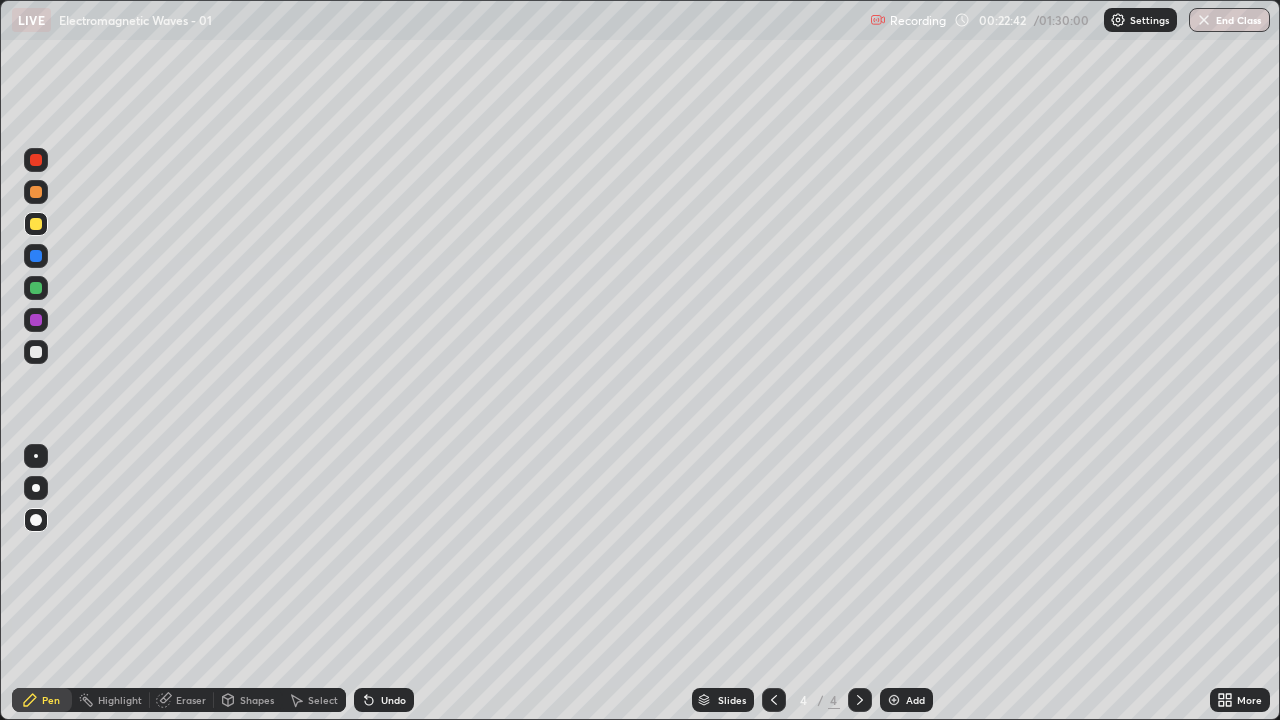 click on "Undo" at bounding box center (393, 700) 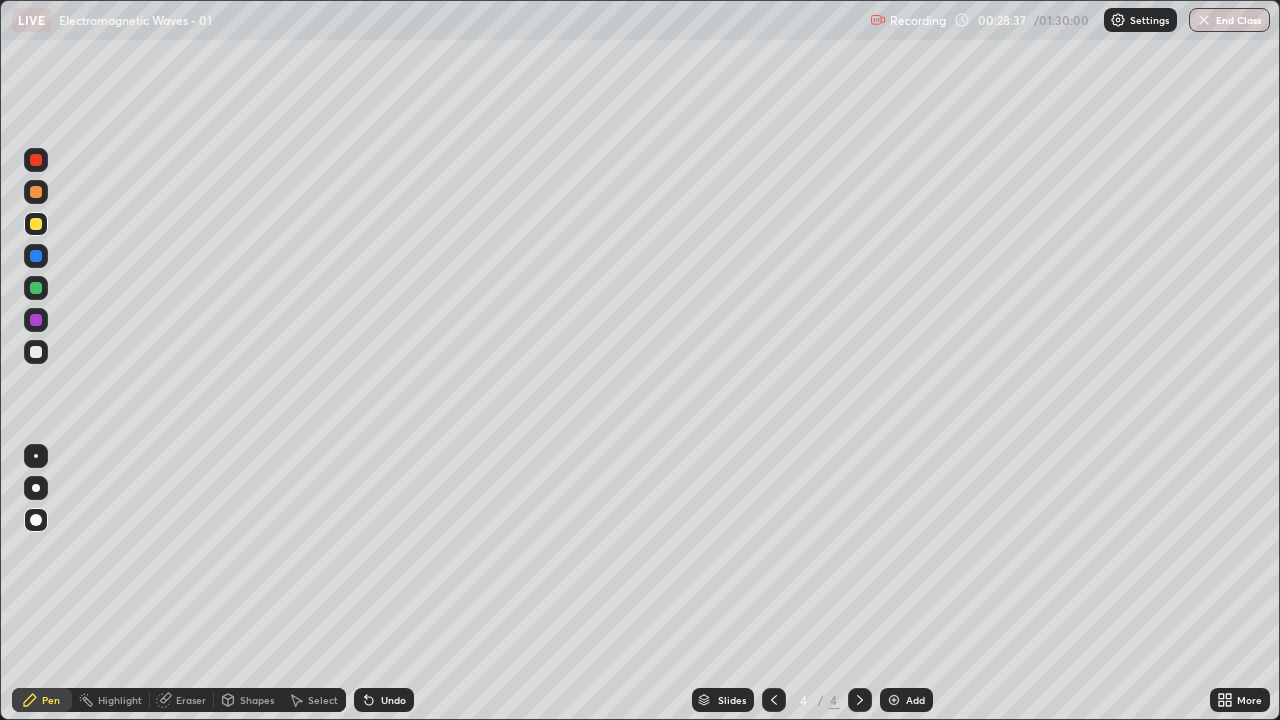 click 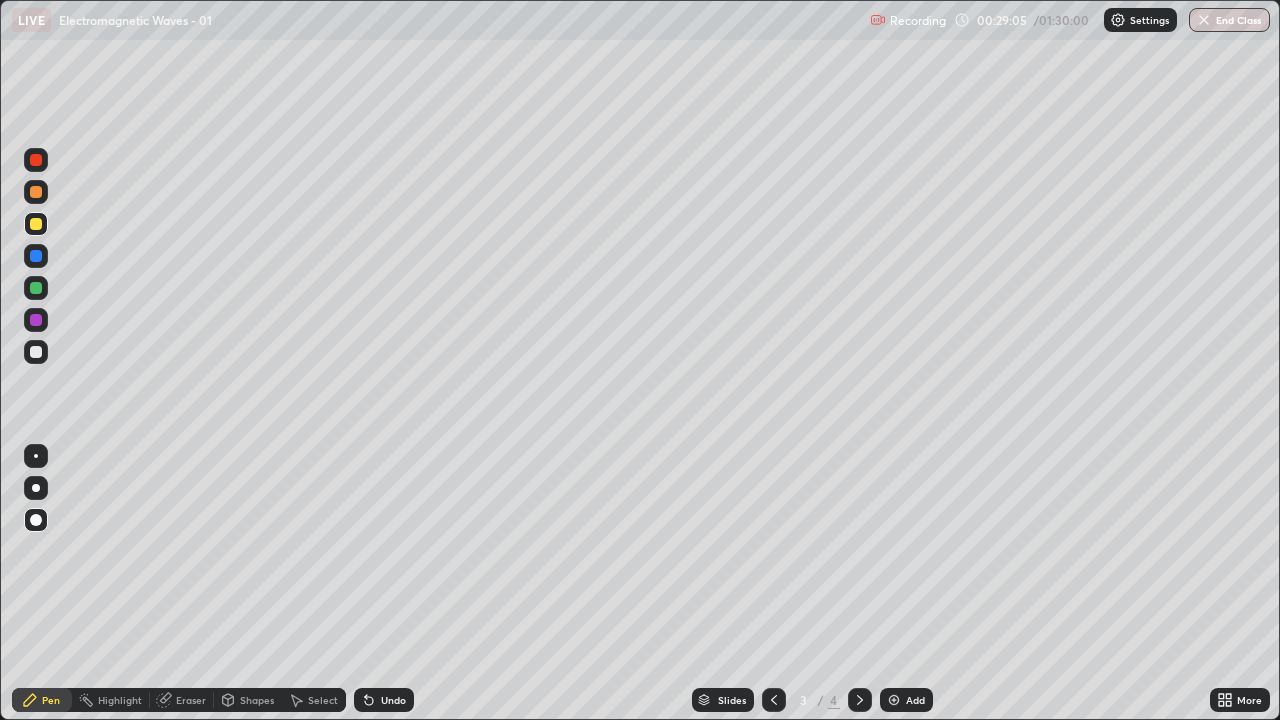 click 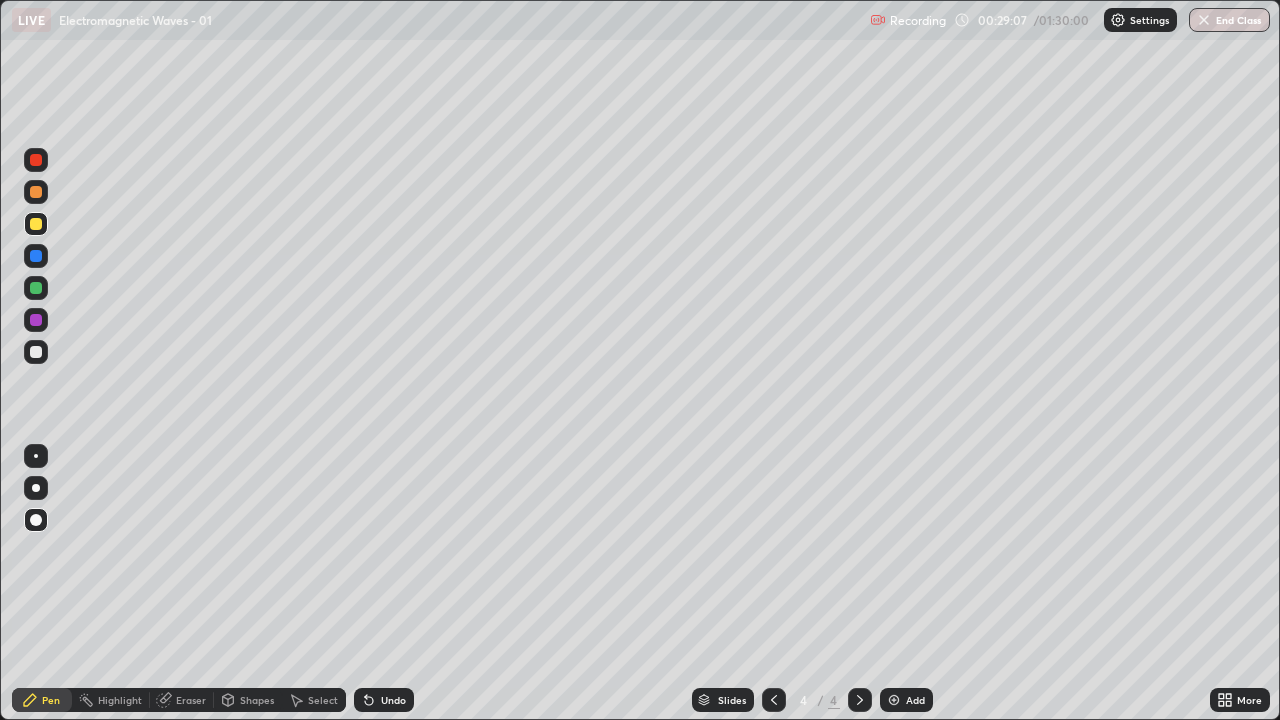 click at bounding box center (894, 700) 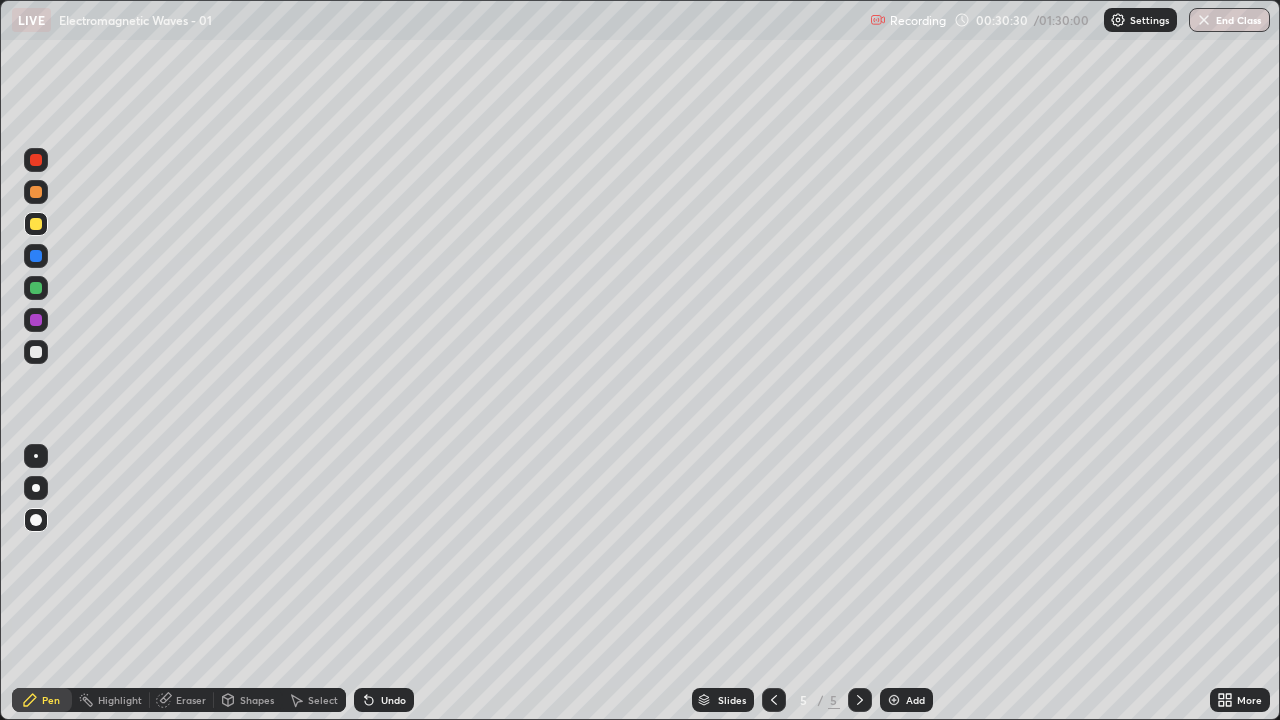 click at bounding box center (36, 288) 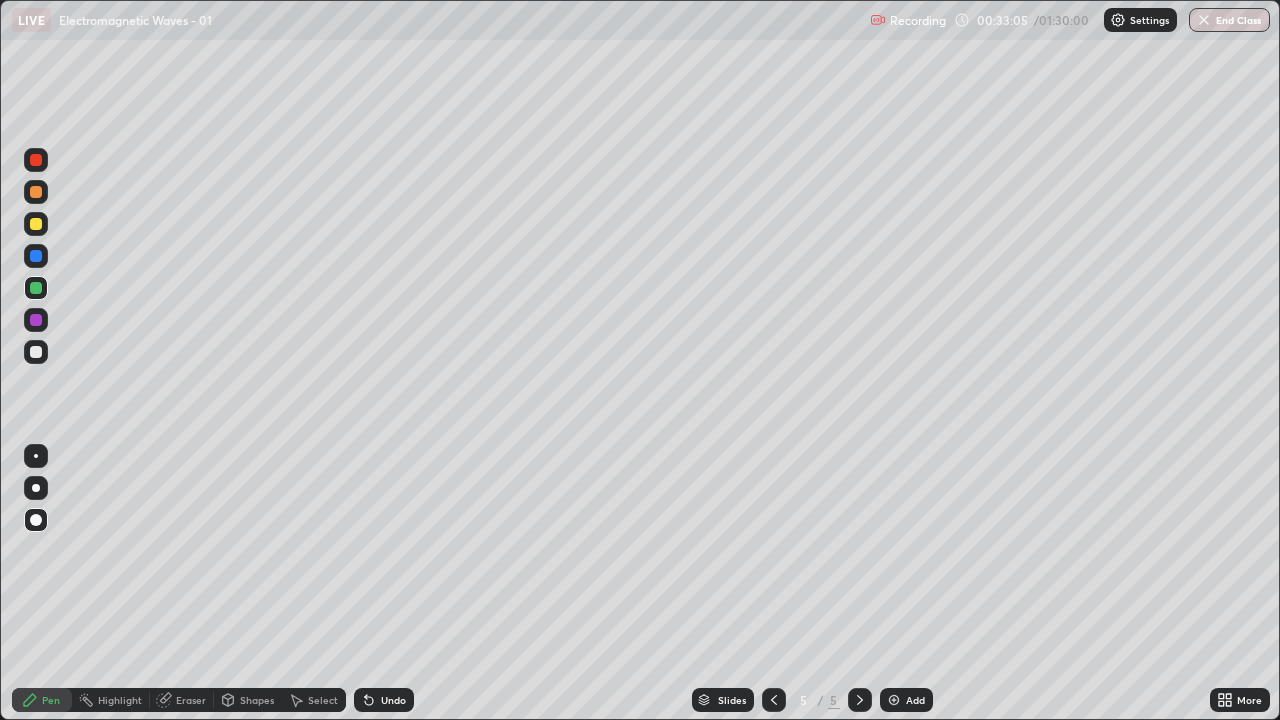 click at bounding box center [36, 320] 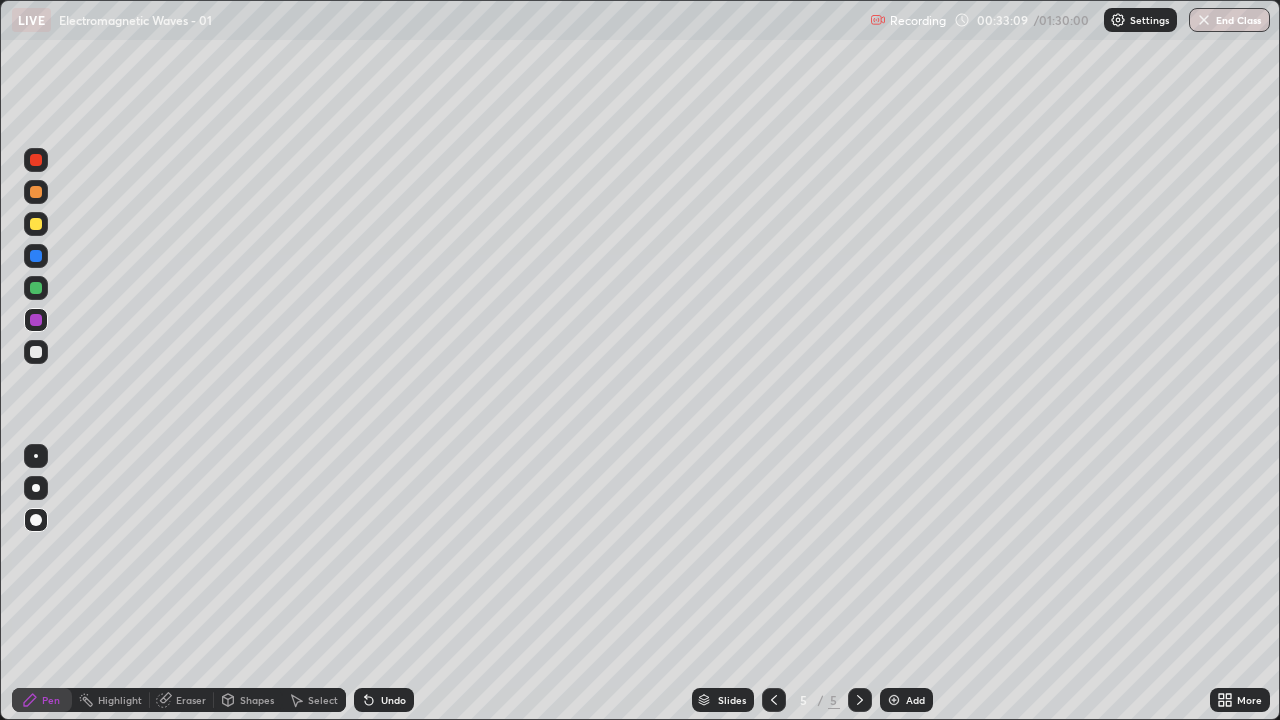 click on "Undo" at bounding box center [393, 700] 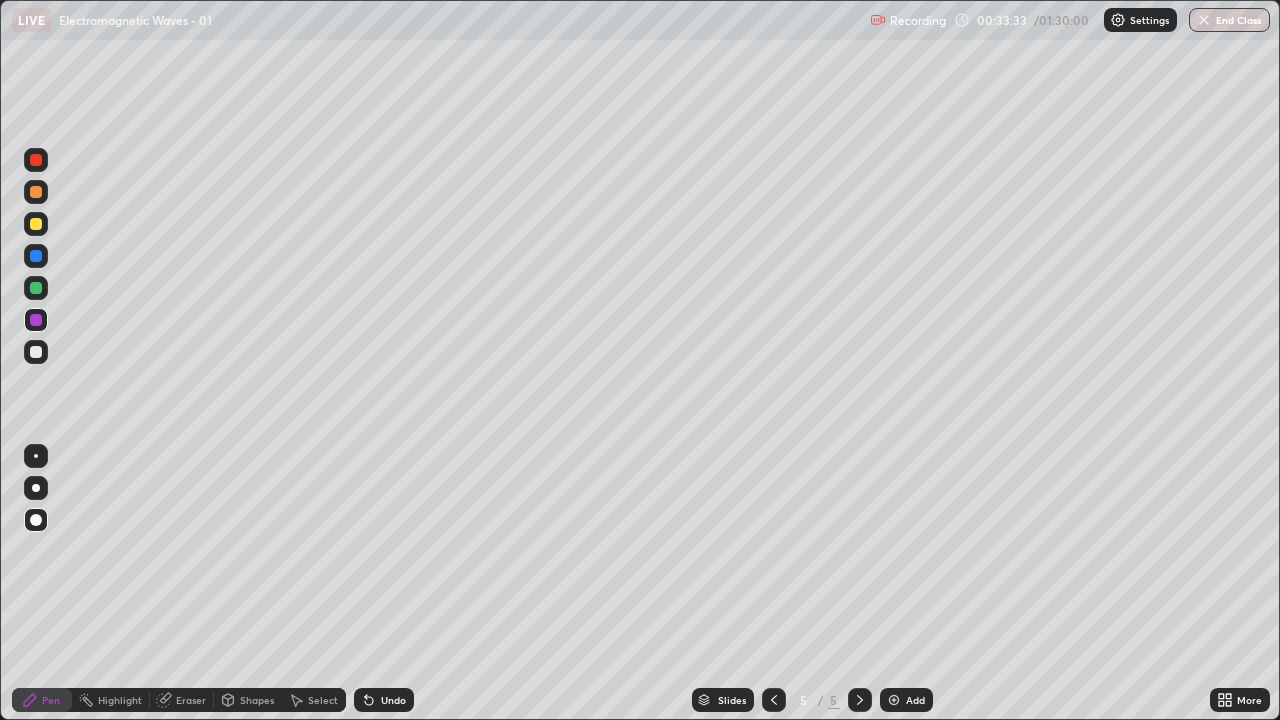 click at bounding box center [36, 160] 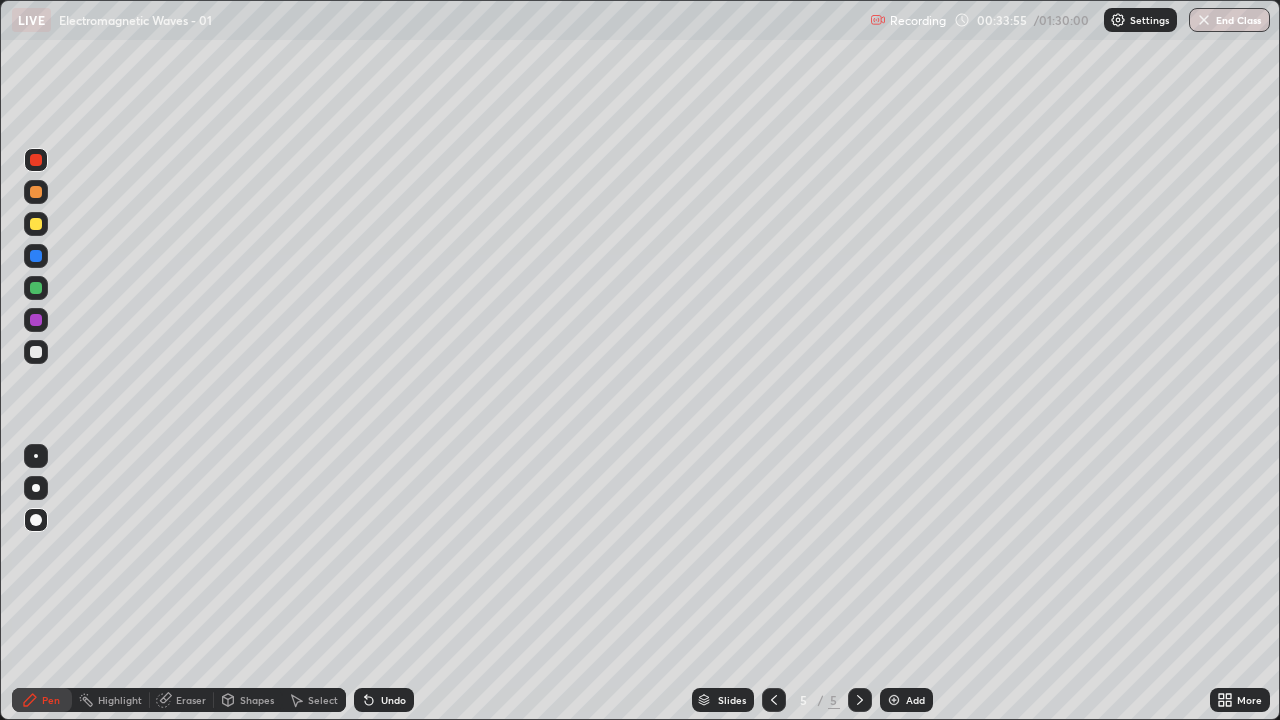 click at bounding box center [36, 320] 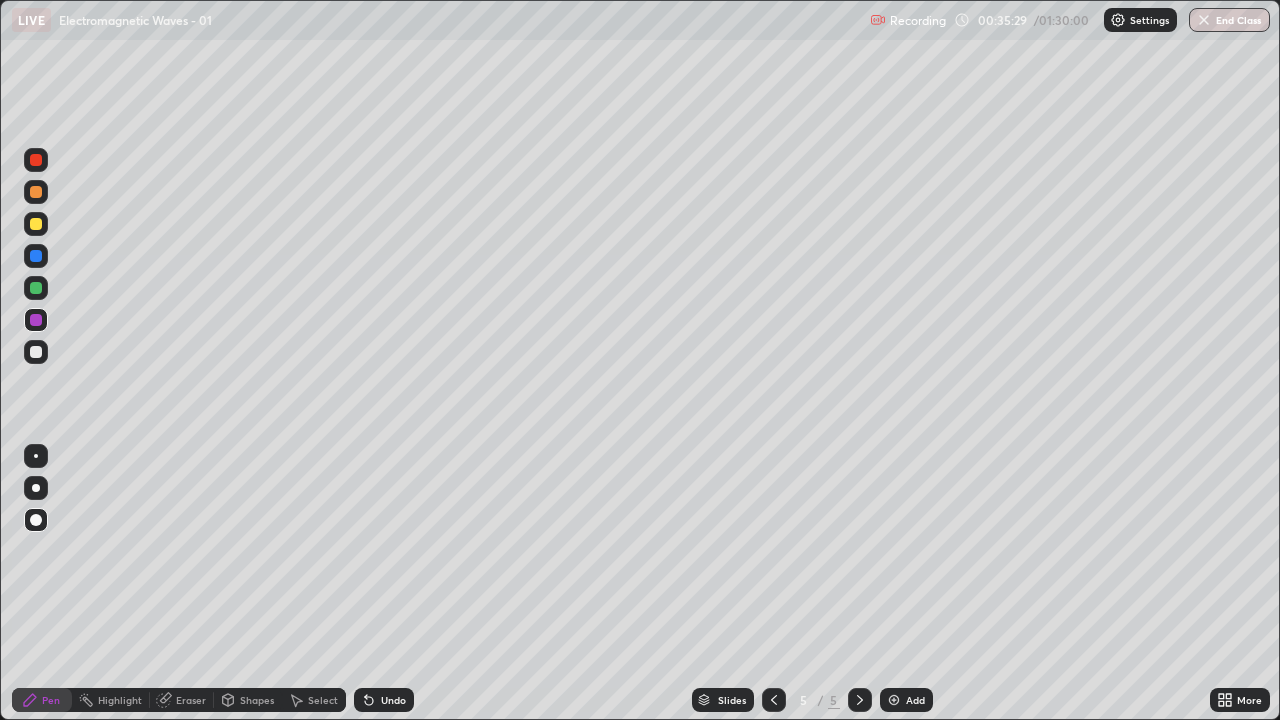 click at bounding box center (36, 288) 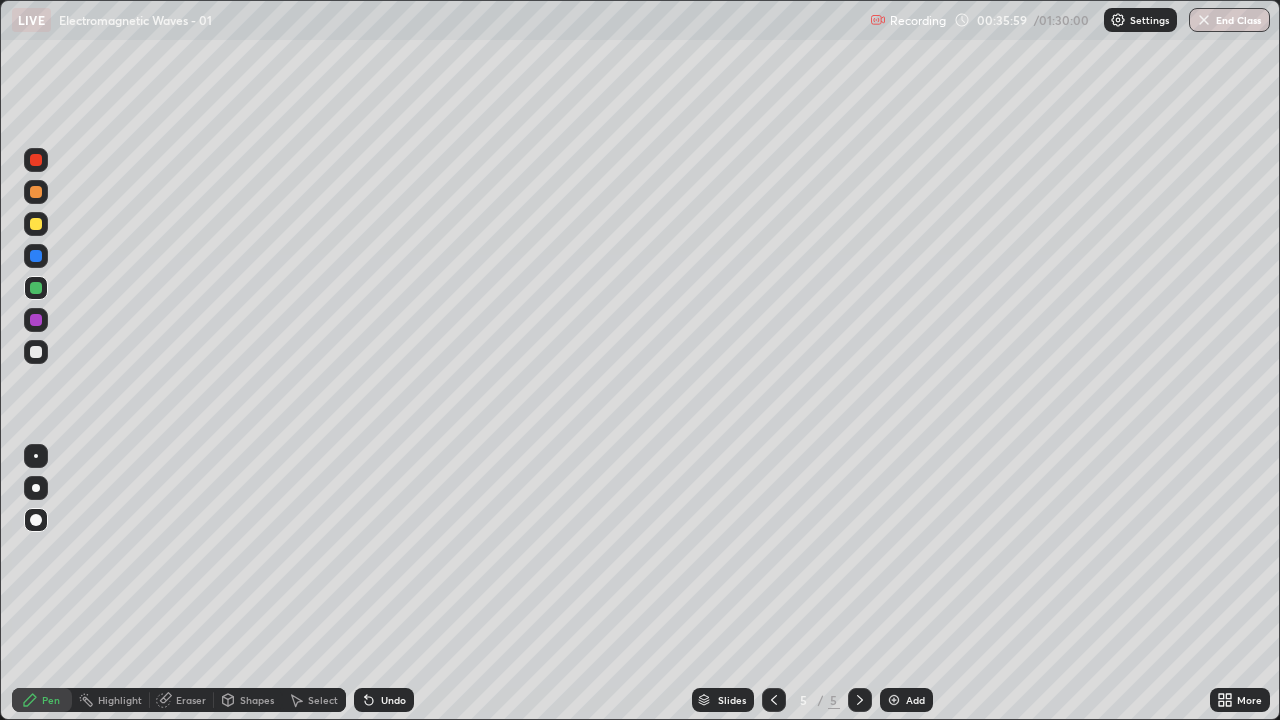 click at bounding box center (36, 160) 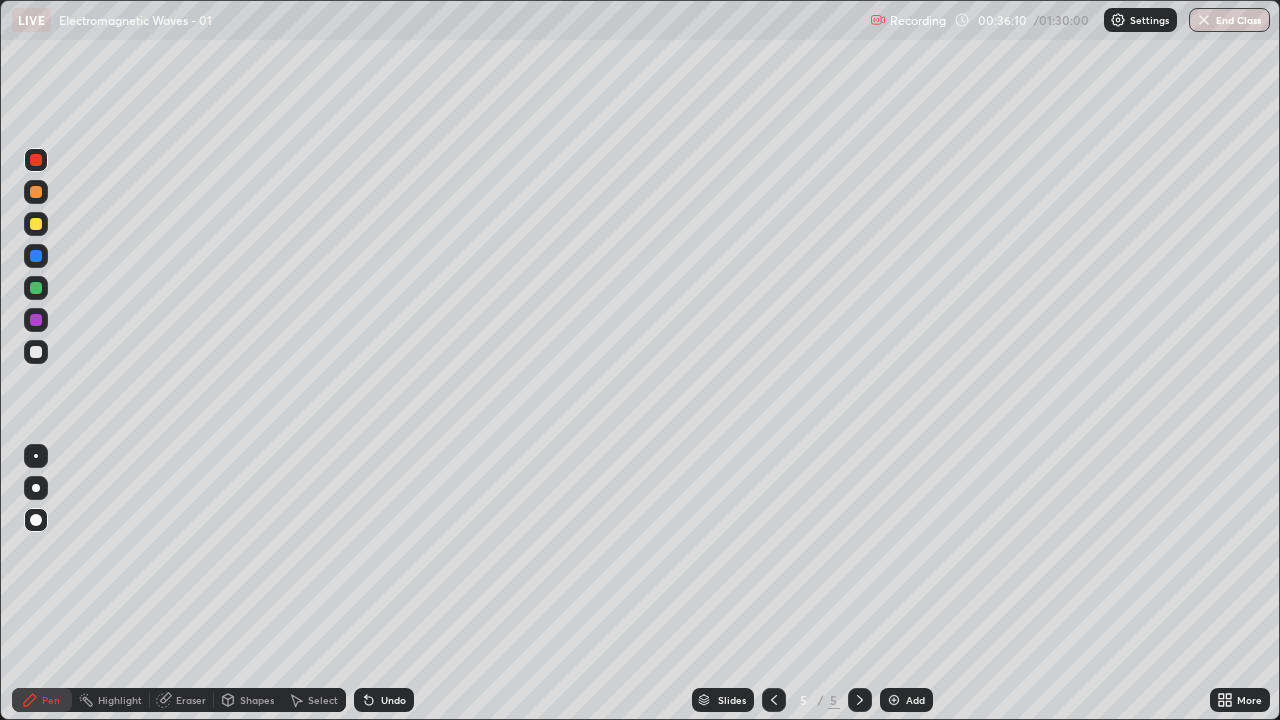 click at bounding box center [36, 192] 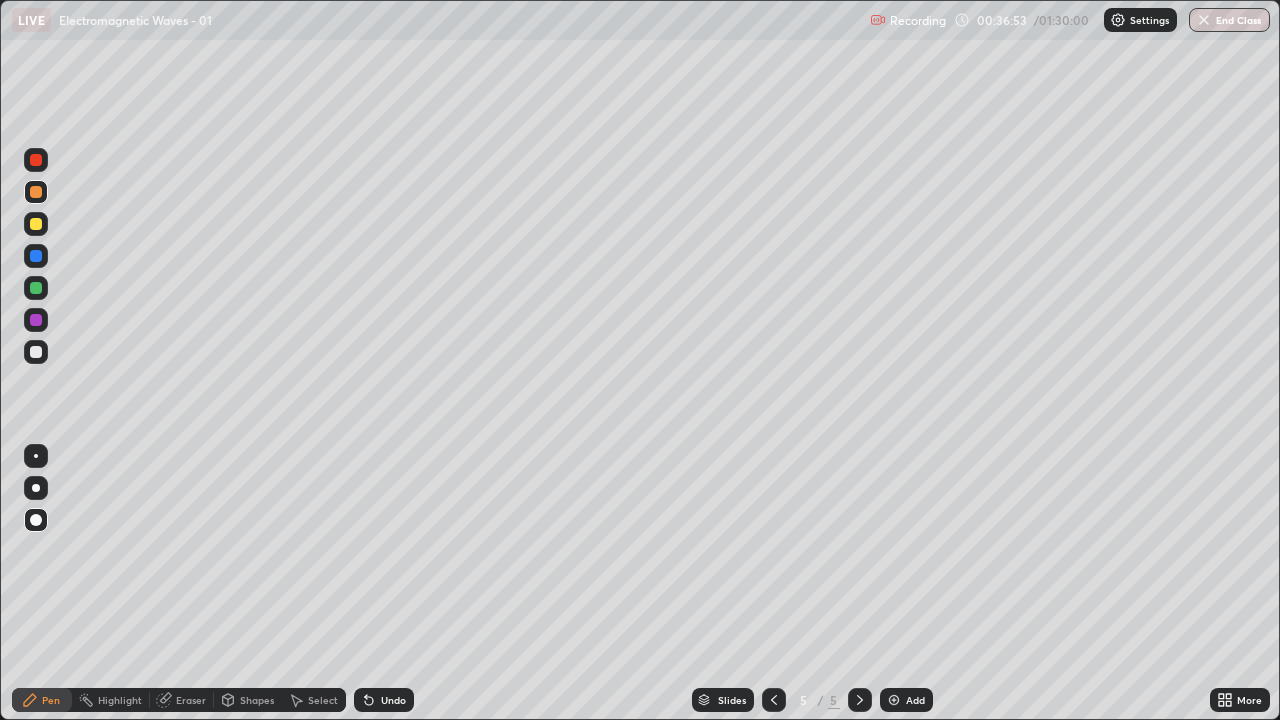 click at bounding box center (36, 256) 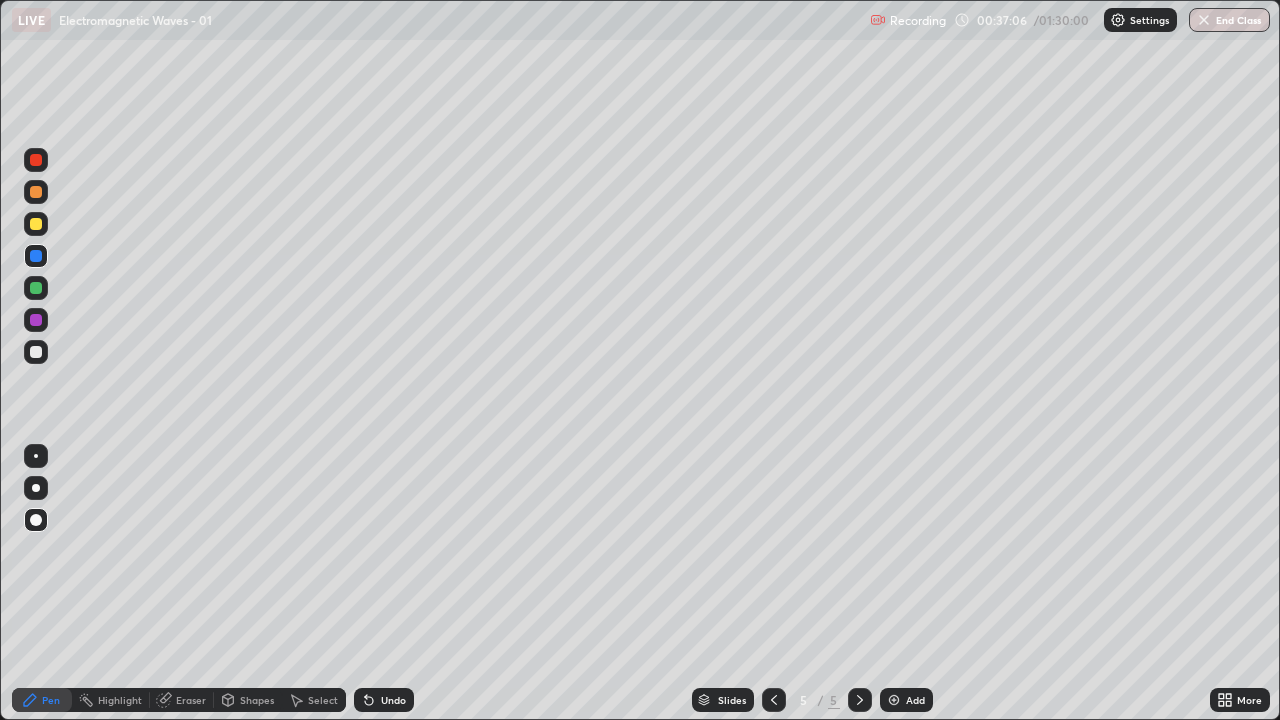 click at bounding box center [36, 320] 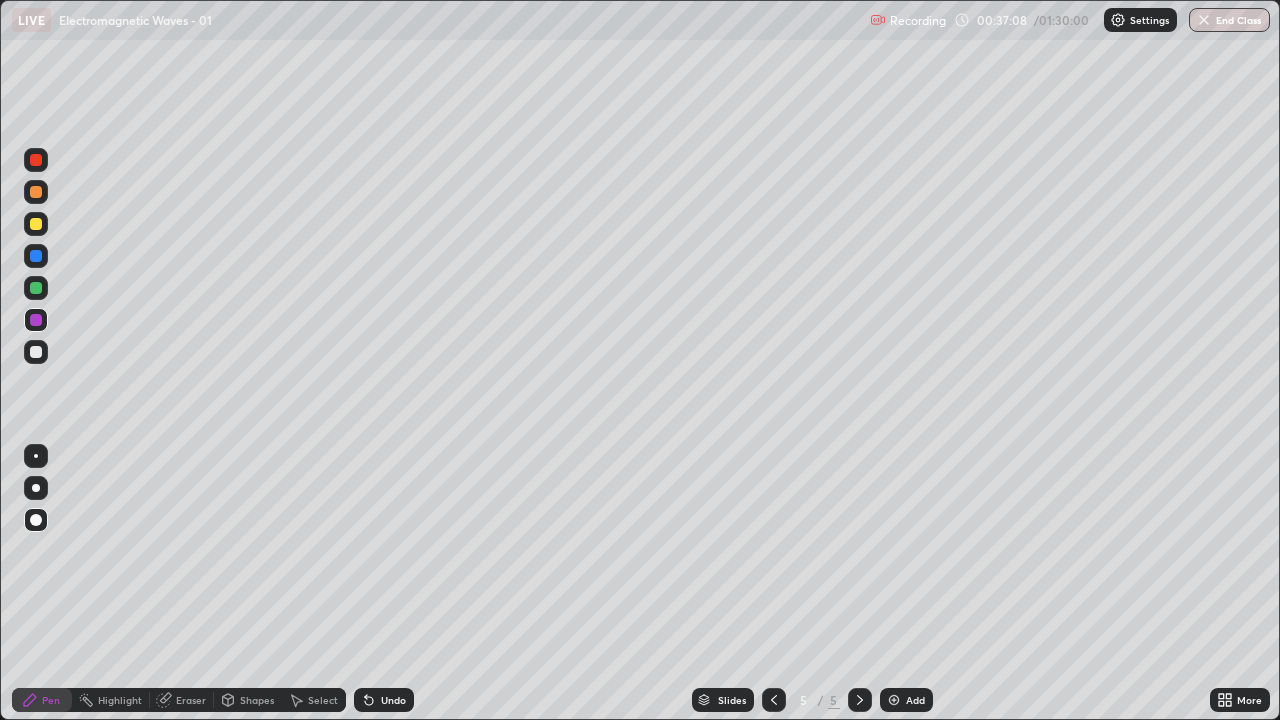 click at bounding box center [36, 160] 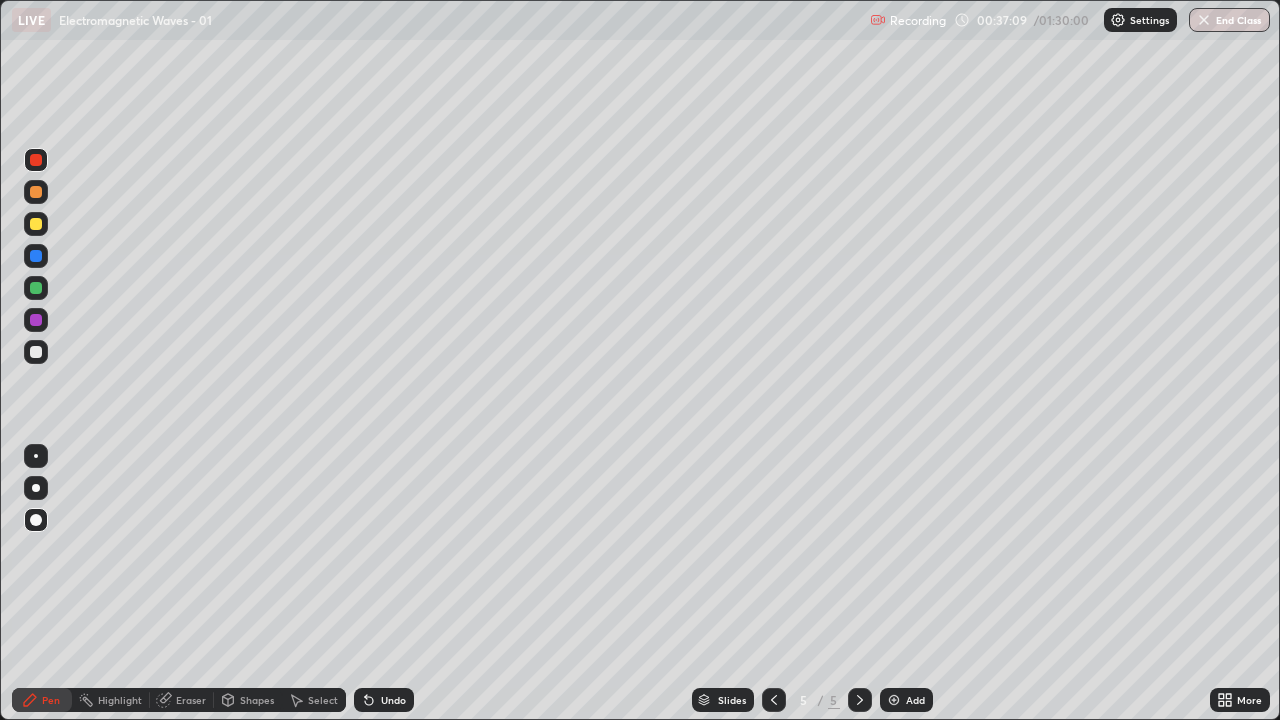 click at bounding box center [36, 352] 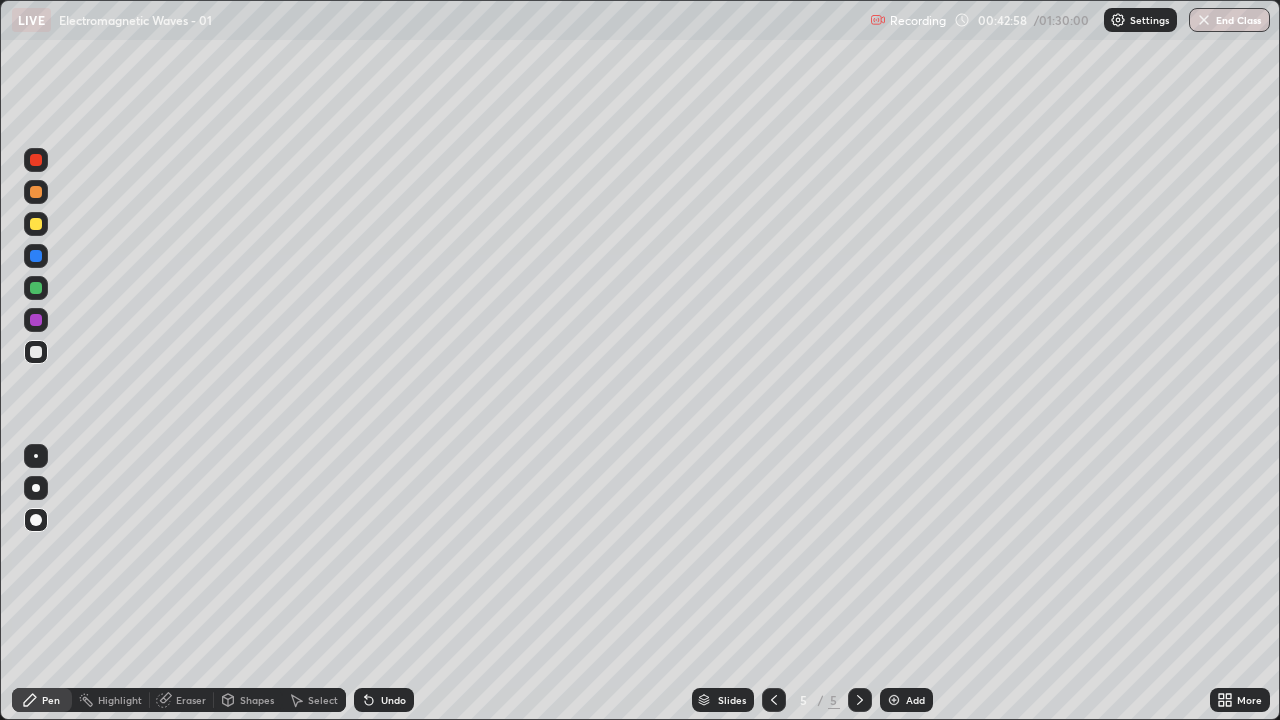 click on "Undo" at bounding box center (384, 700) 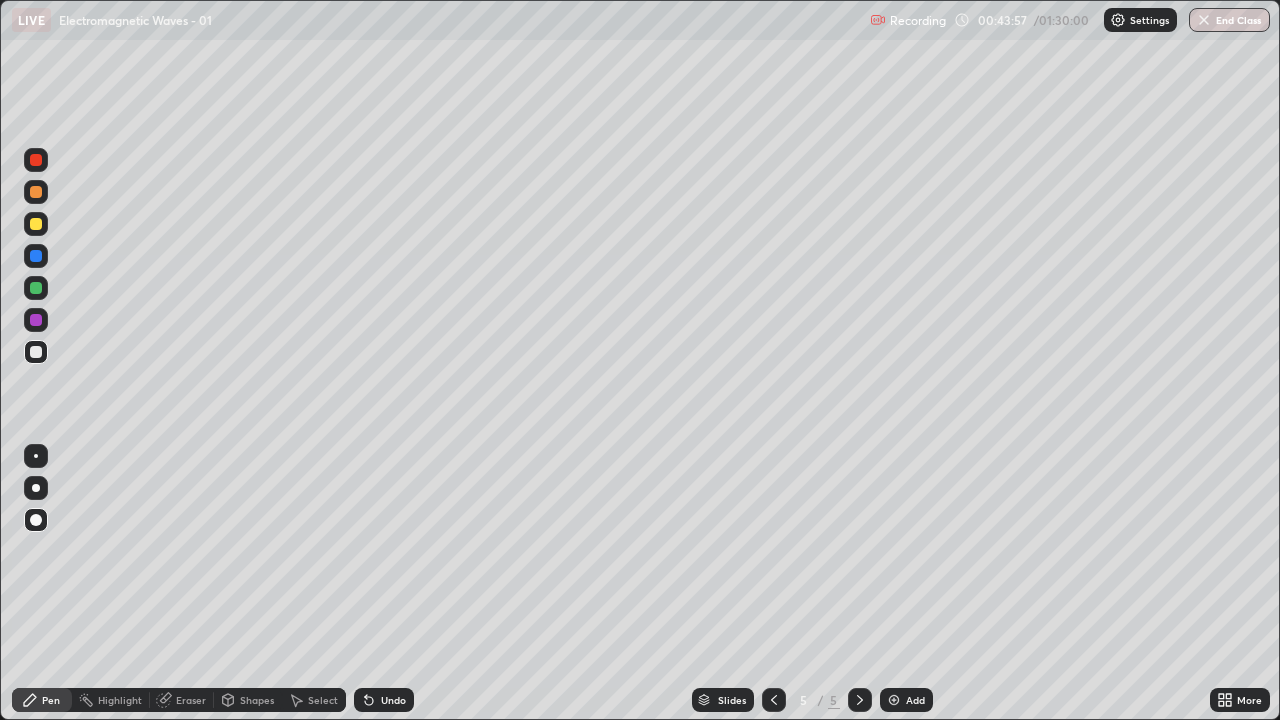 click on "Add" at bounding box center [915, 700] 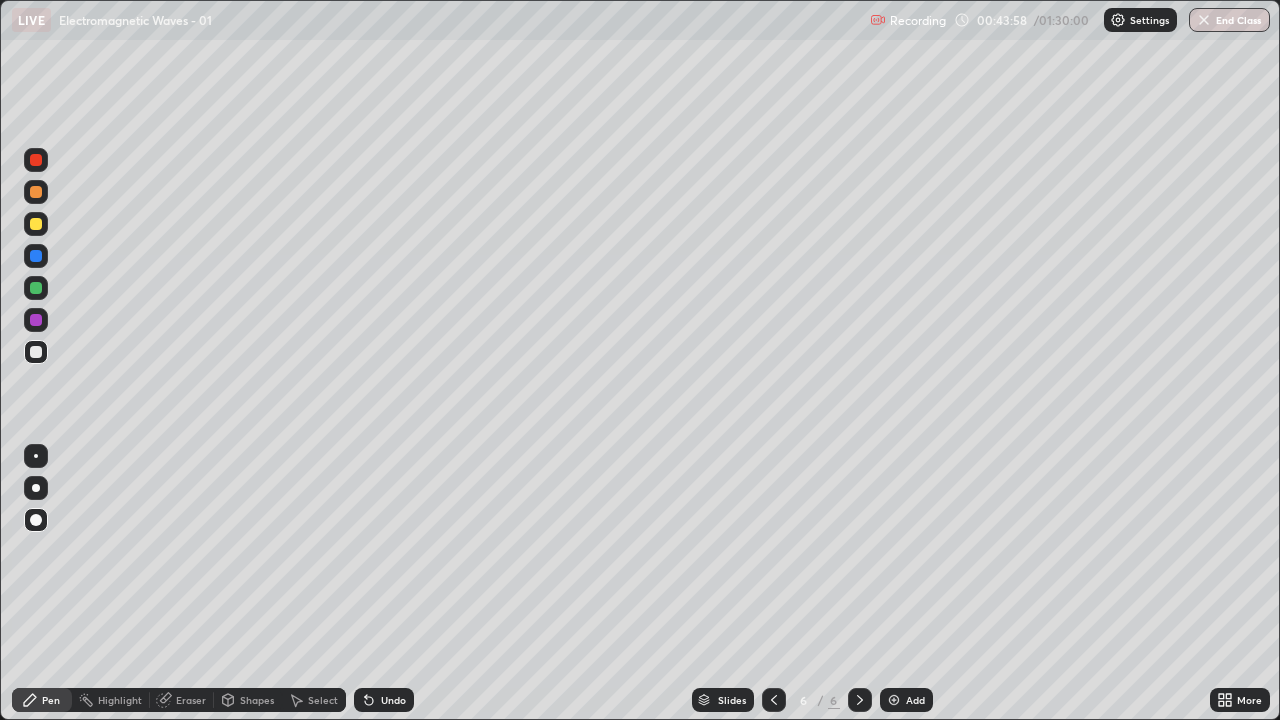 click at bounding box center (36, 352) 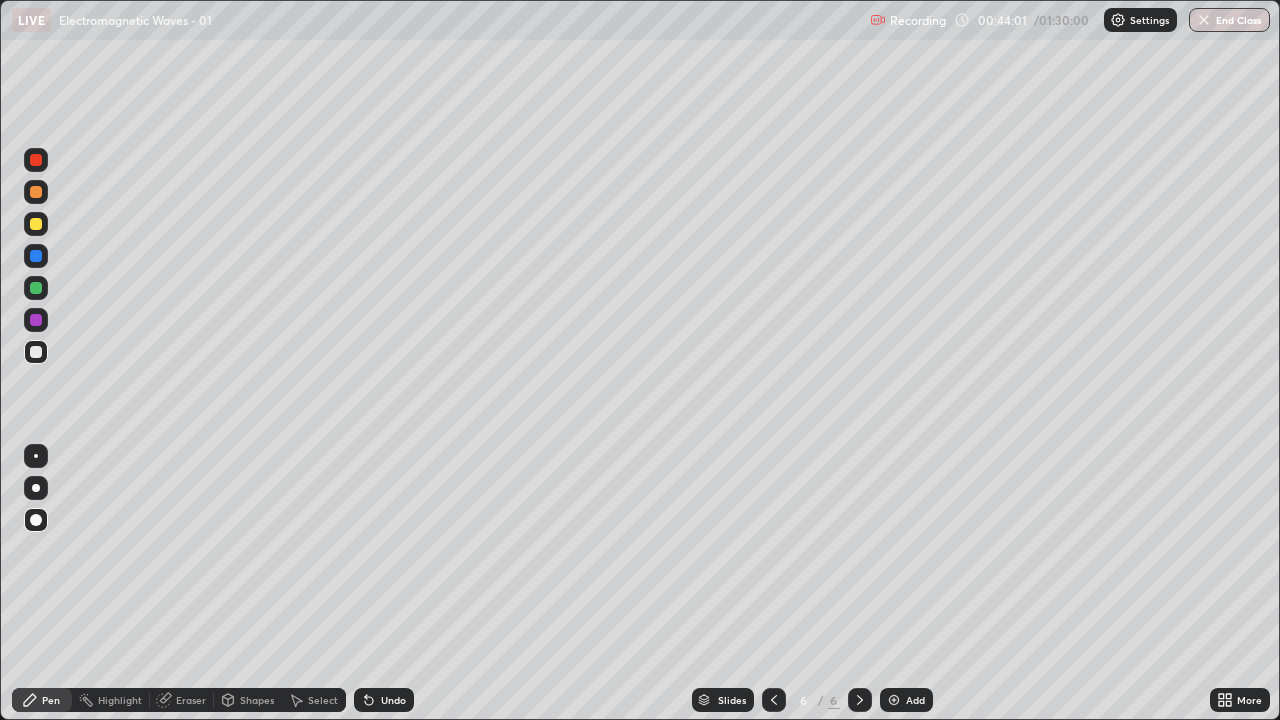 click 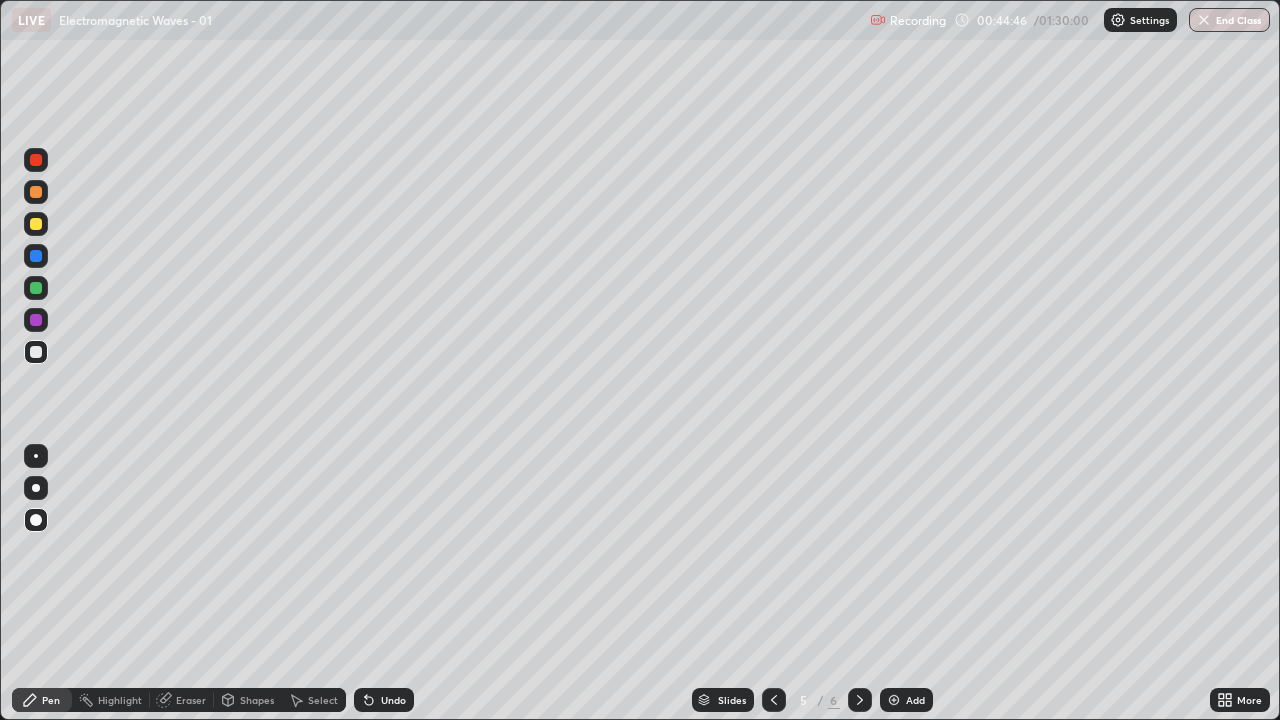 click 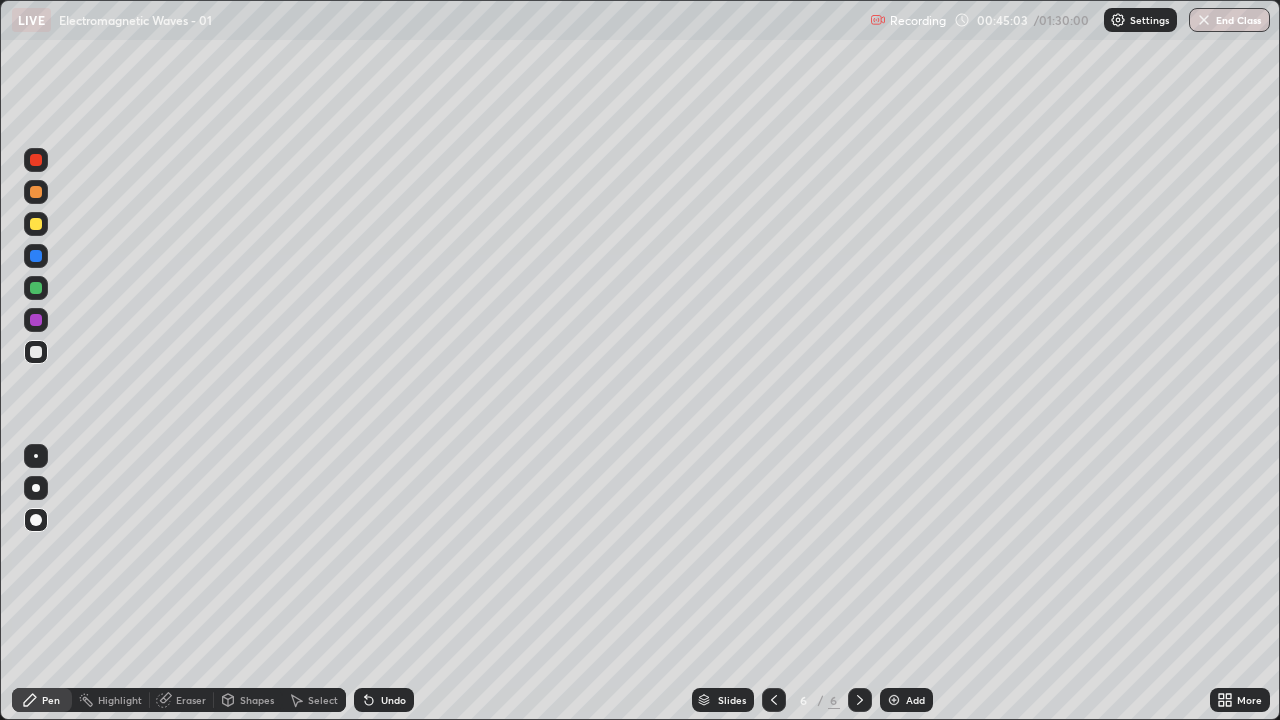 click at bounding box center [36, 160] 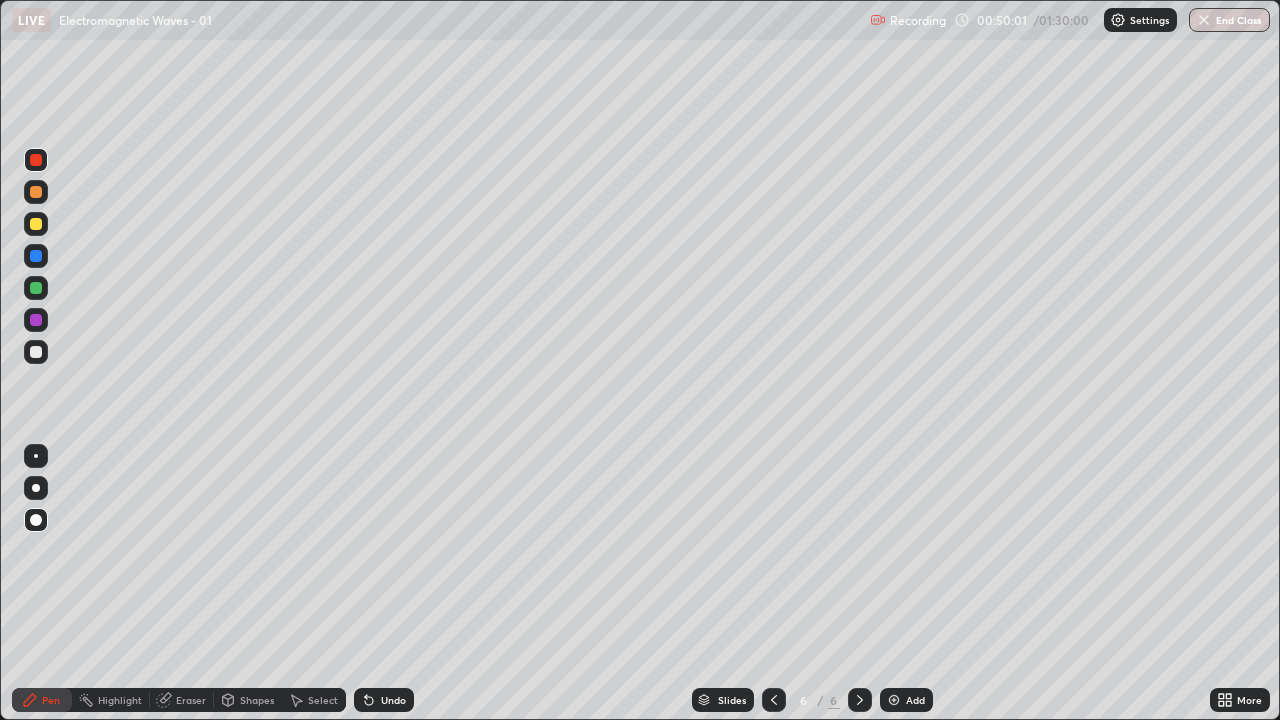 click on "Add" at bounding box center (906, 700) 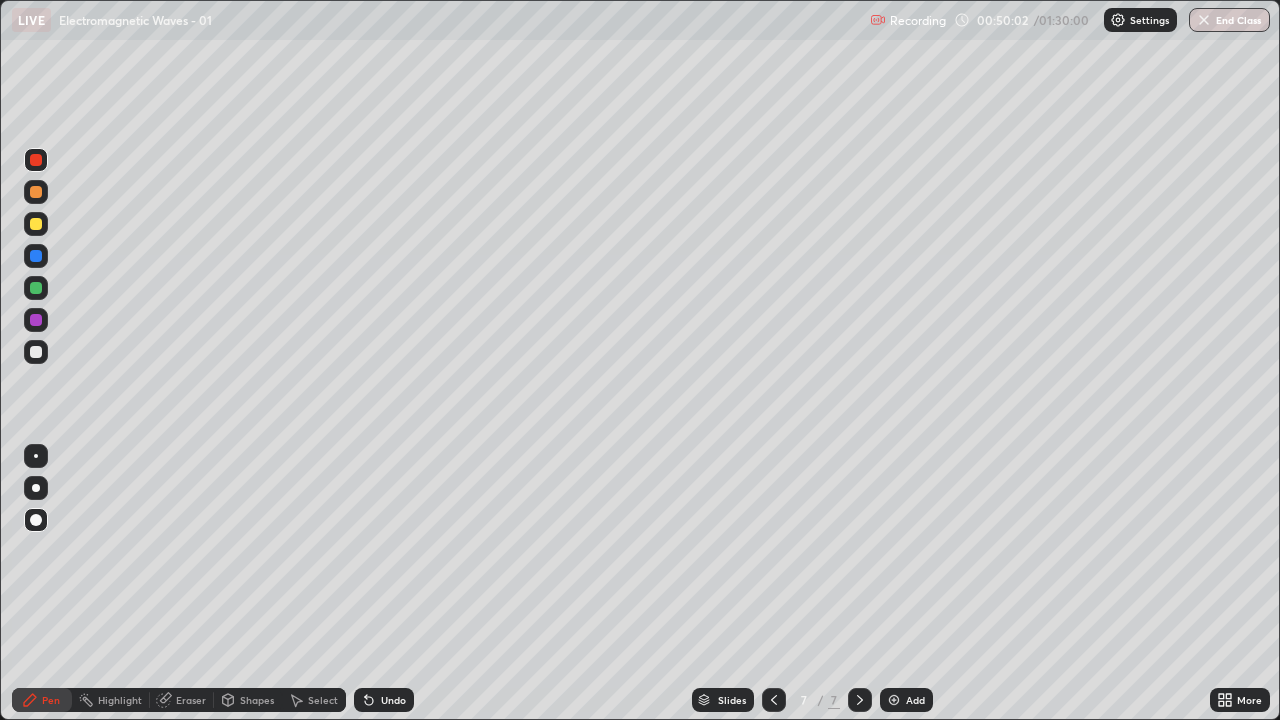 click at bounding box center (36, 352) 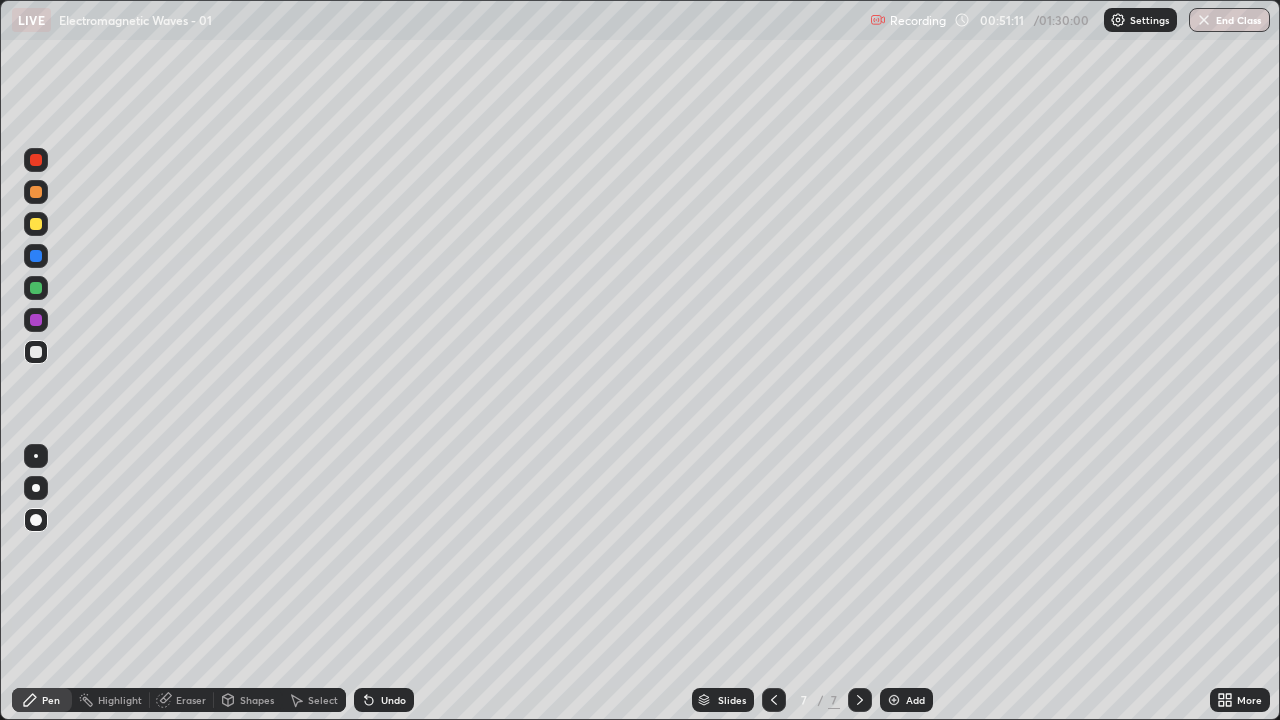 click at bounding box center (36, 160) 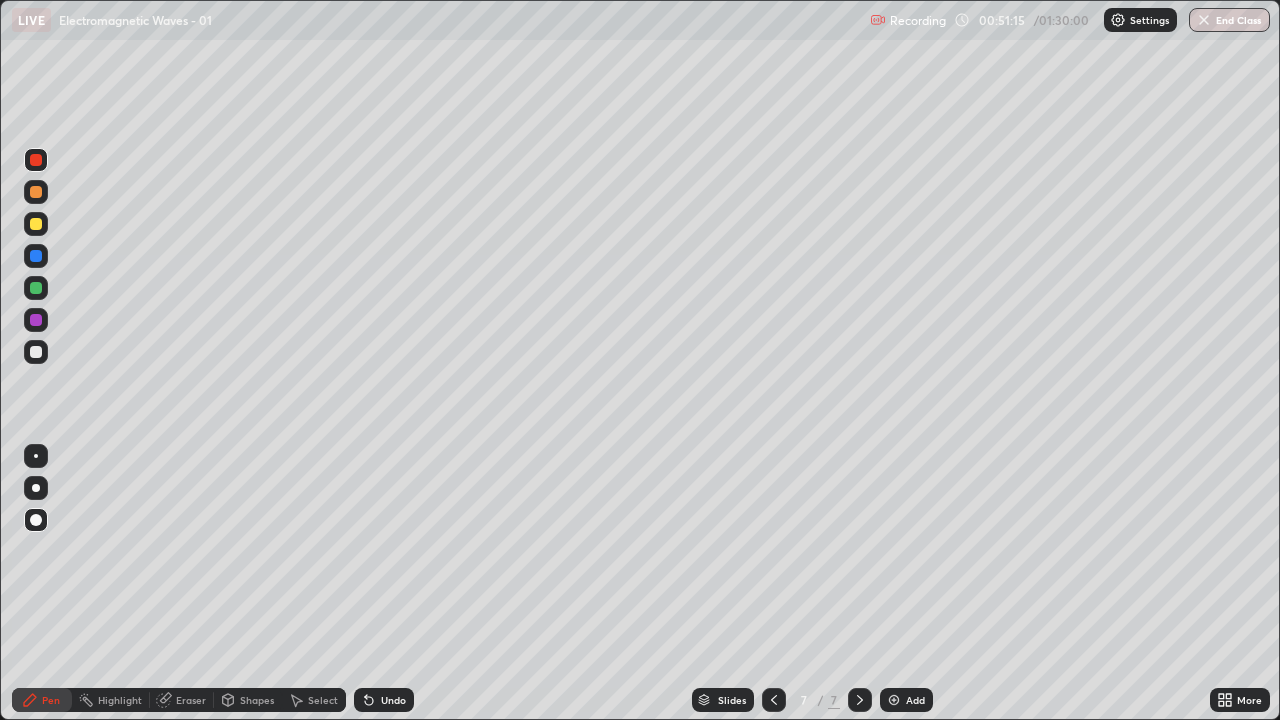 click on "Undo" at bounding box center (393, 700) 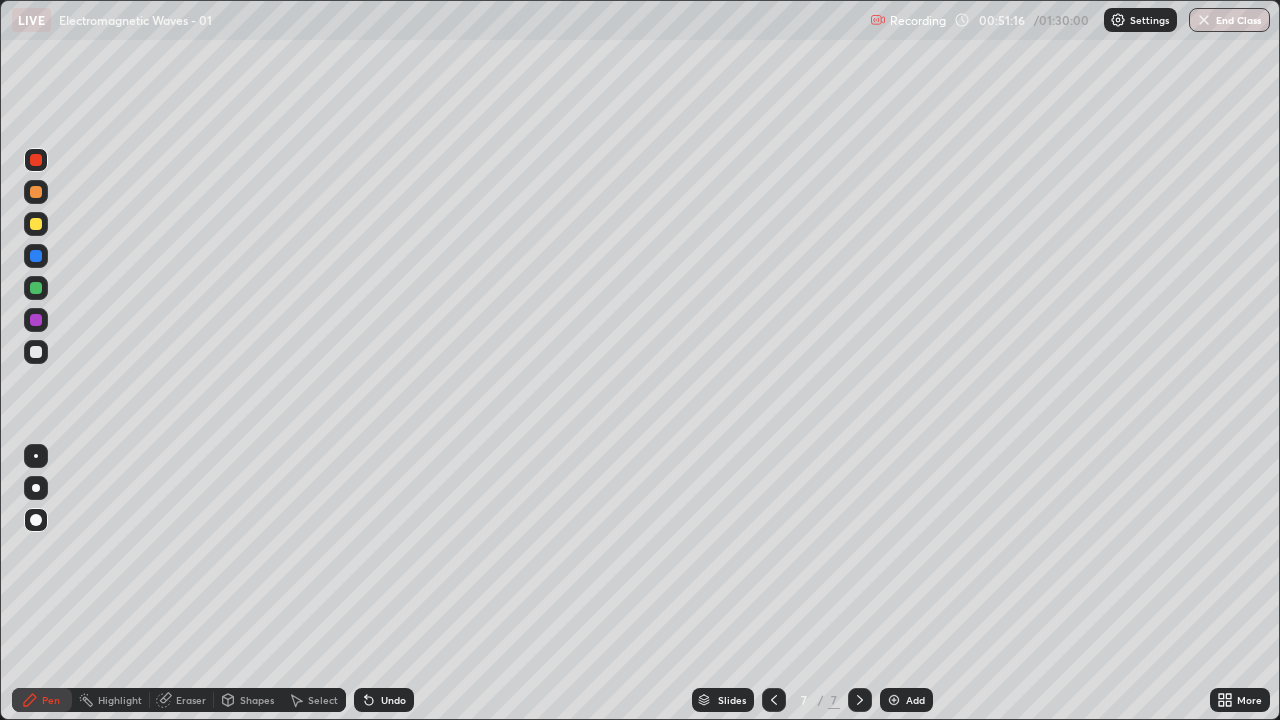 click on "Undo" at bounding box center [393, 700] 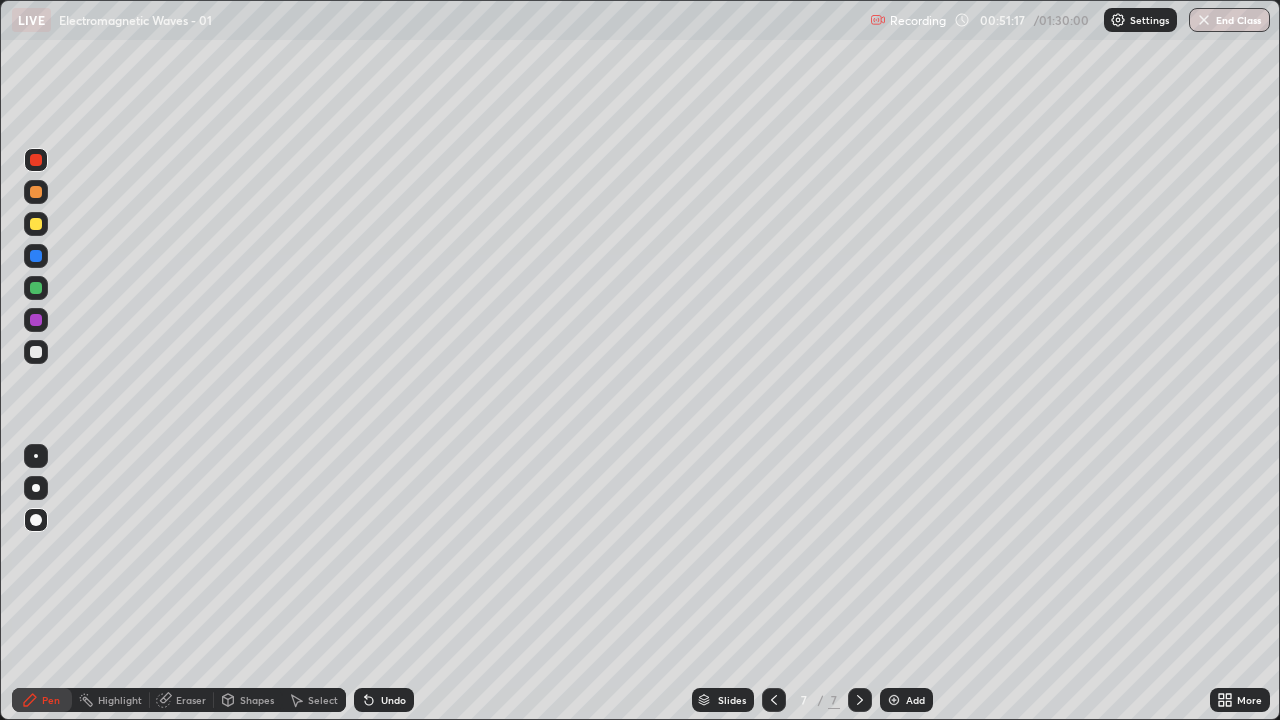 click on "Undo" at bounding box center [393, 700] 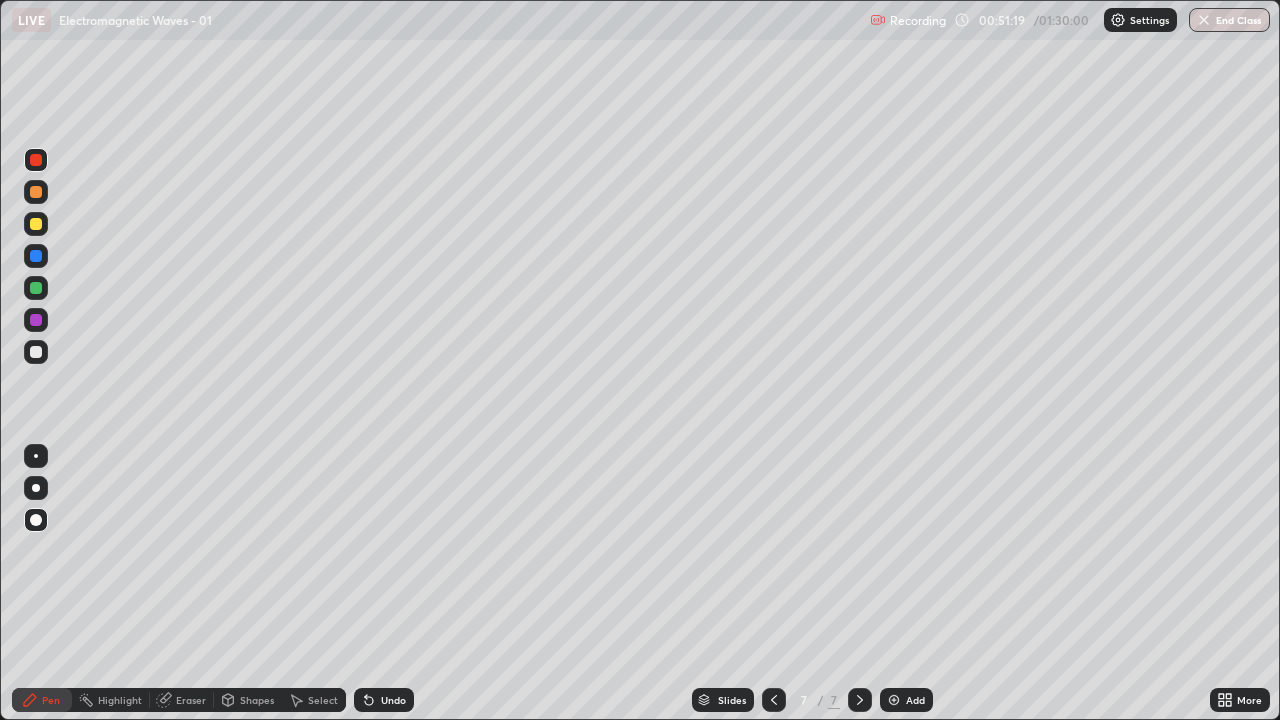 click at bounding box center [36, 352] 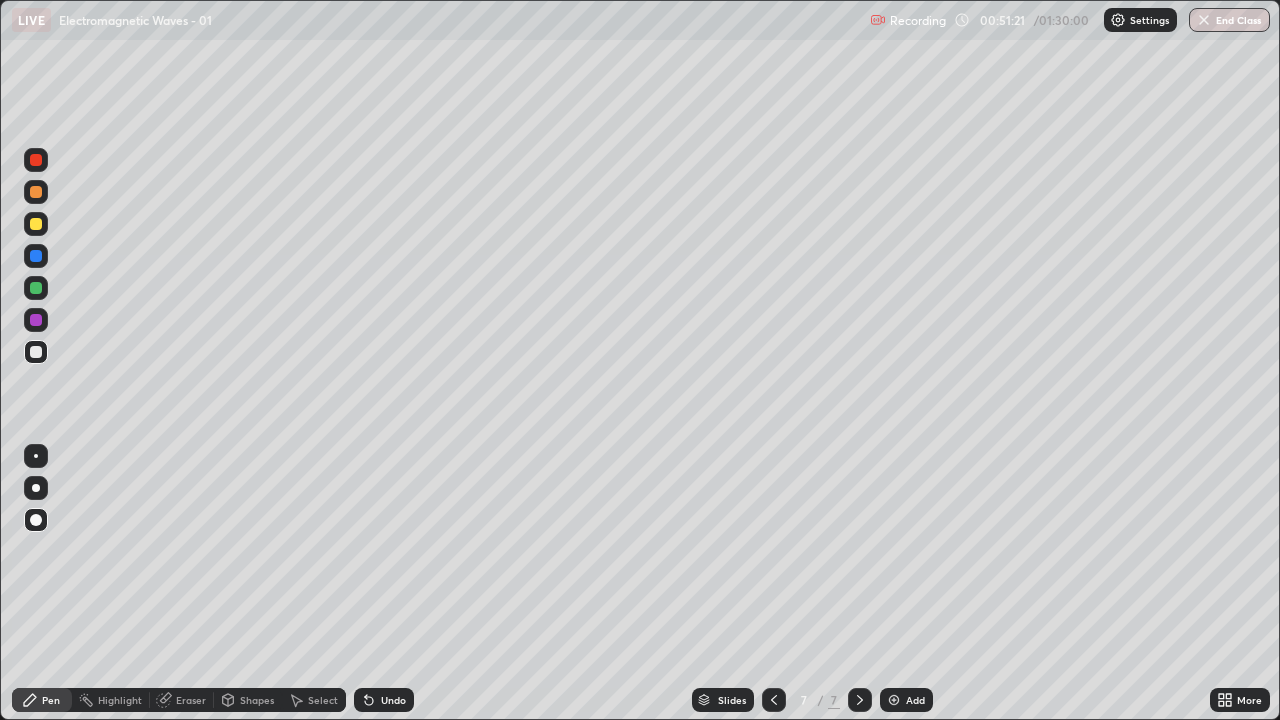 click at bounding box center (36, 160) 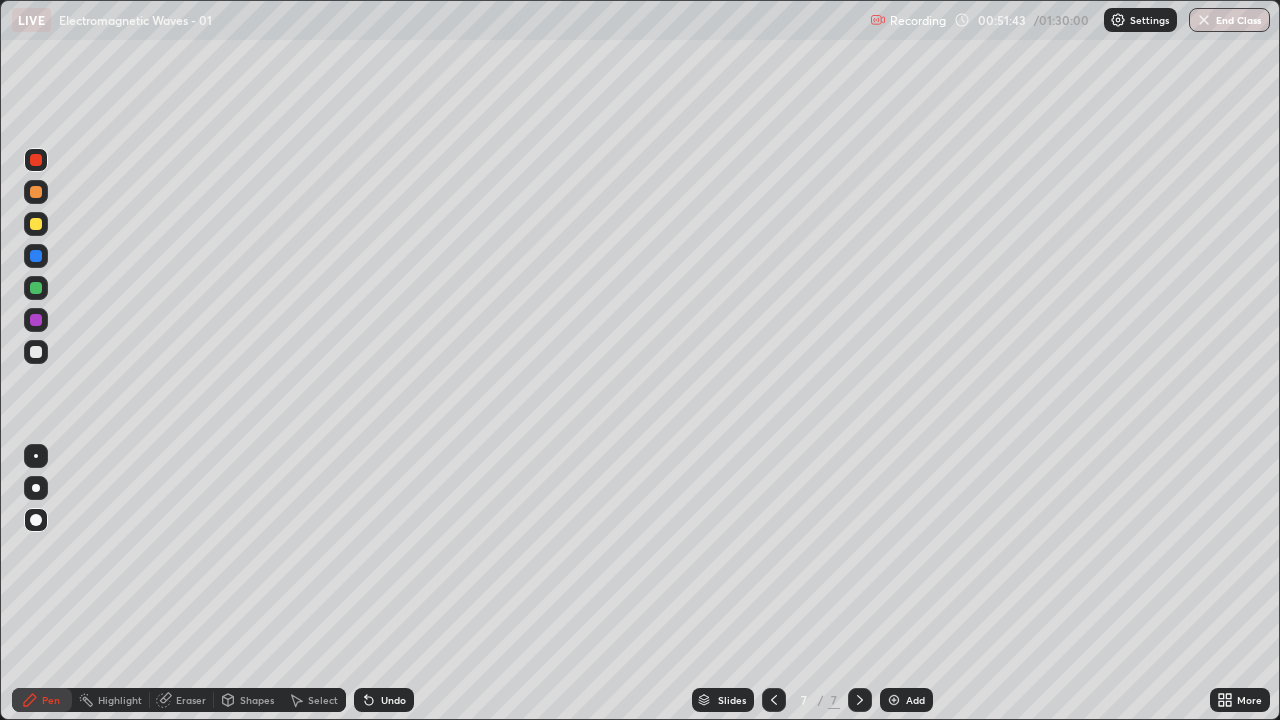 click at bounding box center (36, 352) 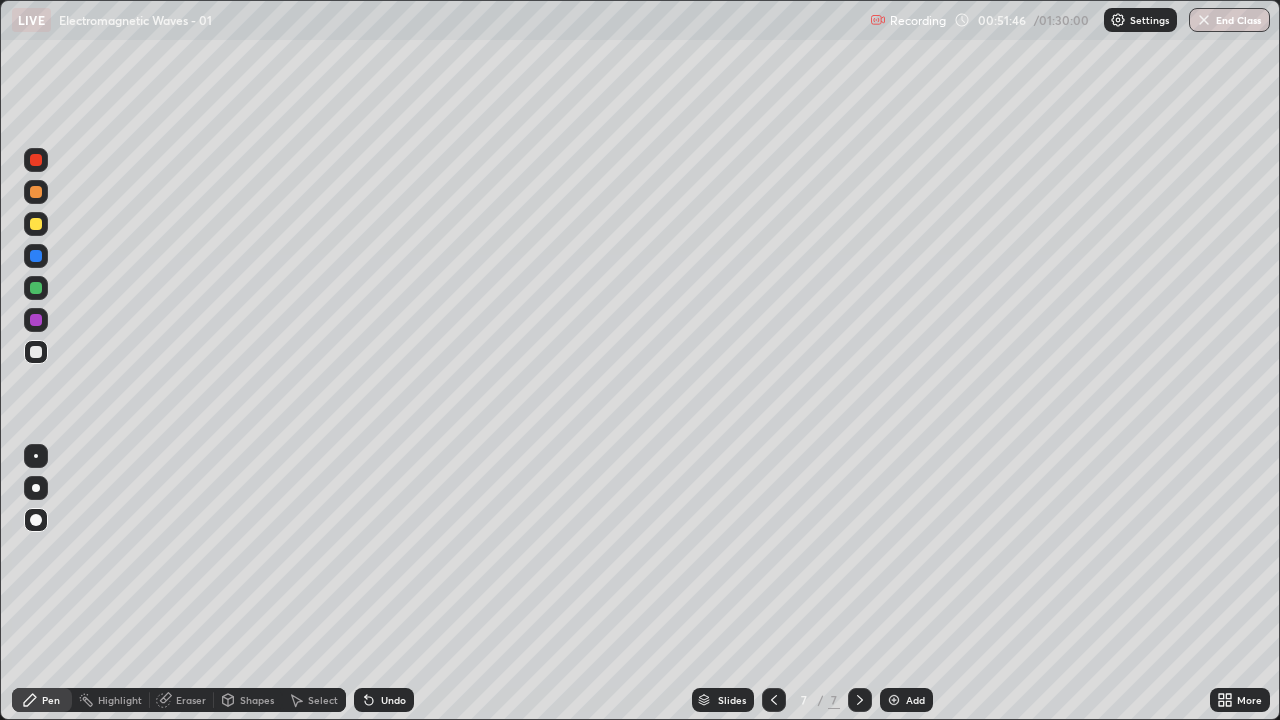 click at bounding box center [36, 160] 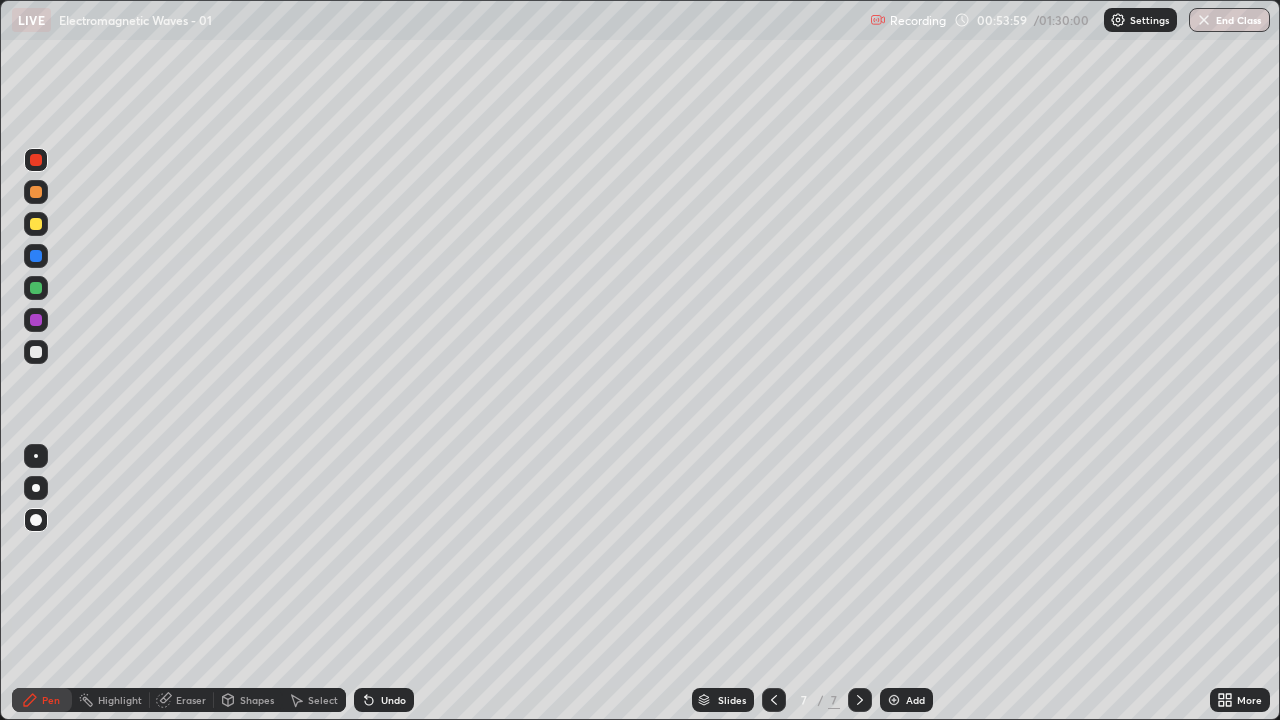 click on "Undo" at bounding box center (393, 700) 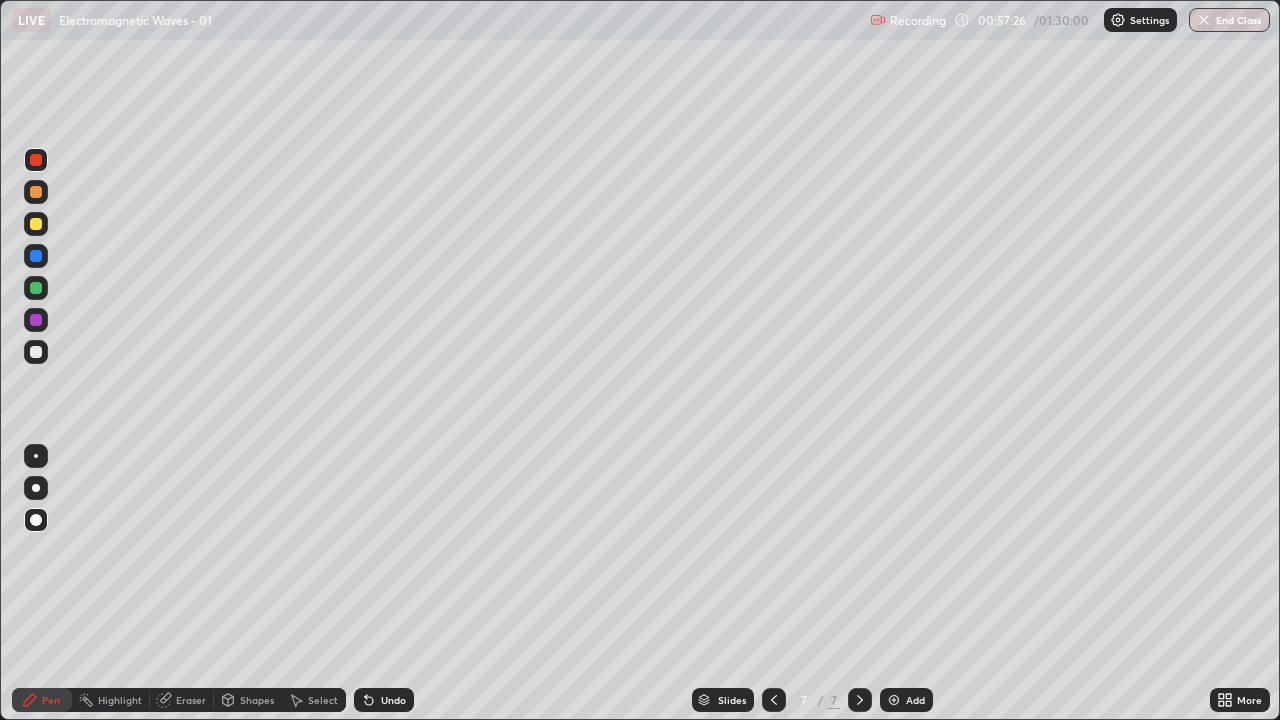 click at bounding box center [36, 224] 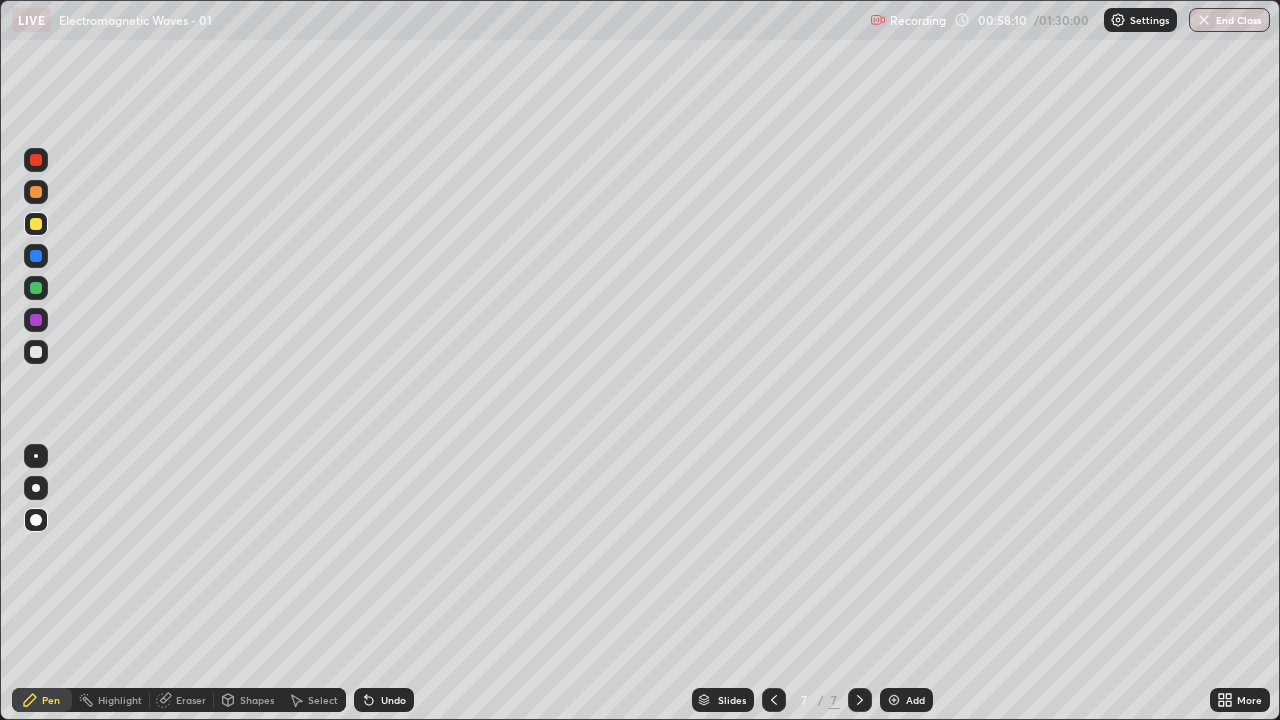 click at bounding box center (36, 160) 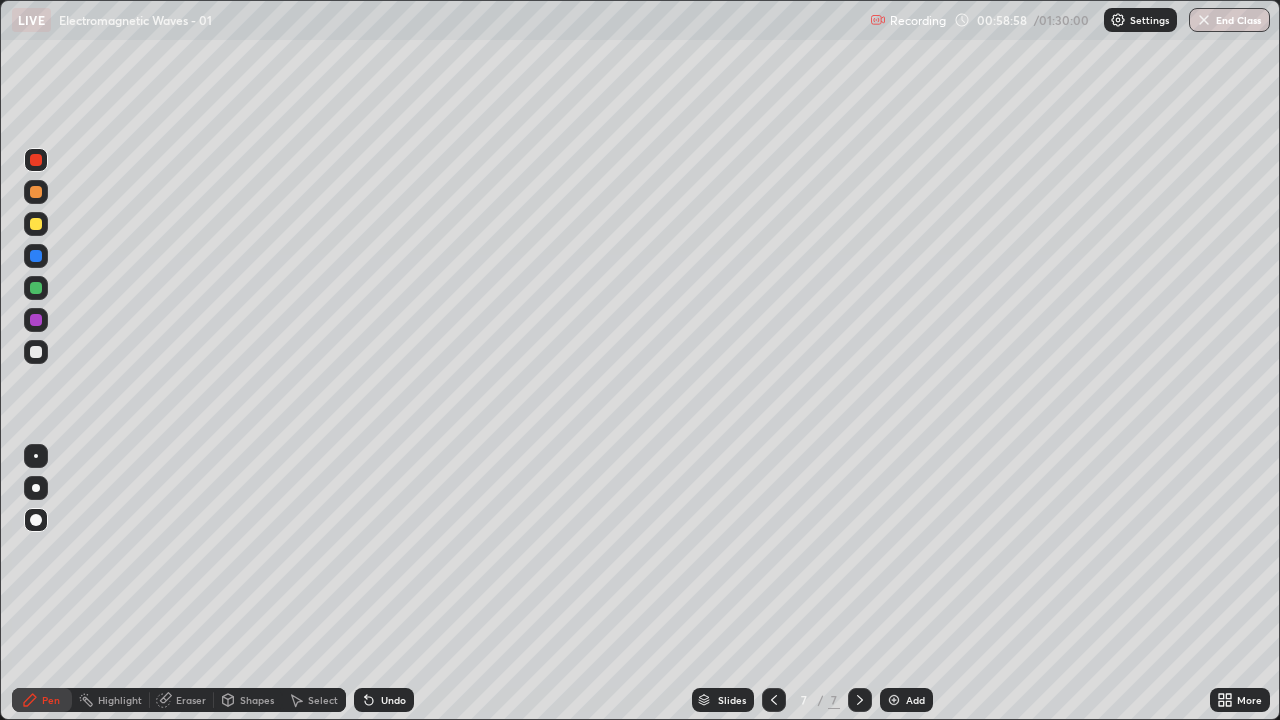 click at bounding box center [36, 256] 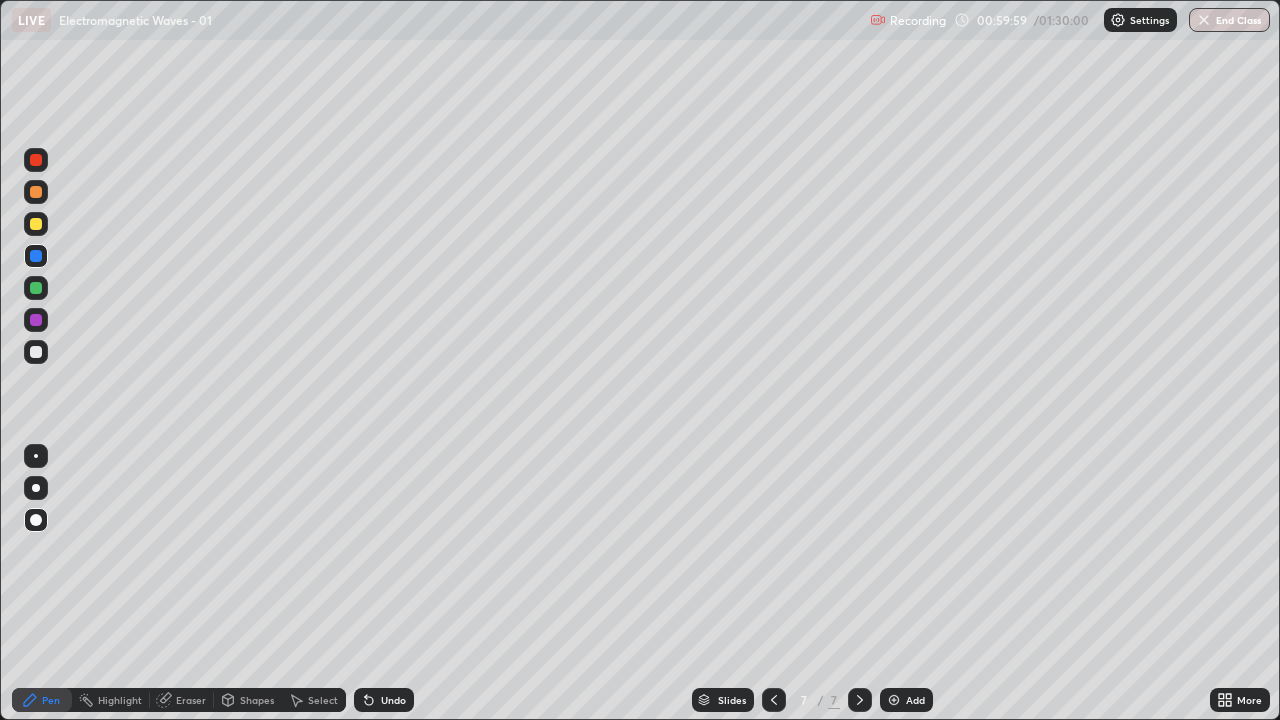 click at bounding box center [36, 352] 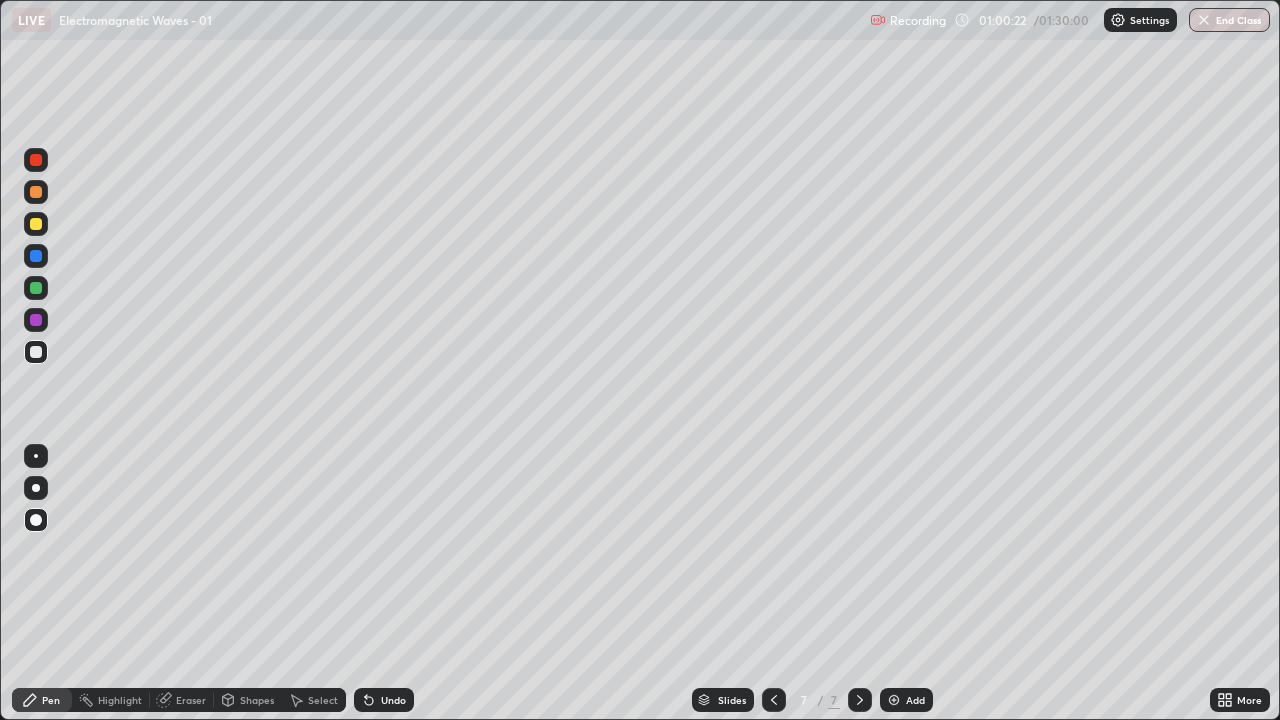click at bounding box center (36, 288) 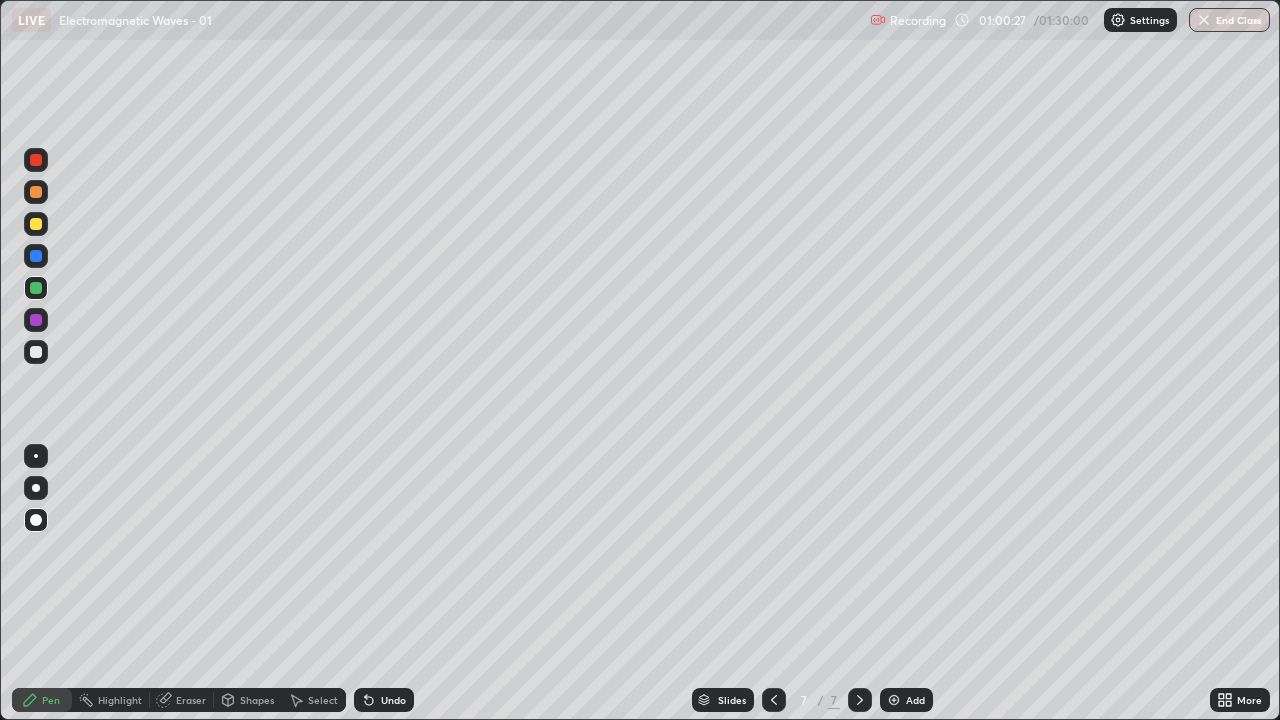 click at bounding box center (36, 256) 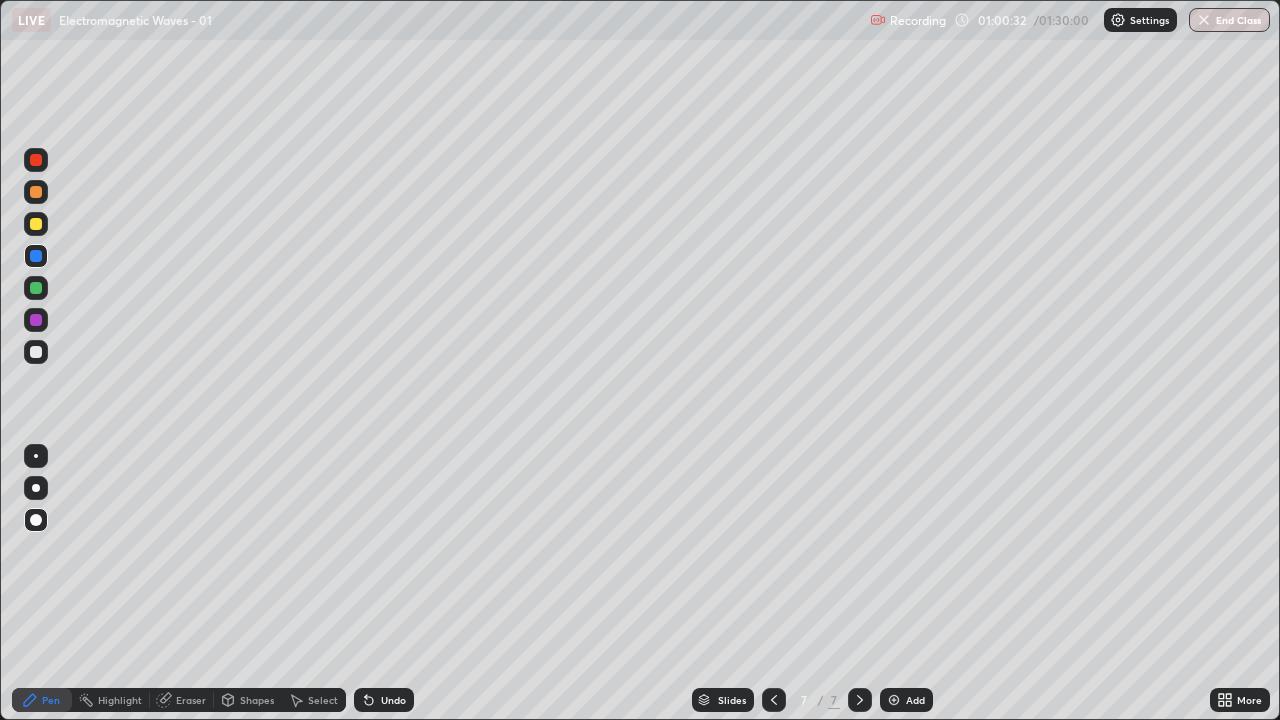 click at bounding box center (36, 288) 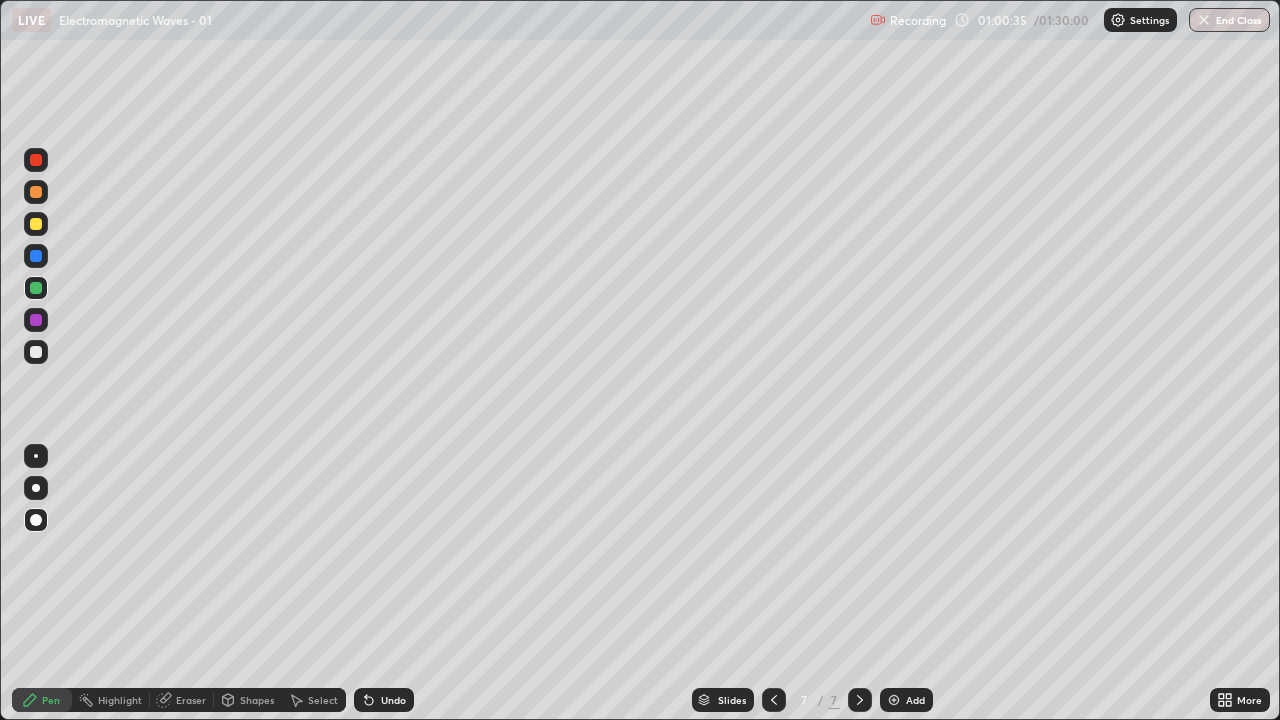 click at bounding box center (36, 320) 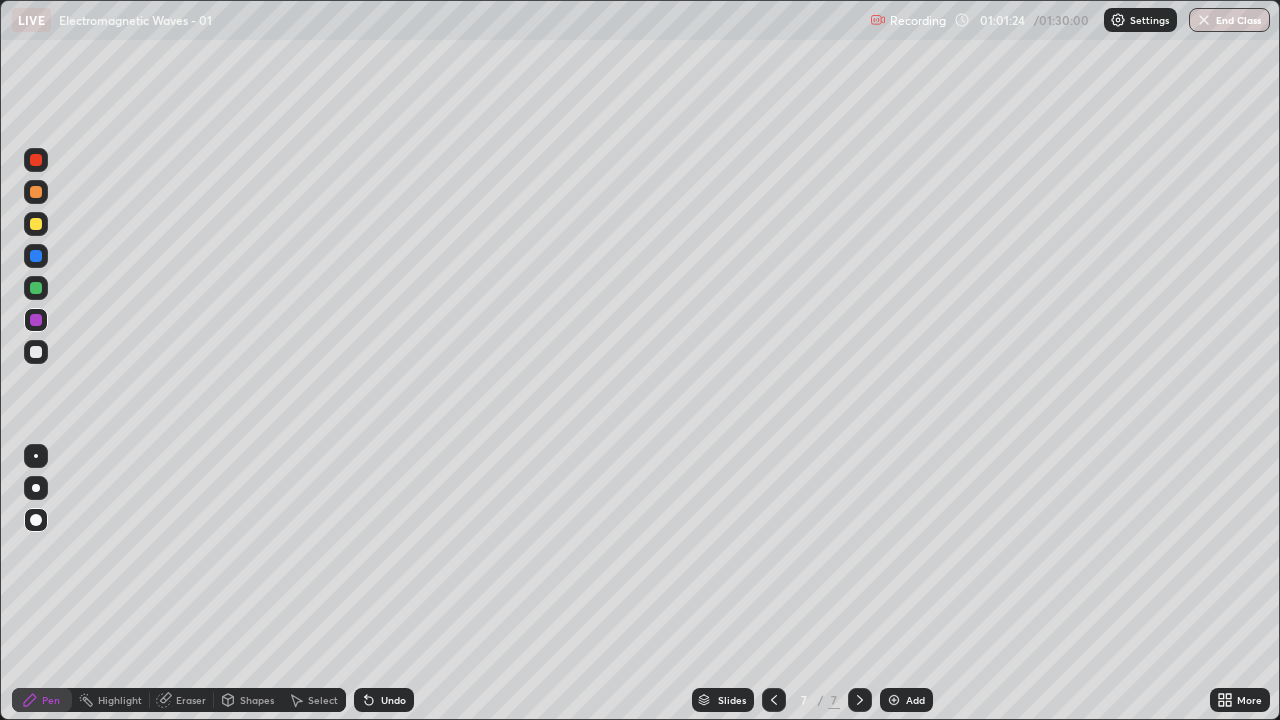 click 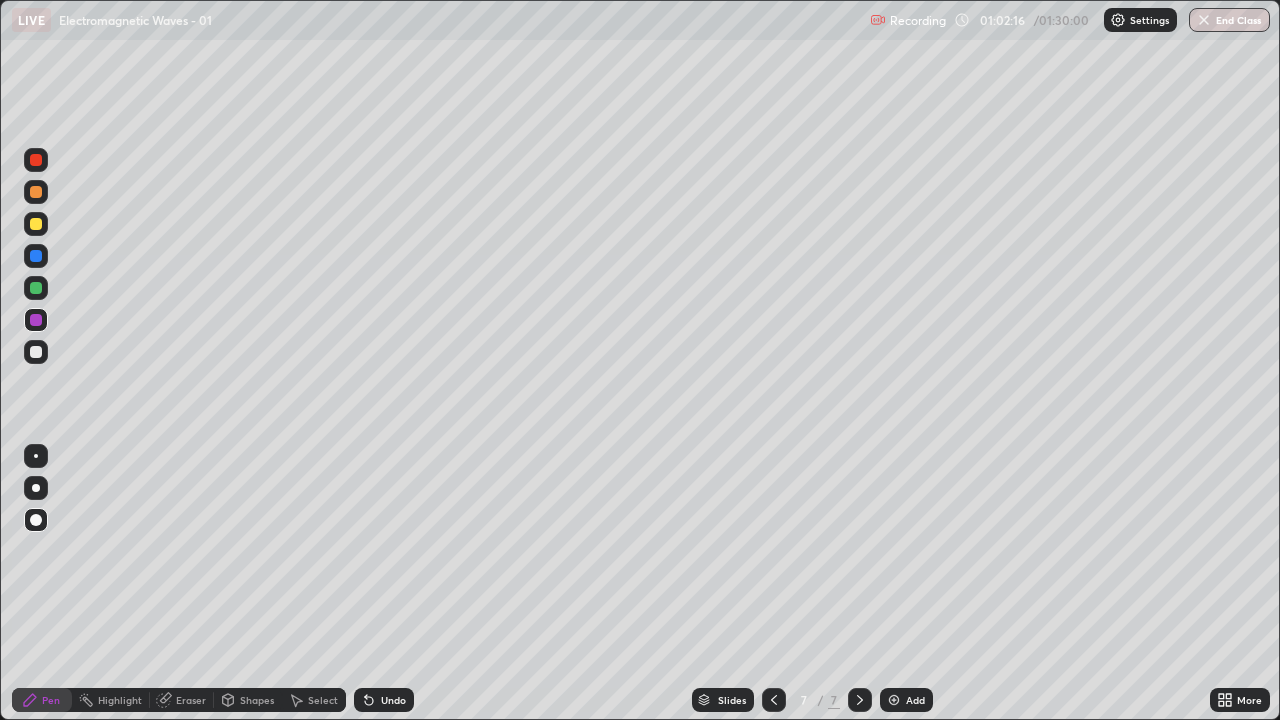 click on "Add" at bounding box center [906, 700] 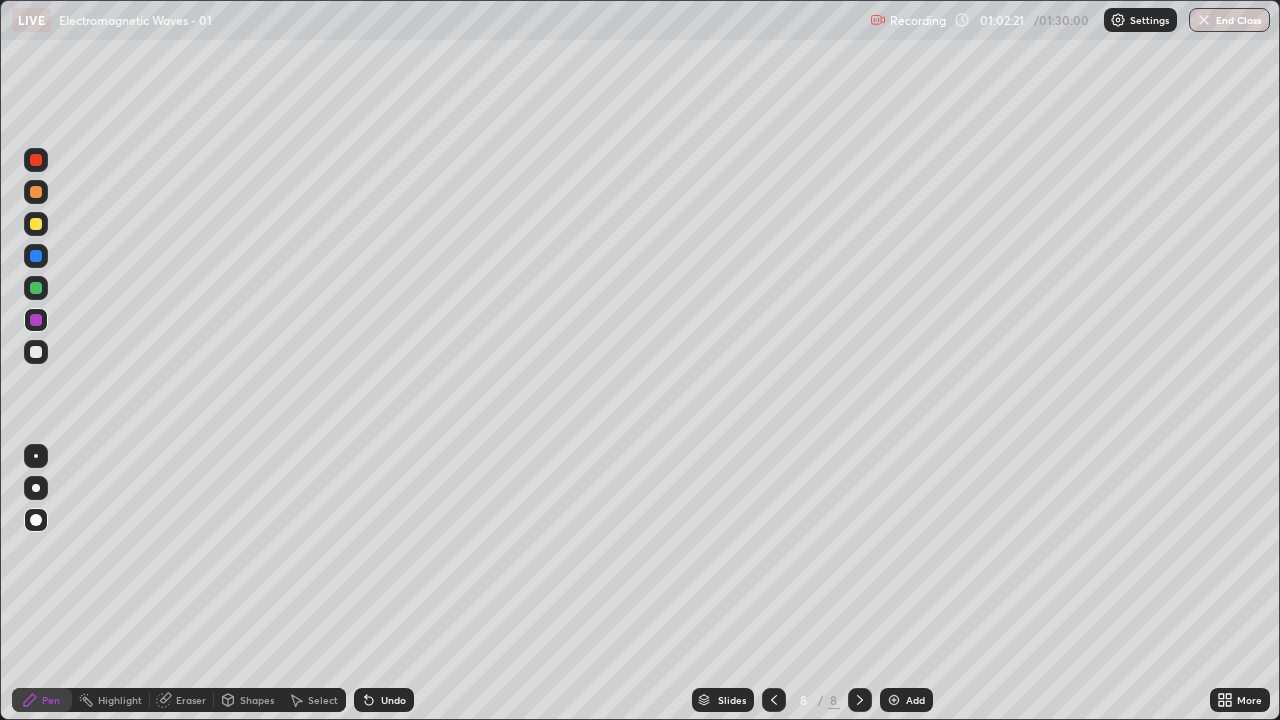 click 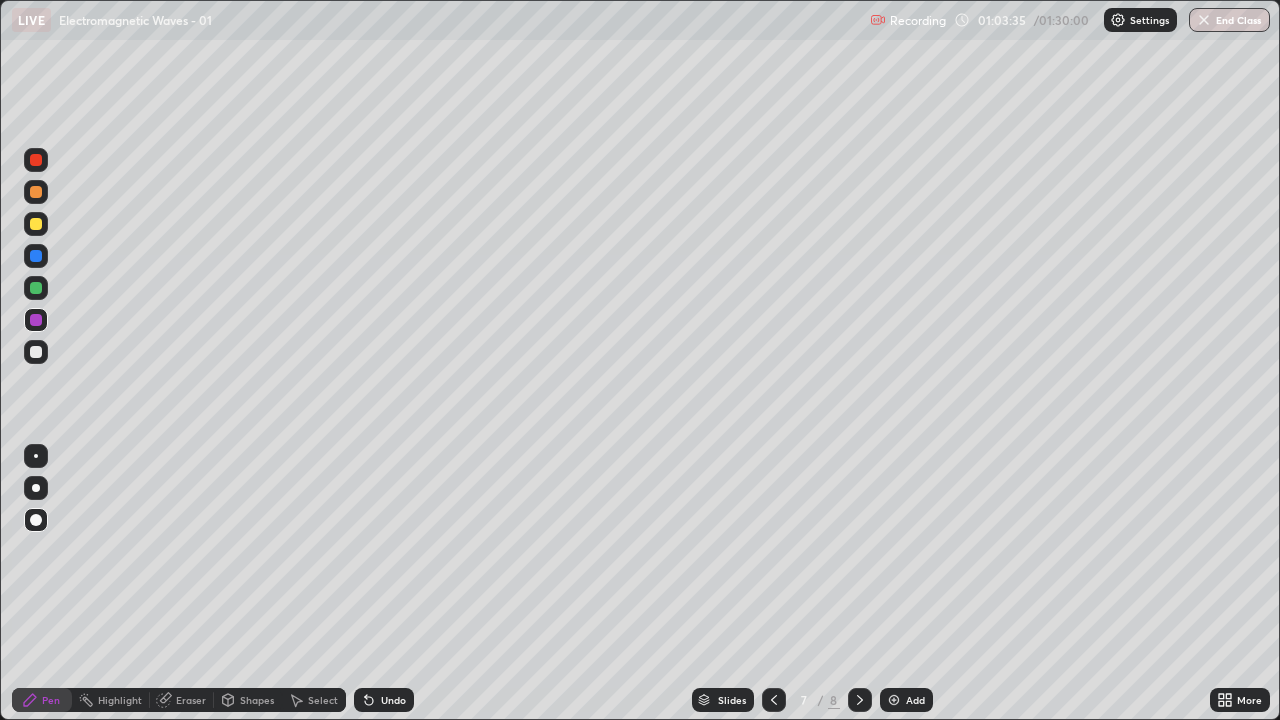 click 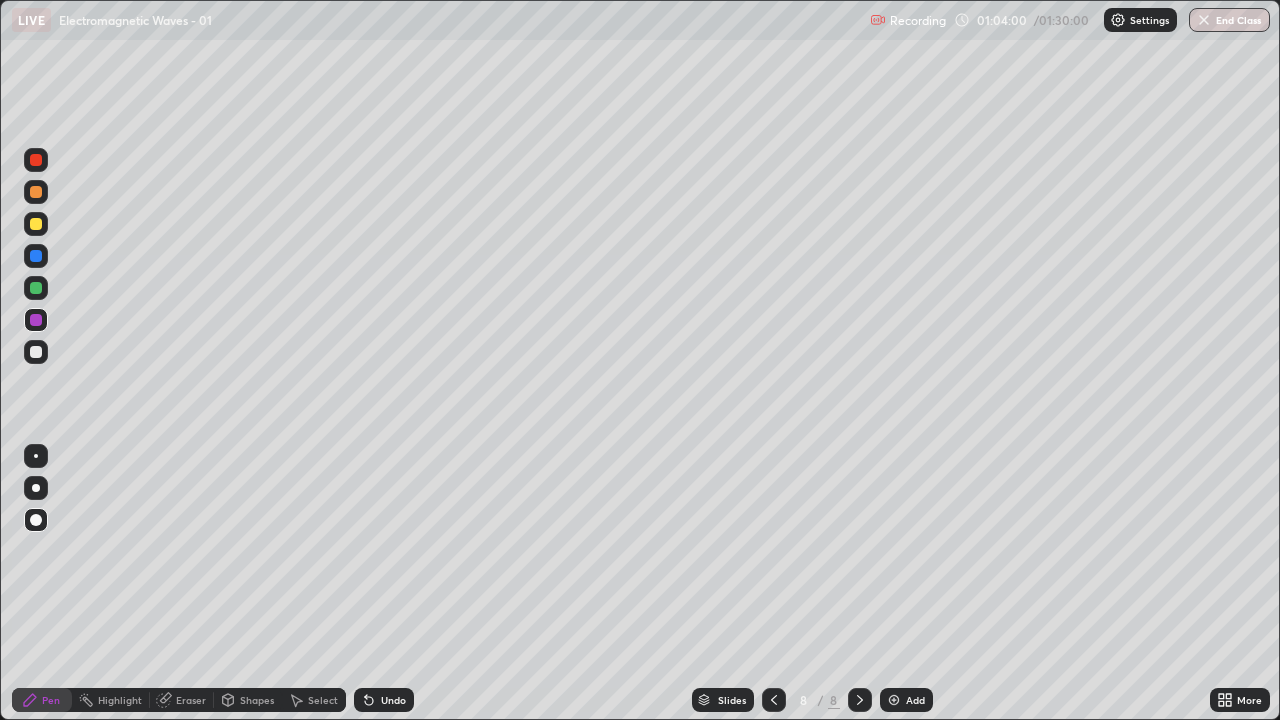 click at bounding box center [36, 256] 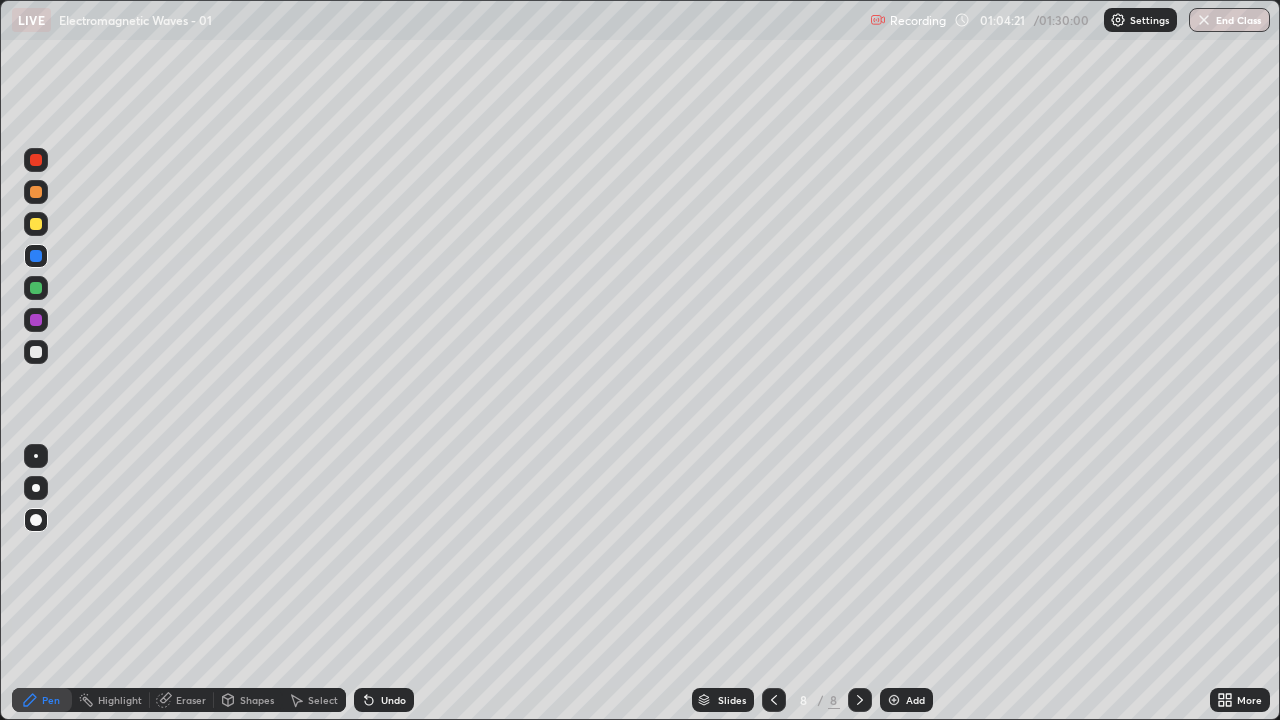 click at bounding box center [36, 224] 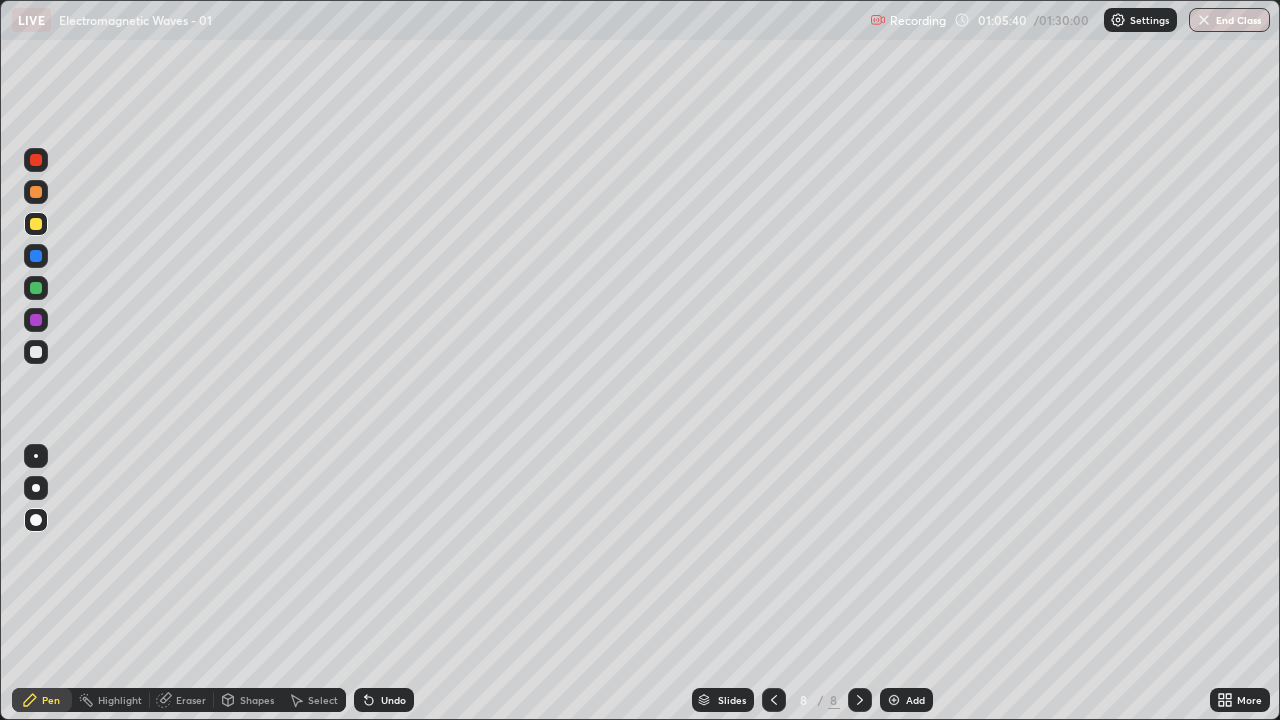 click at bounding box center (36, 288) 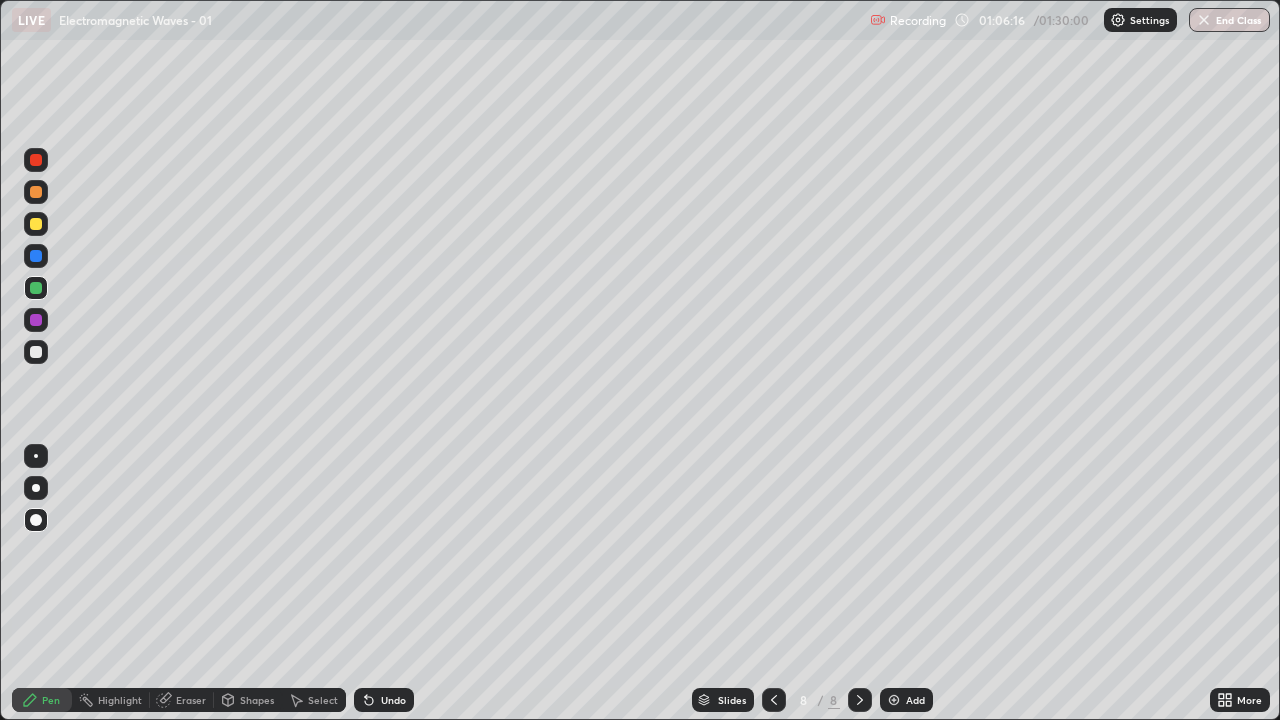 click on "Undo" at bounding box center [393, 700] 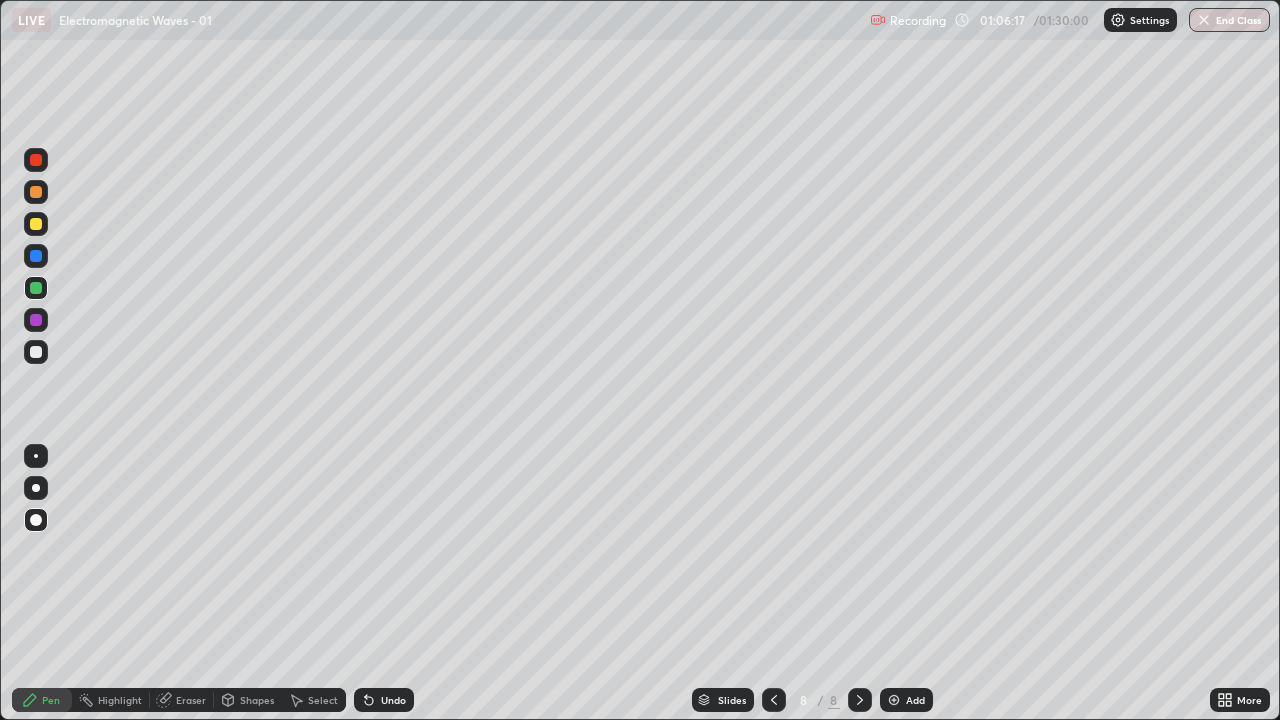 click on "Undo" at bounding box center (384, 700) 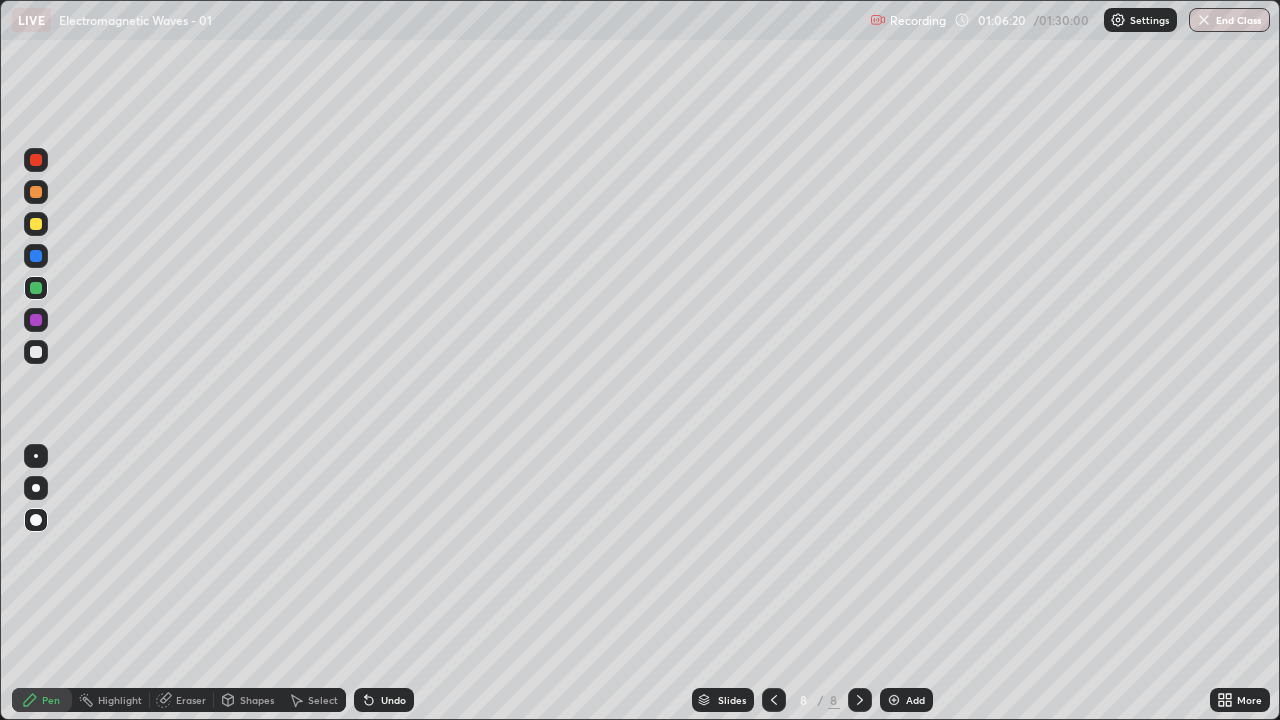 click at bounding box center [36, 320] 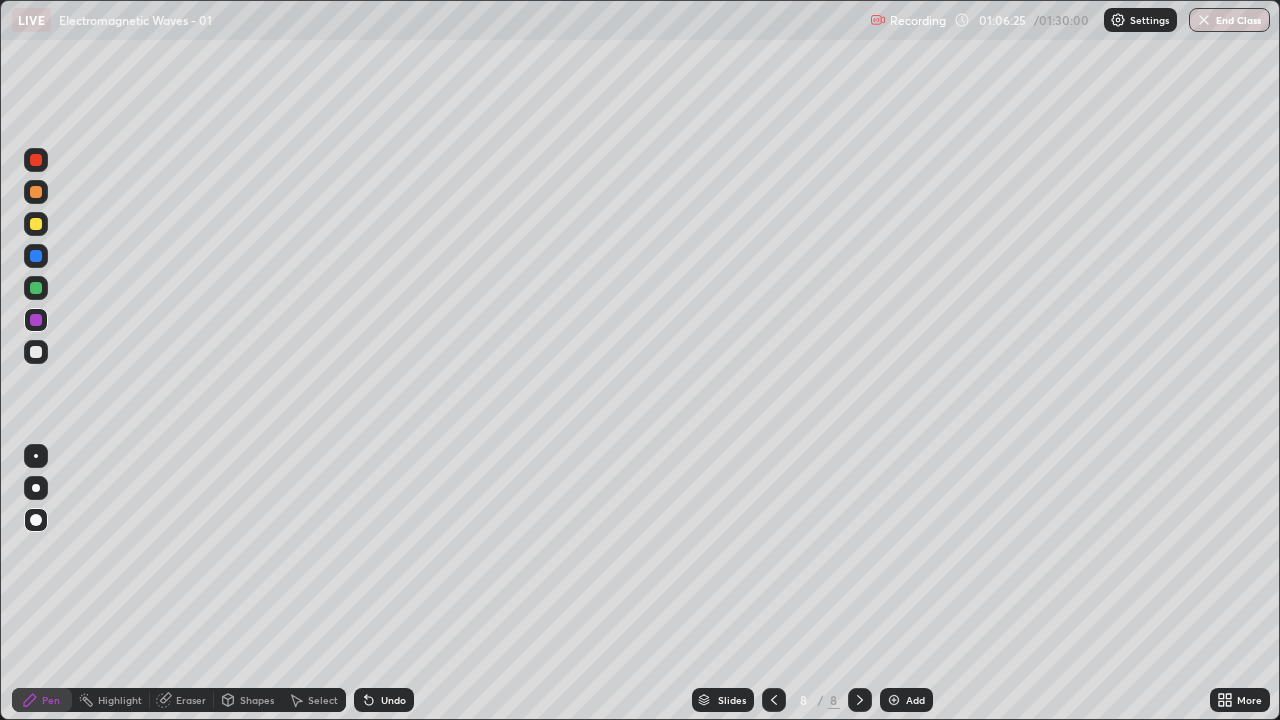 click at bounding box center [36, 288] 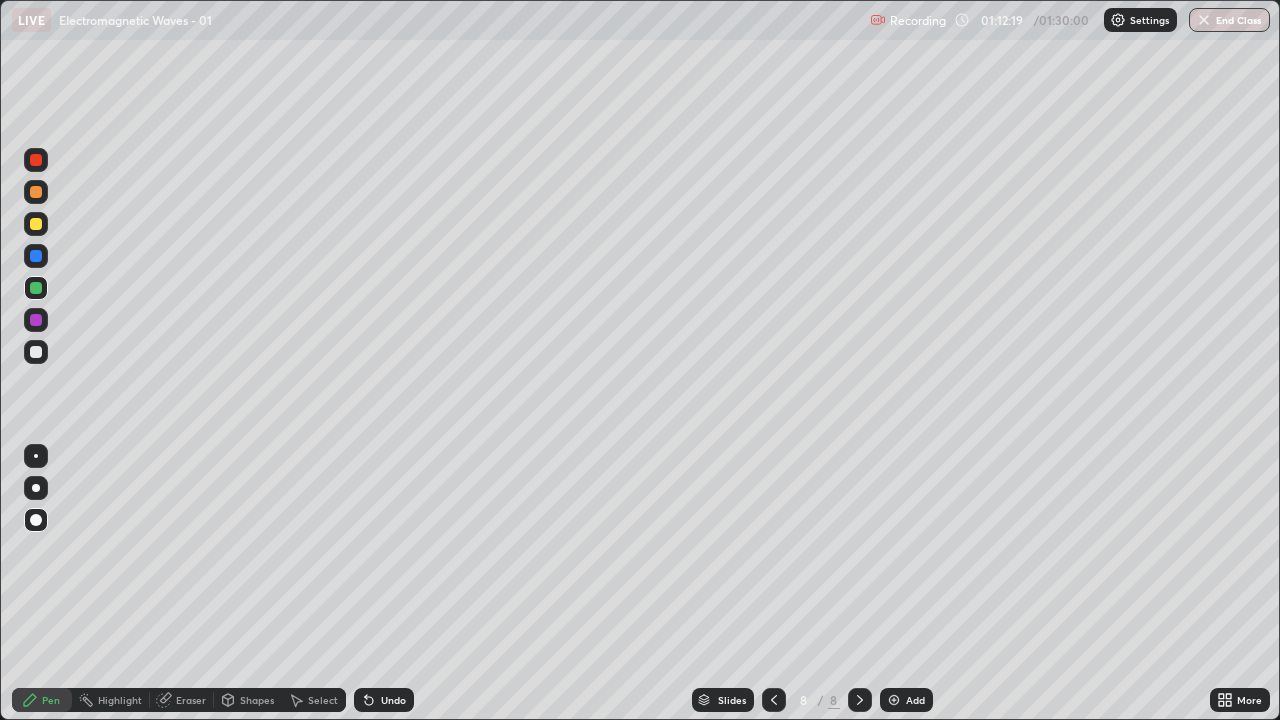 click on "Add" at bounding box center [906, 700] 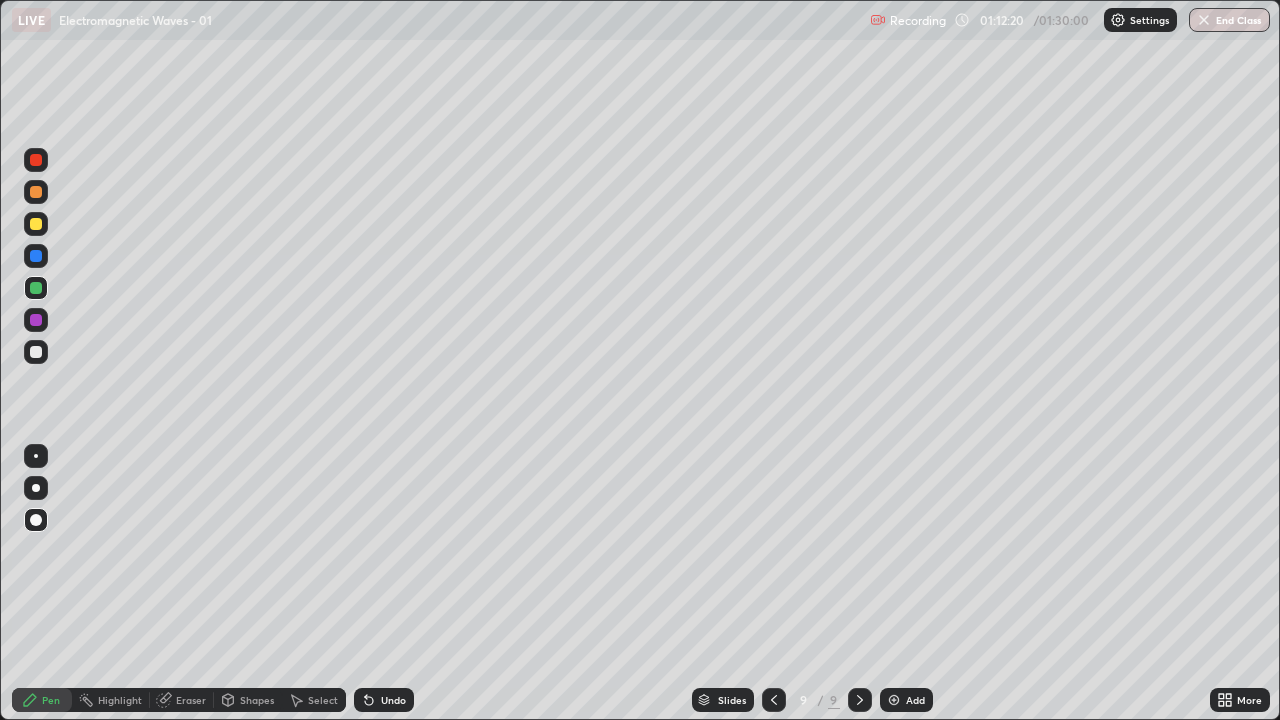 click at bounding box center [36, 352] 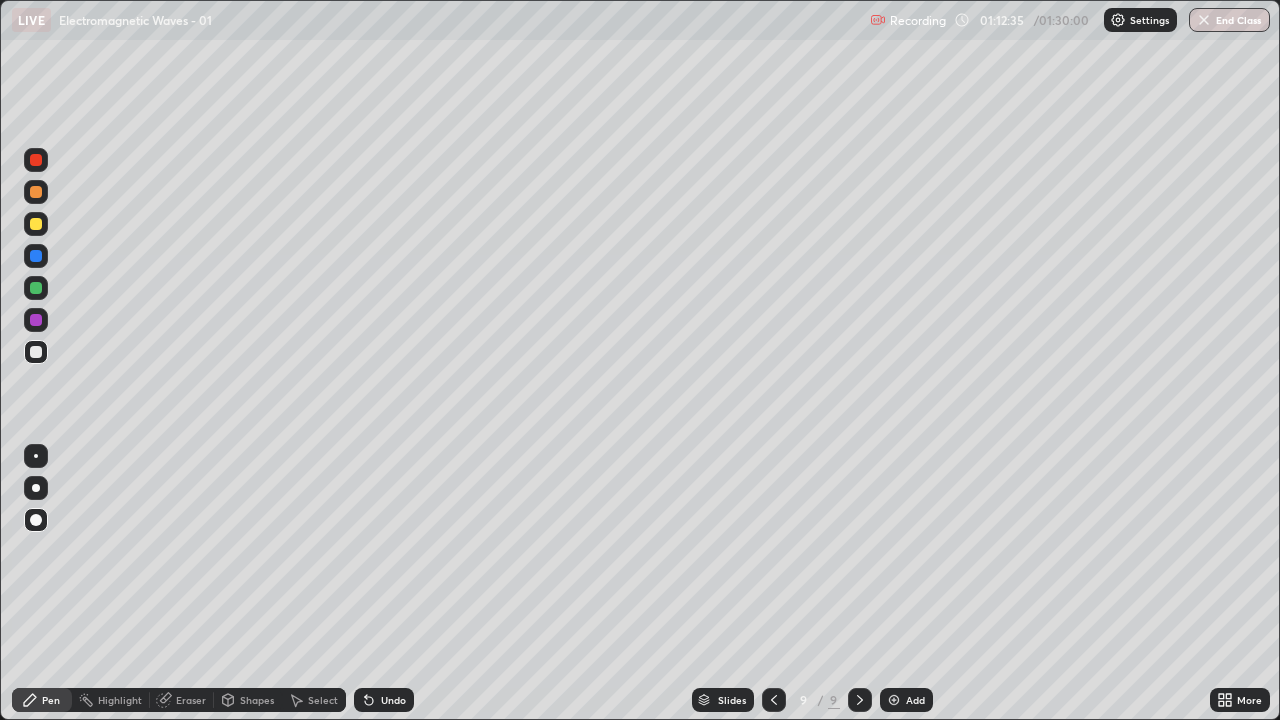 click at bounding box center (36, 288) 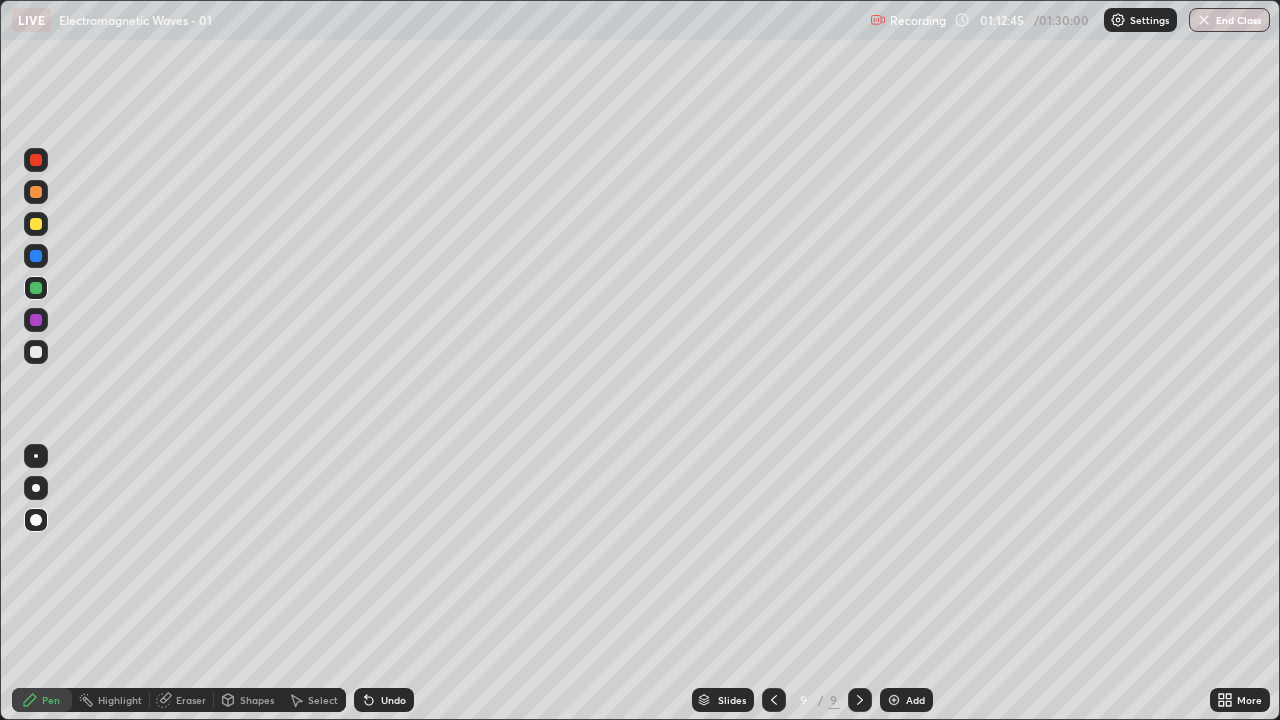 click at bounding box center [36, 352] 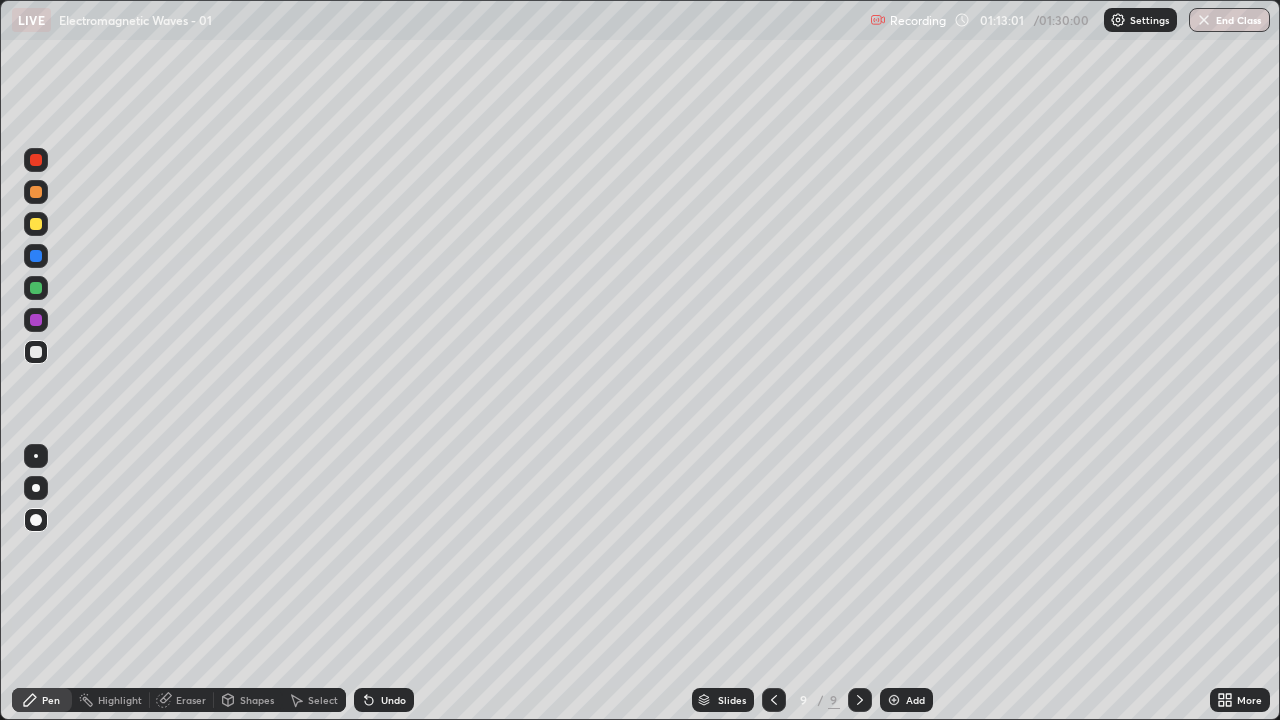 click on "Undo" at bounding box center [393, 700] 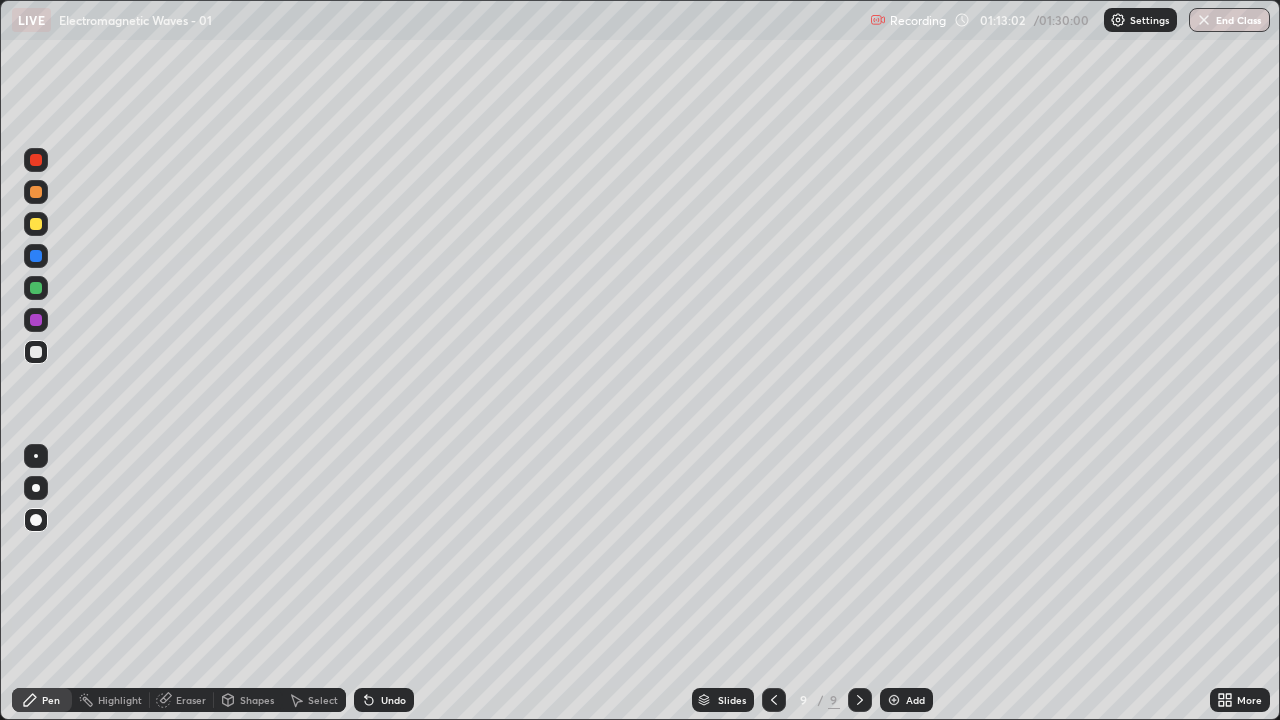 click on "Undo" at bounding box center [393, 700] 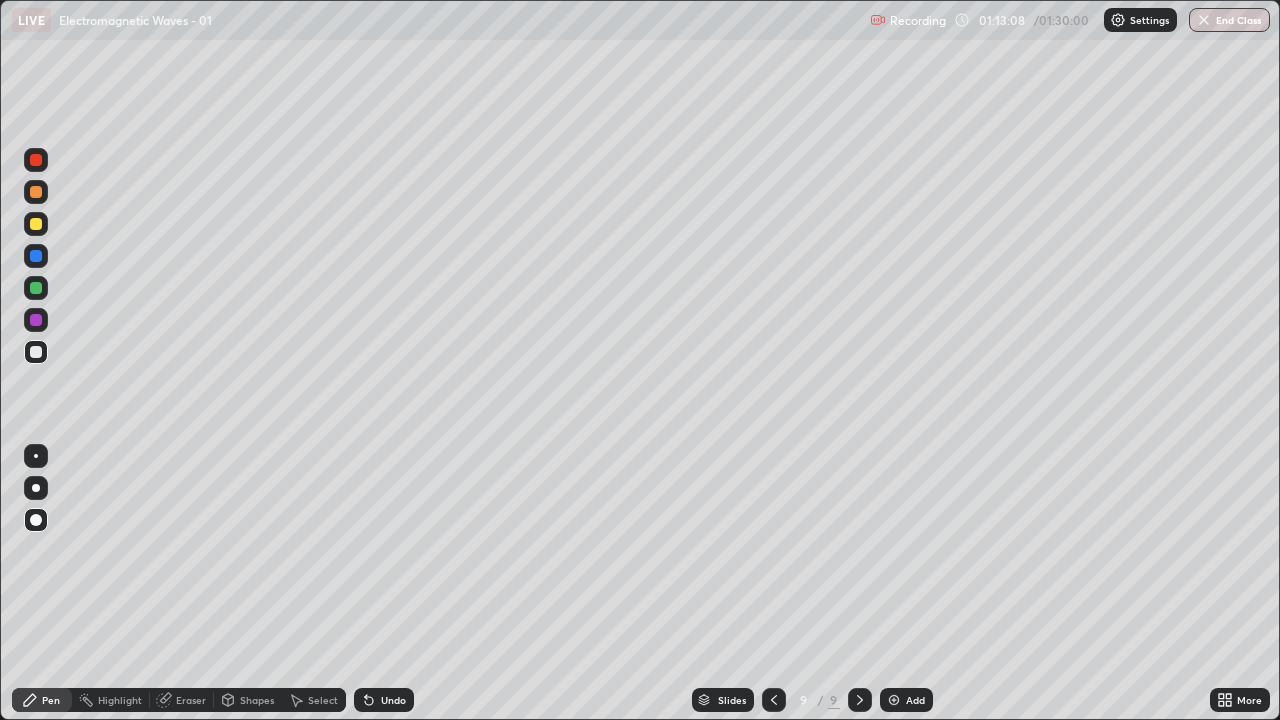 click on "Undo" at bounding box center [393, 700] 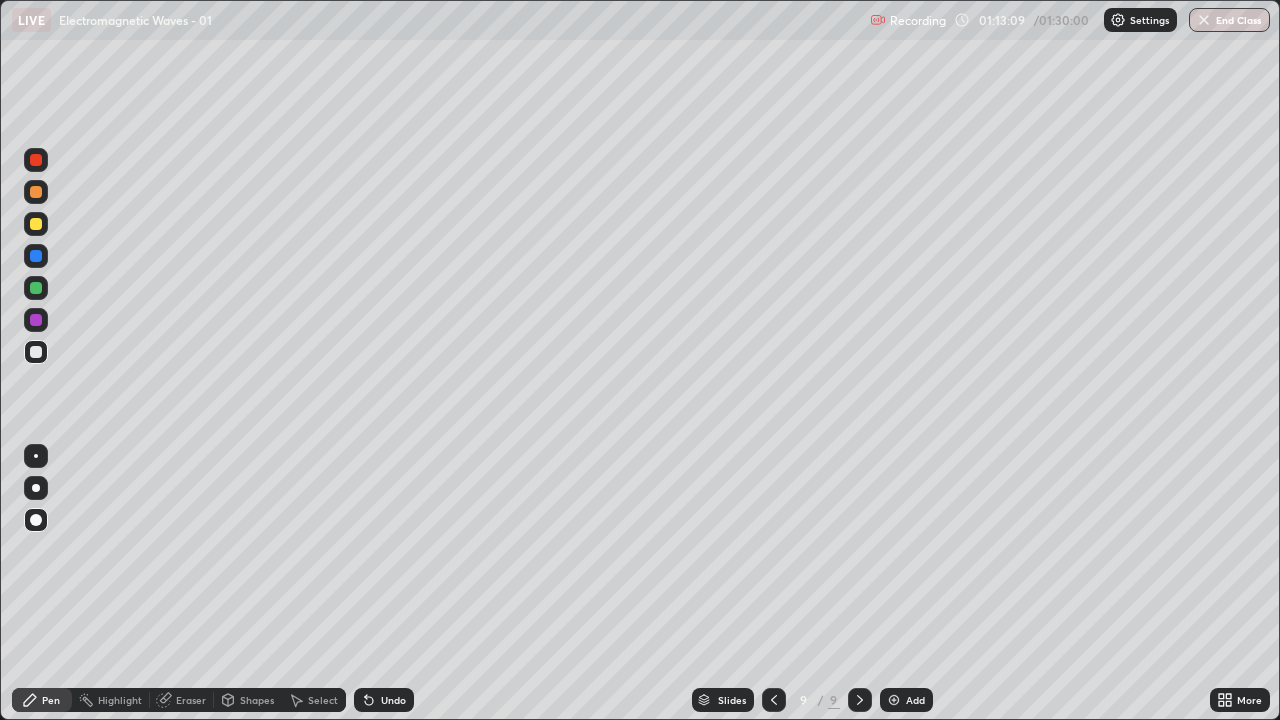click on "Undo" at bounding box center (393, 700) 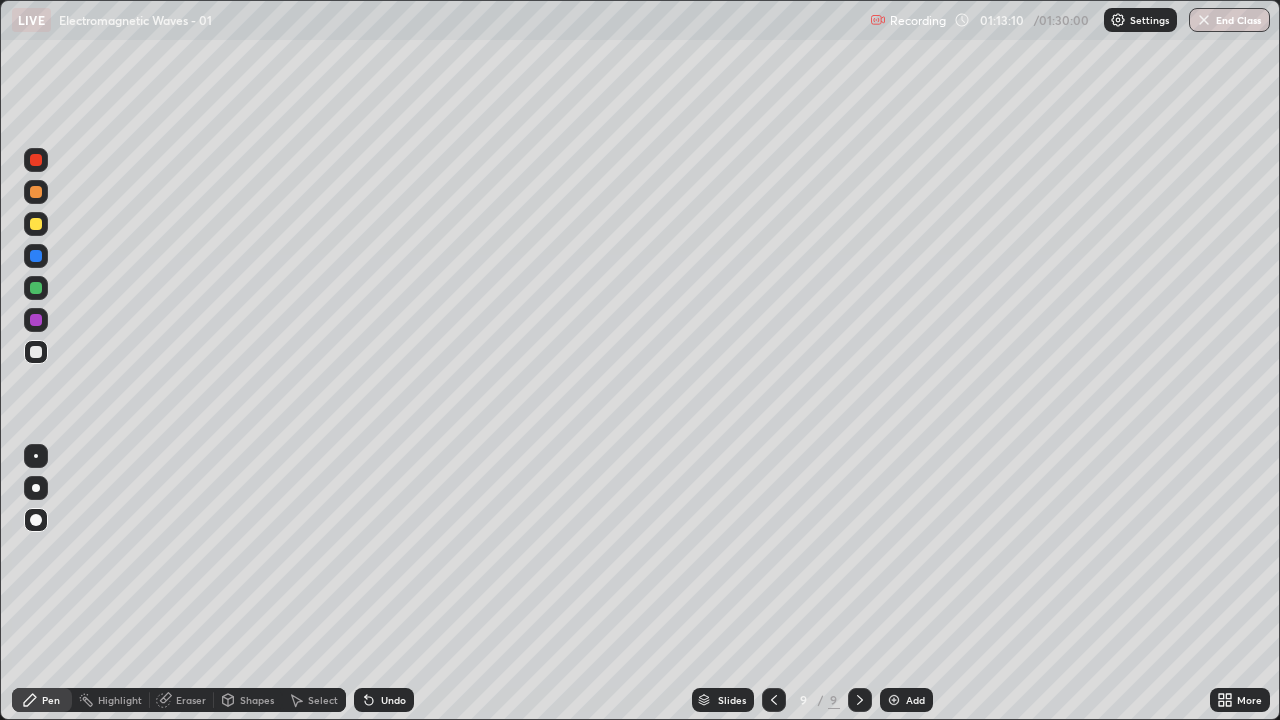 click on "Undo" at bounding box center [393, 700] 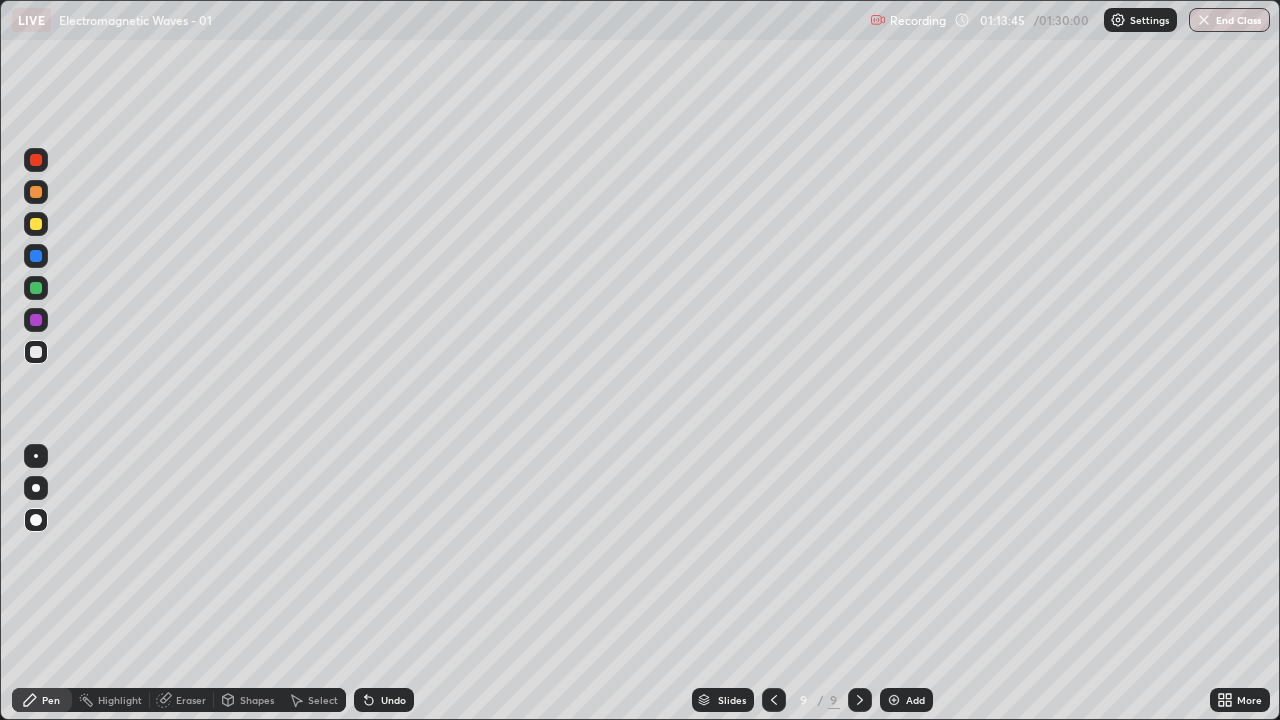 click on "Undo" at bounding box center [384, 700] 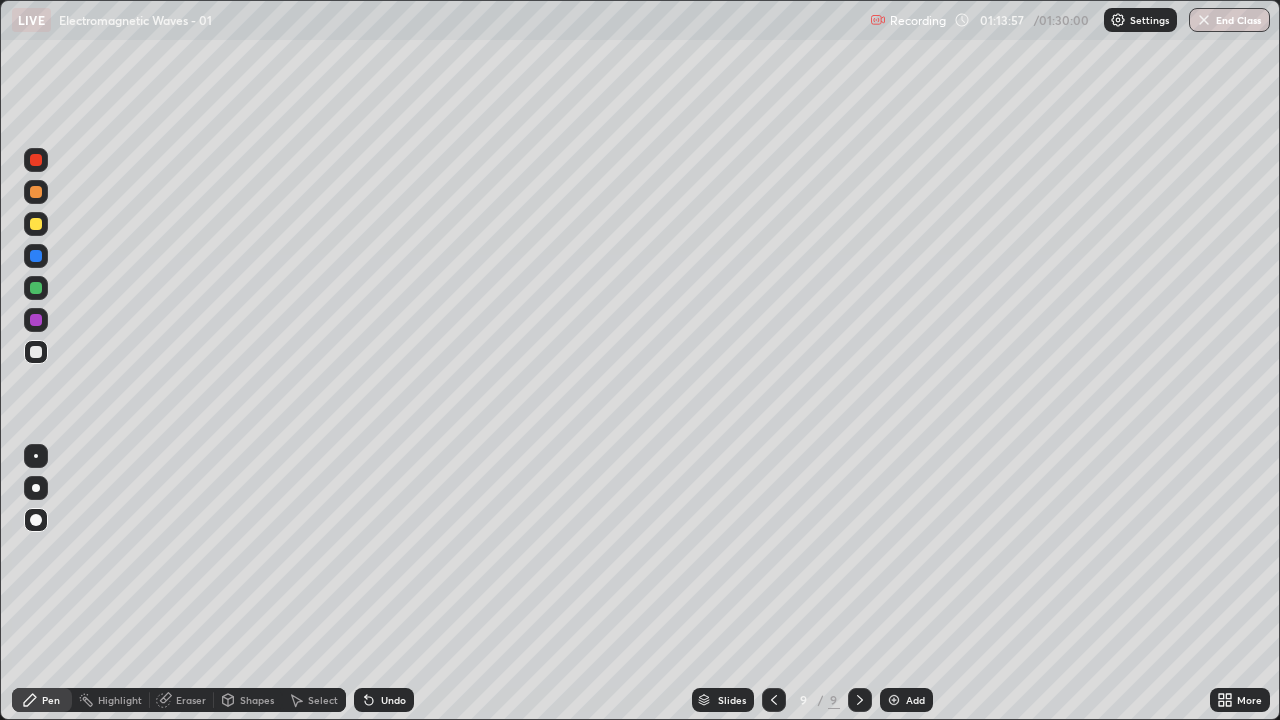 click at bounding box center [36, 160] 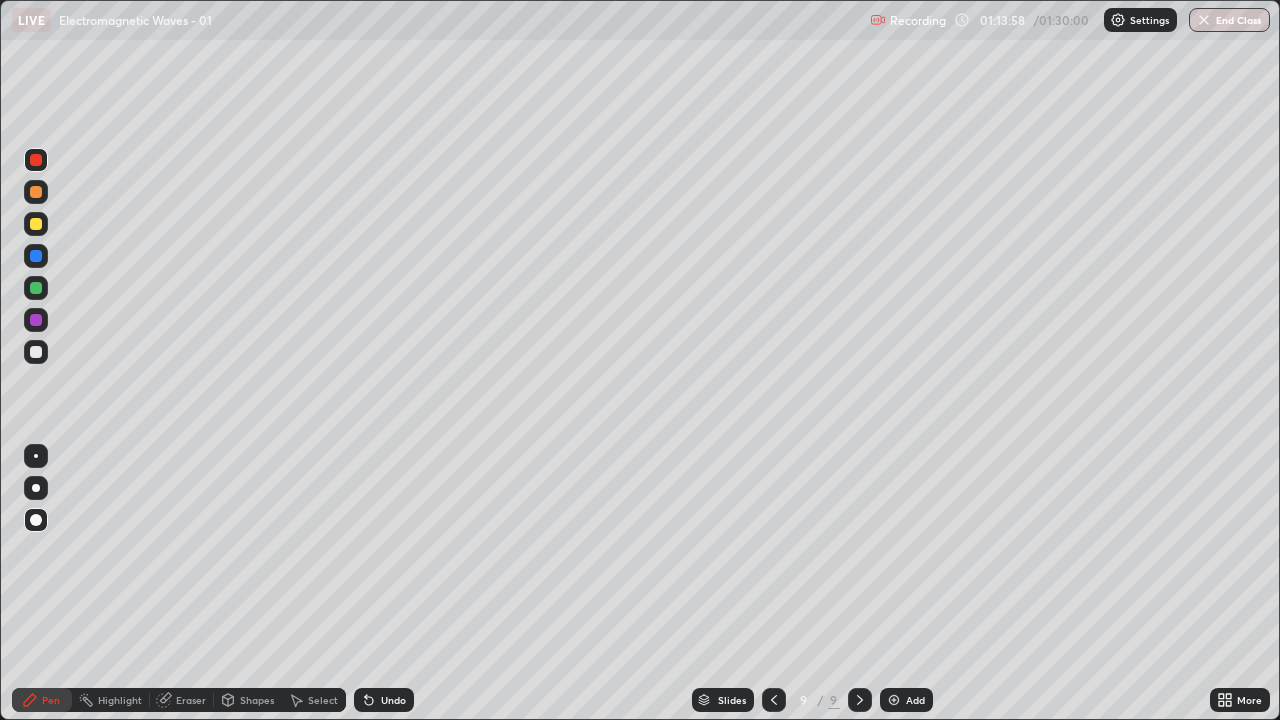 click at bounding box center (36, 352) 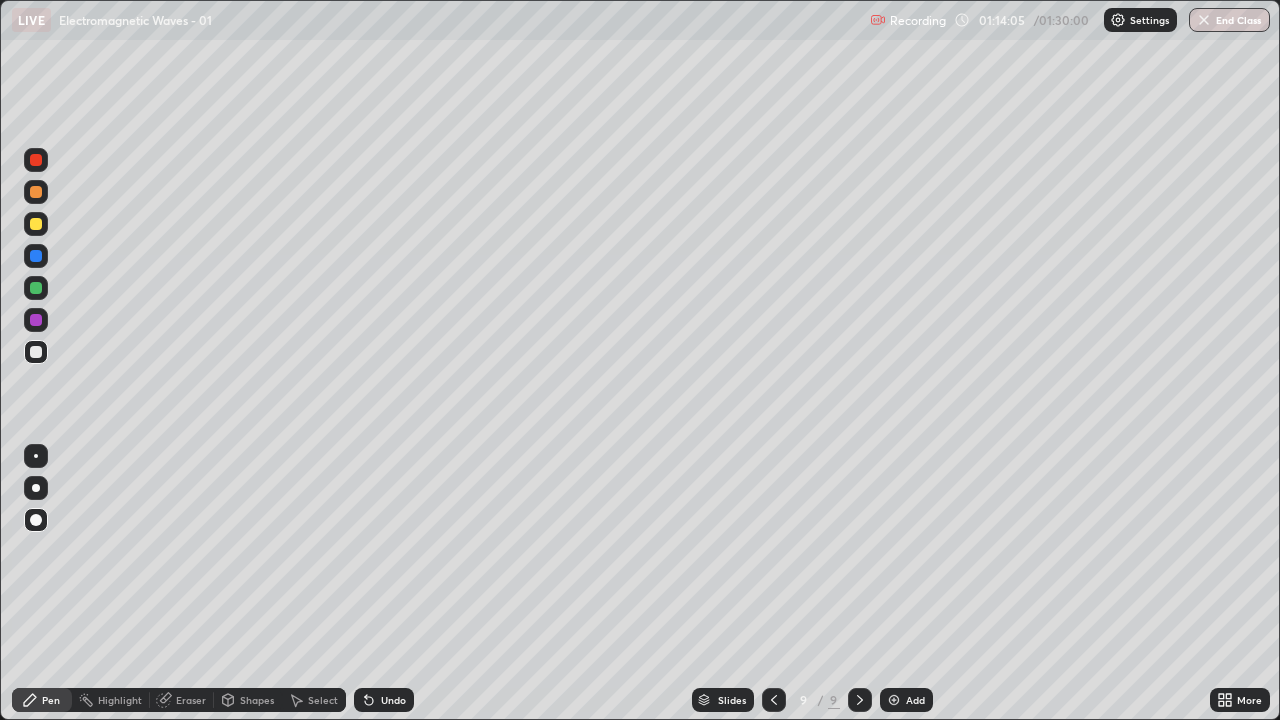 click at bounding box center [36, 352] 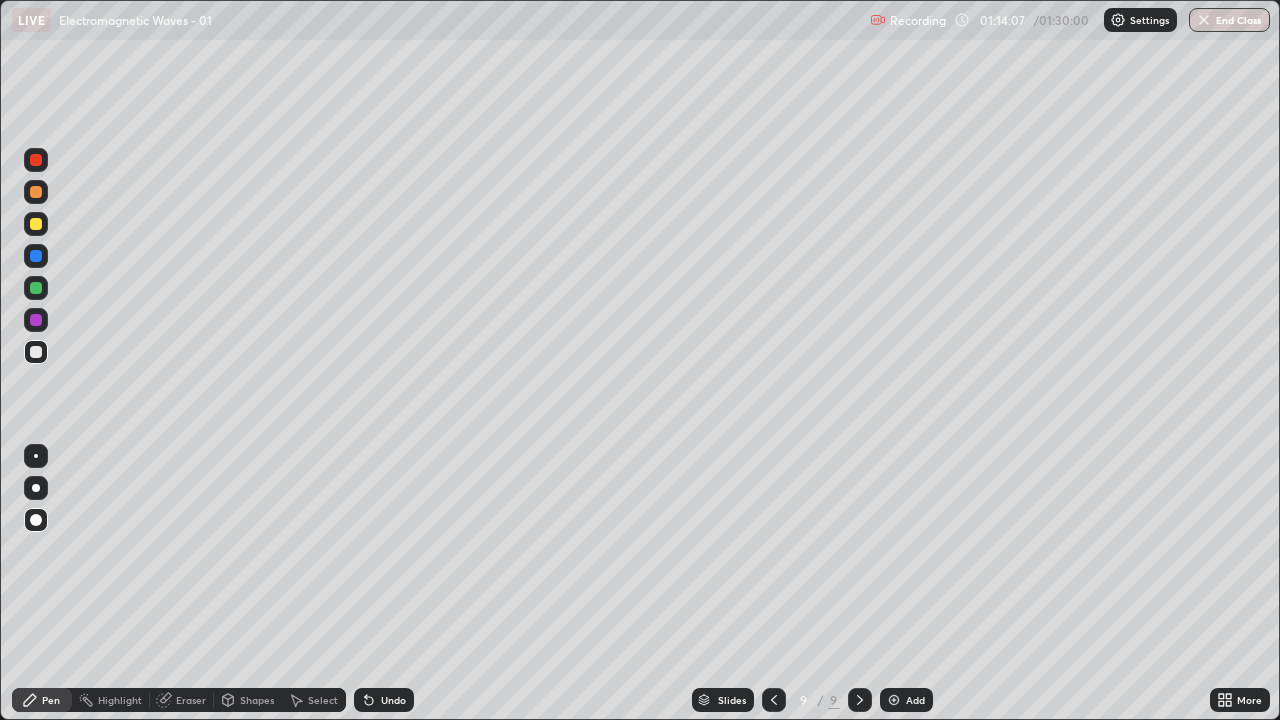 click at bounding box center (36, 224) 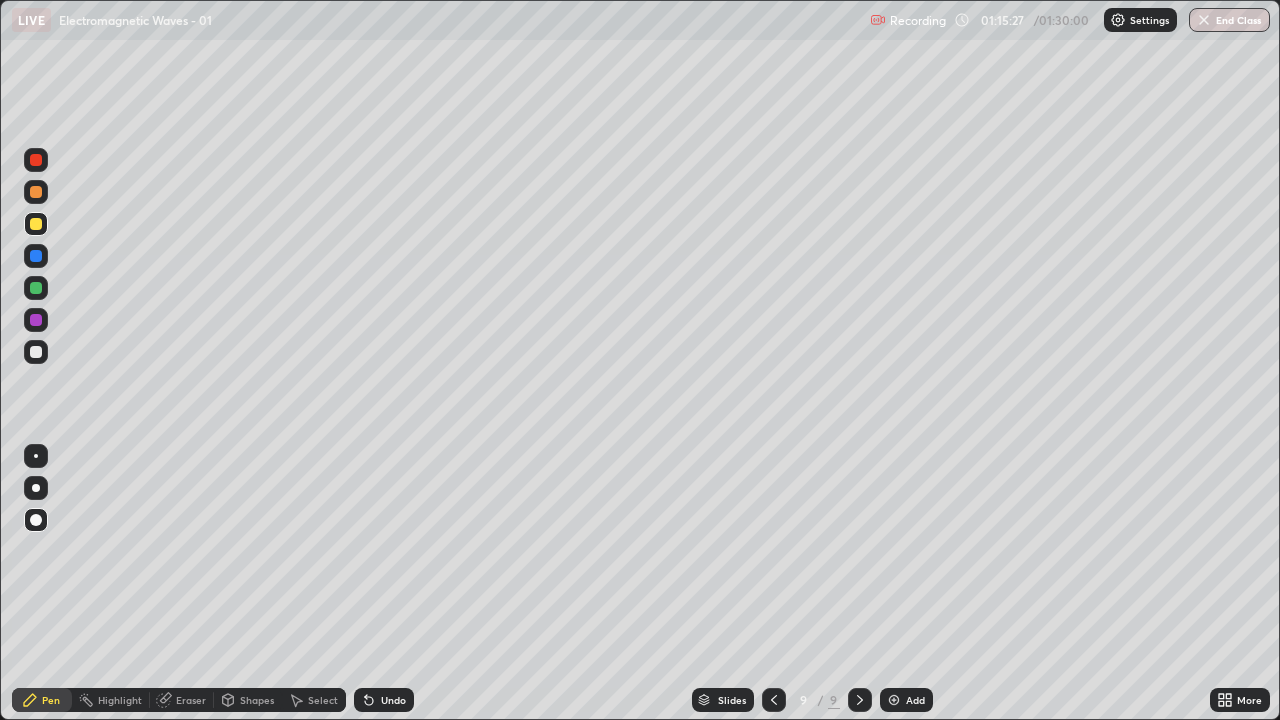 click at bounding box center [36, 256] 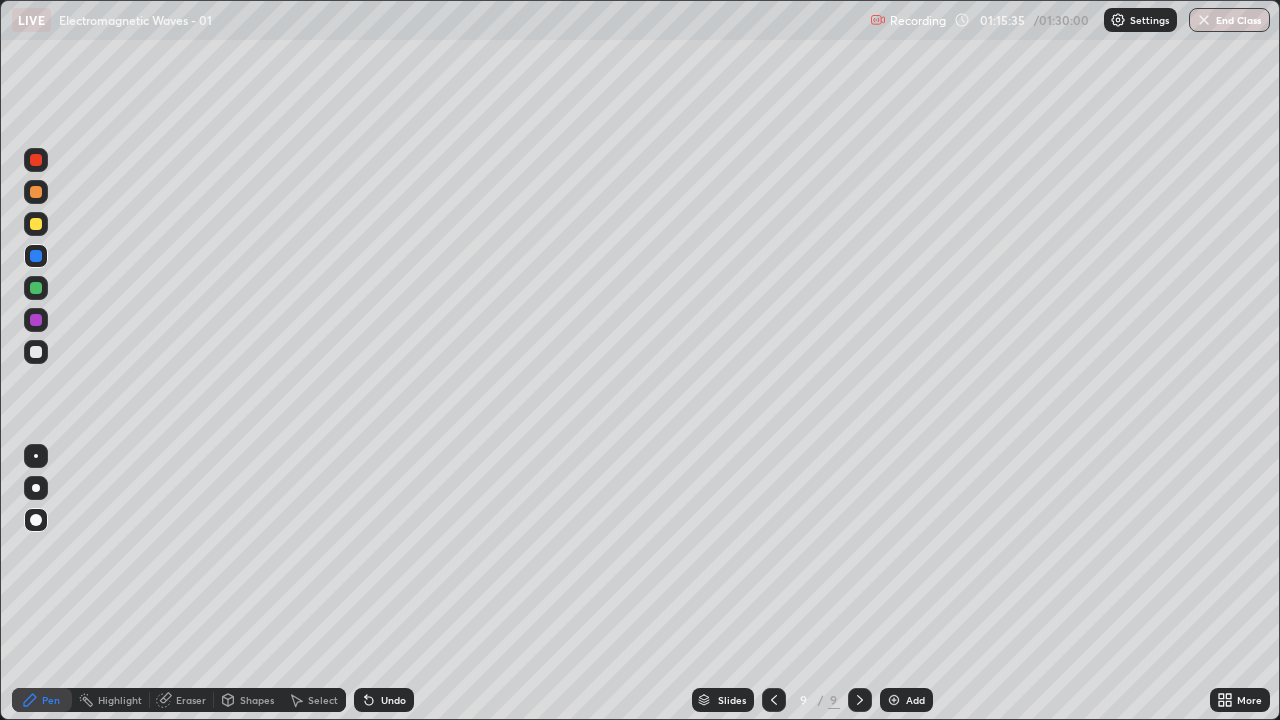 click on "Undo" at bounding box center (393, 700) 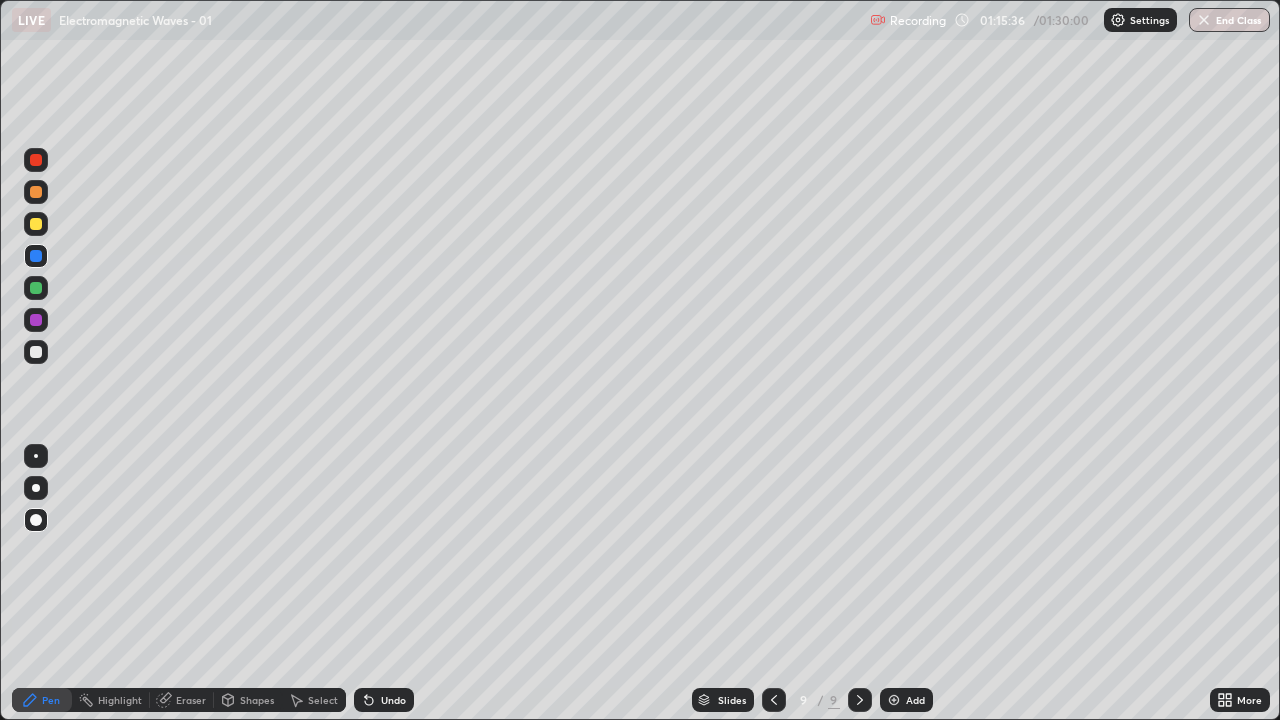 click on "Undo" at bounding box center [393, 700] 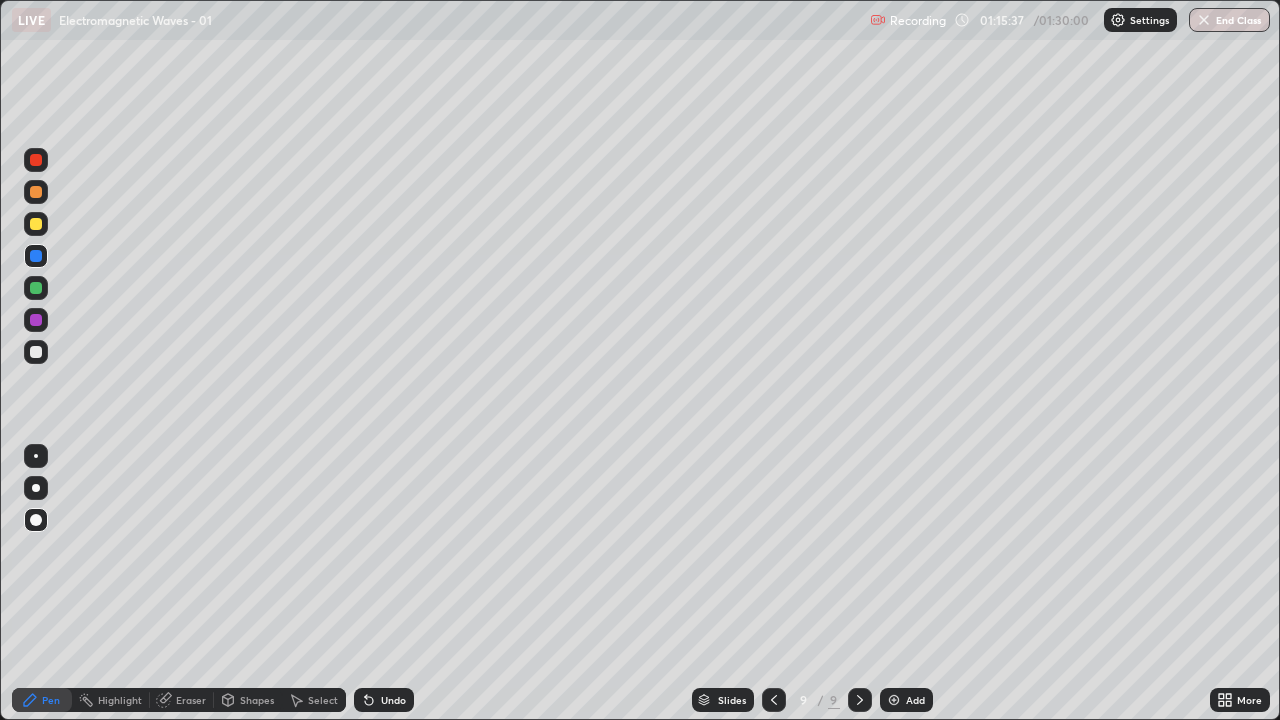click on "Undo" at bounding box center [384, 700] 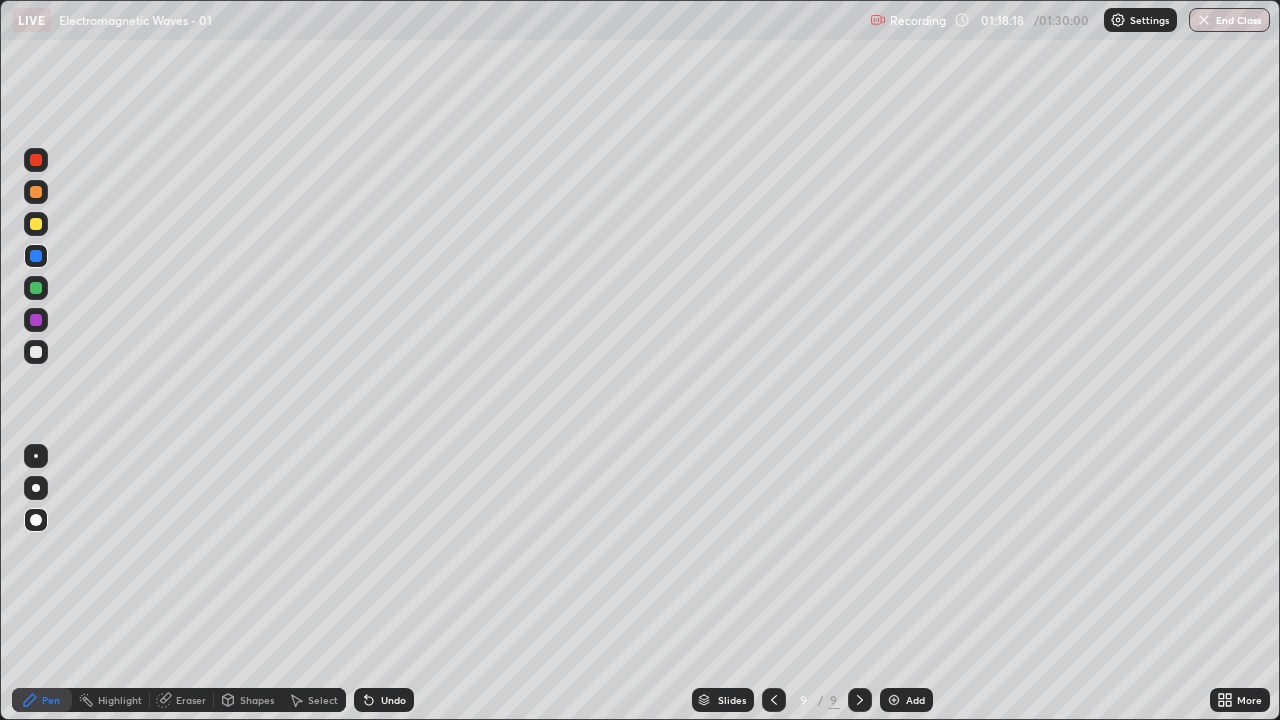 click 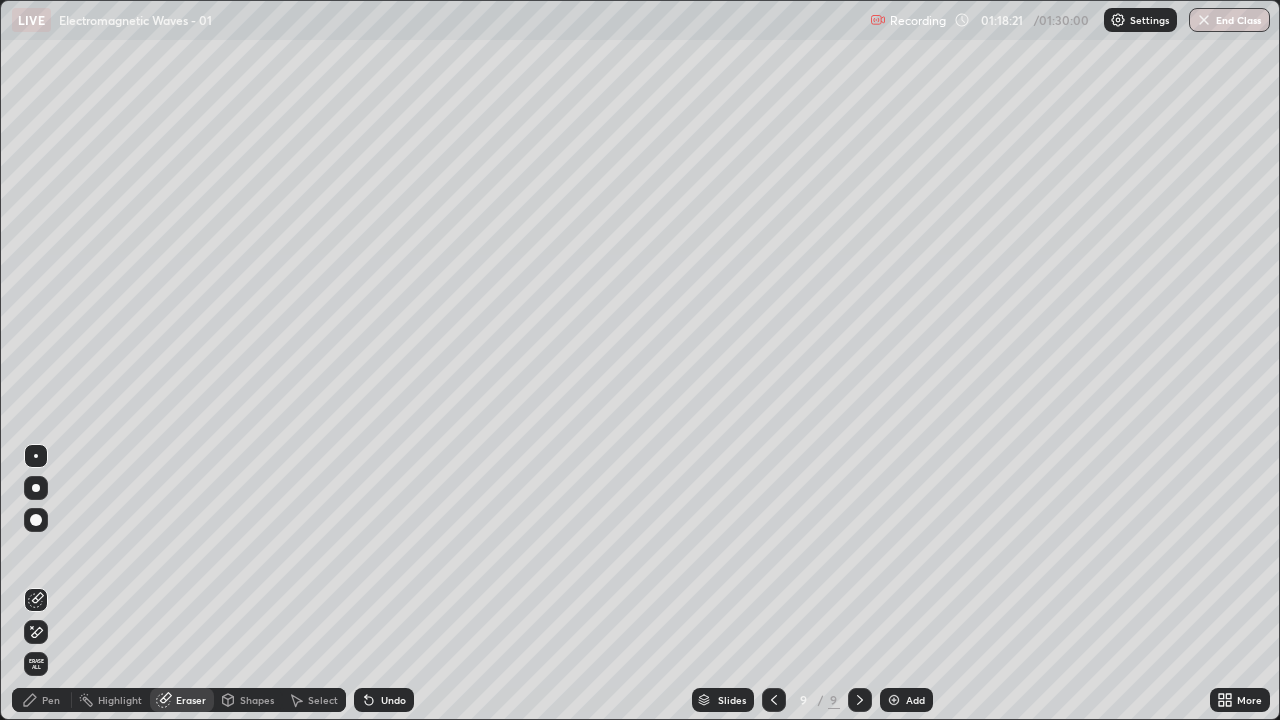 click on "Pen" at bounding box center [42, 700] 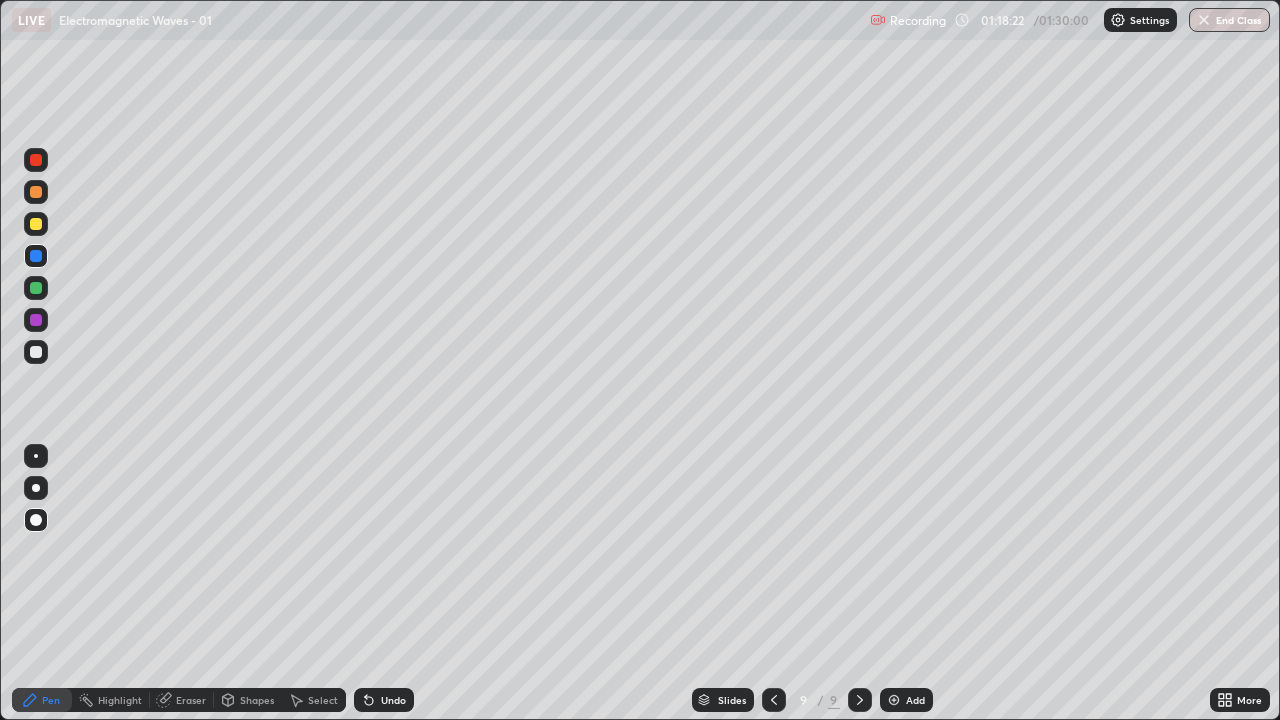 click at bounding box center [36, 352] 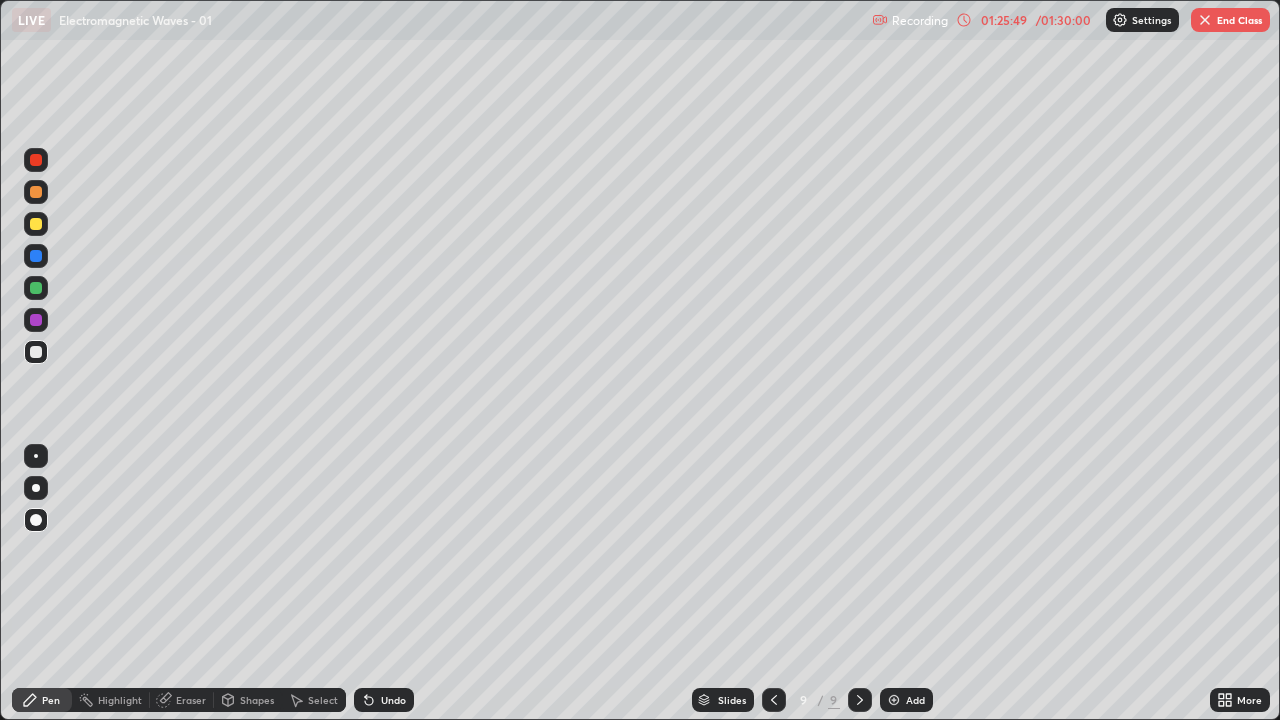 click at bounding box center (36, 352) 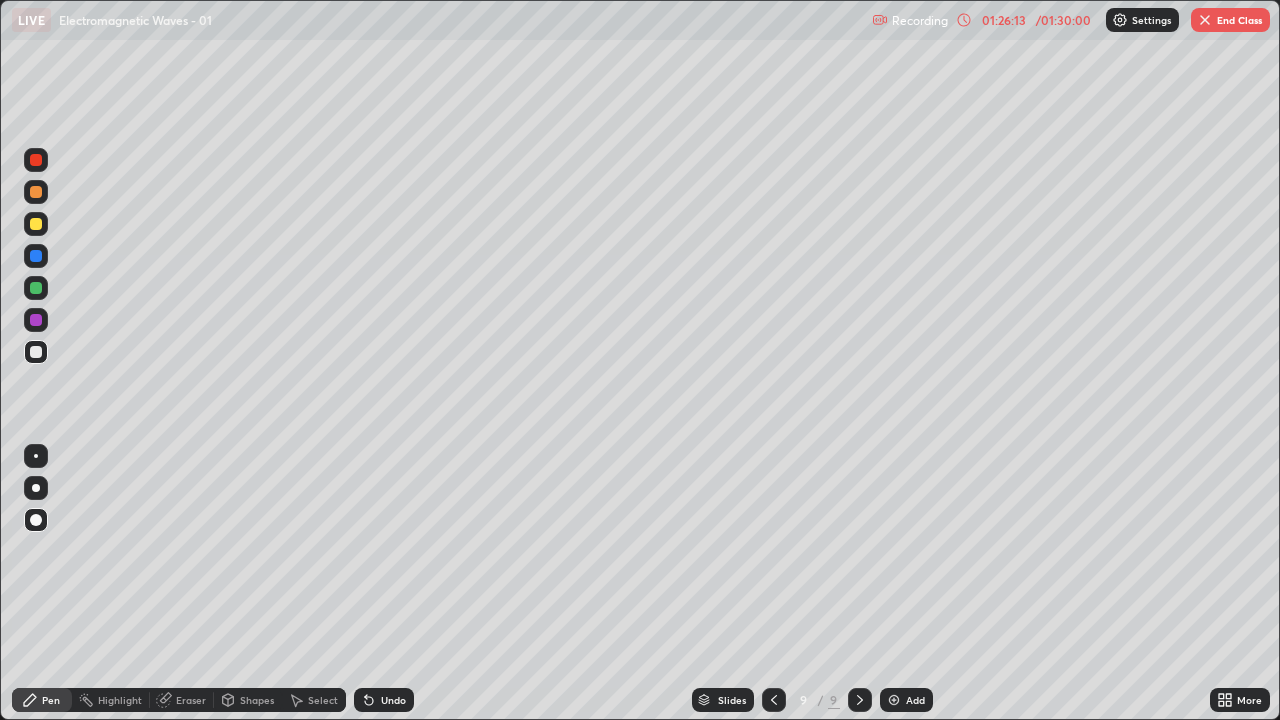 click at bounding box center (36, 320) 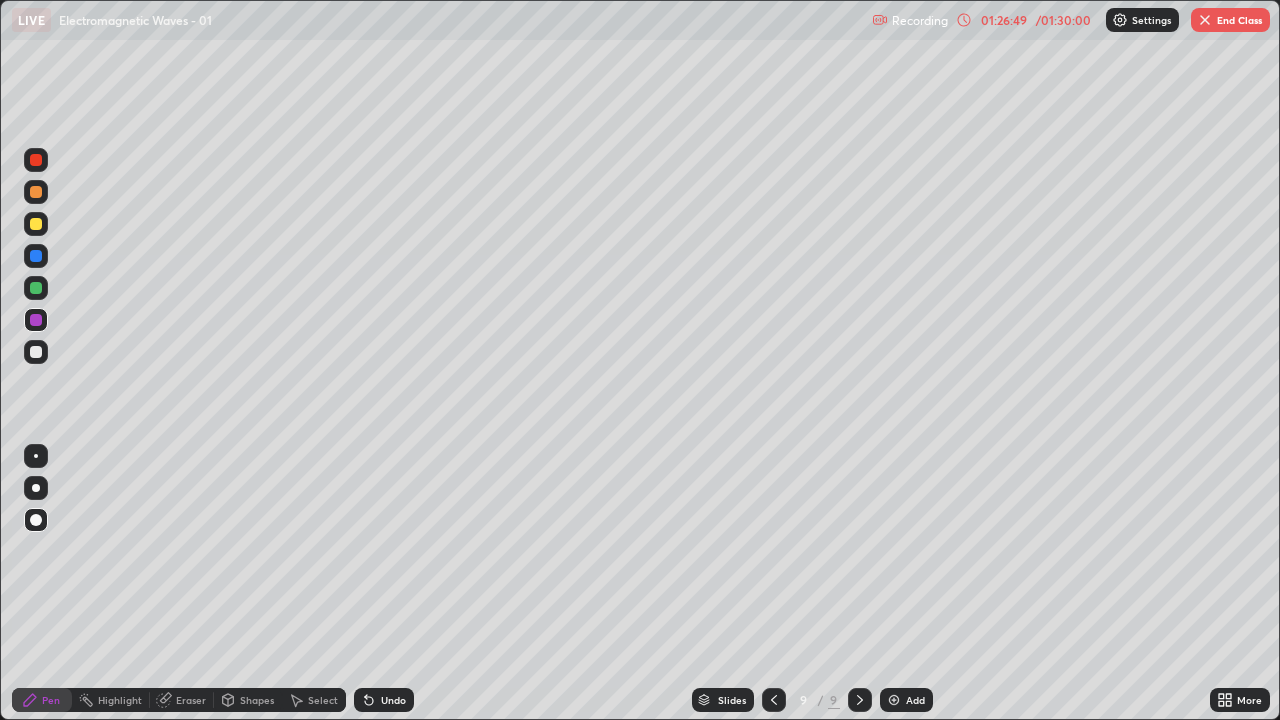click on "End Class" at bounding box center (1230, 20) 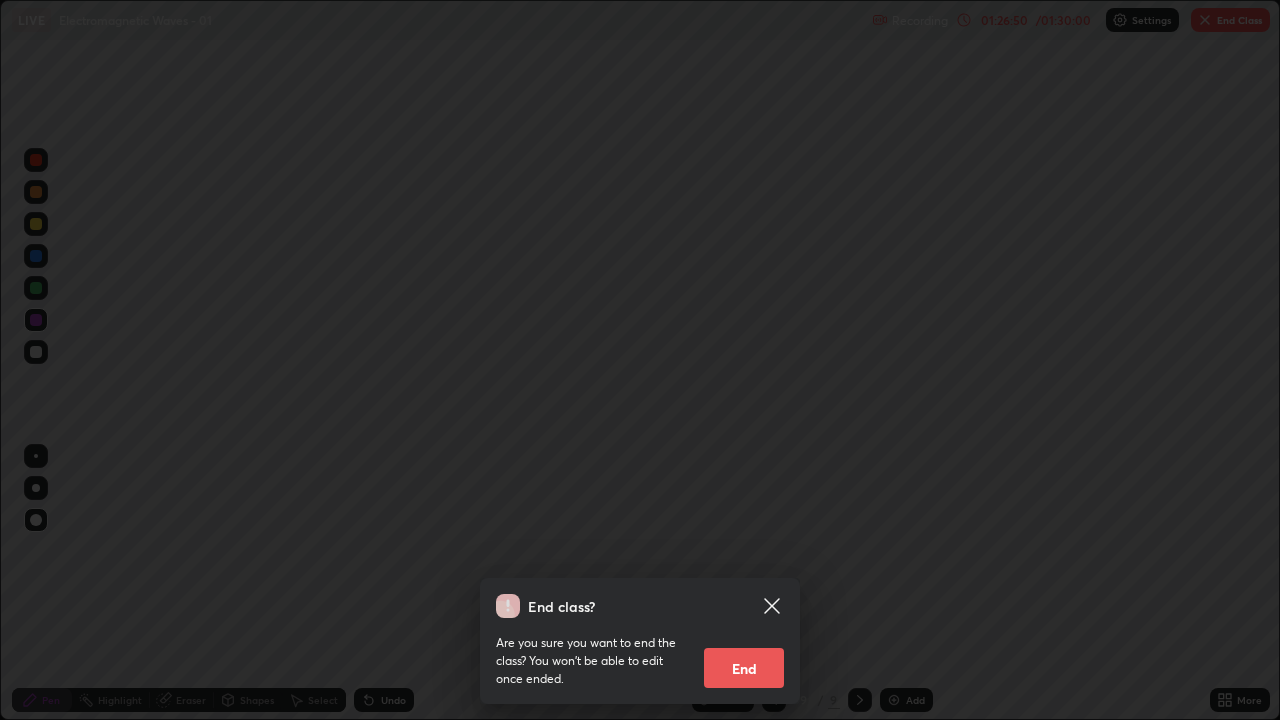 click on "End" at bounding box center [744, 668] 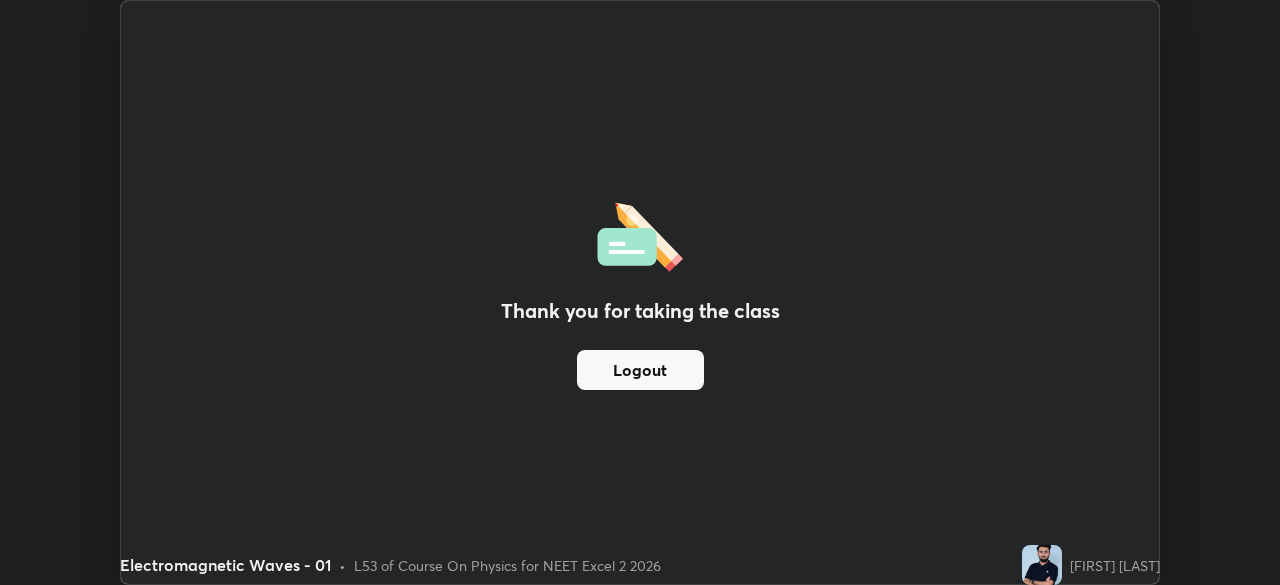 scroll, scrollTop: 585, scrollLeft: 1280, axis: both 